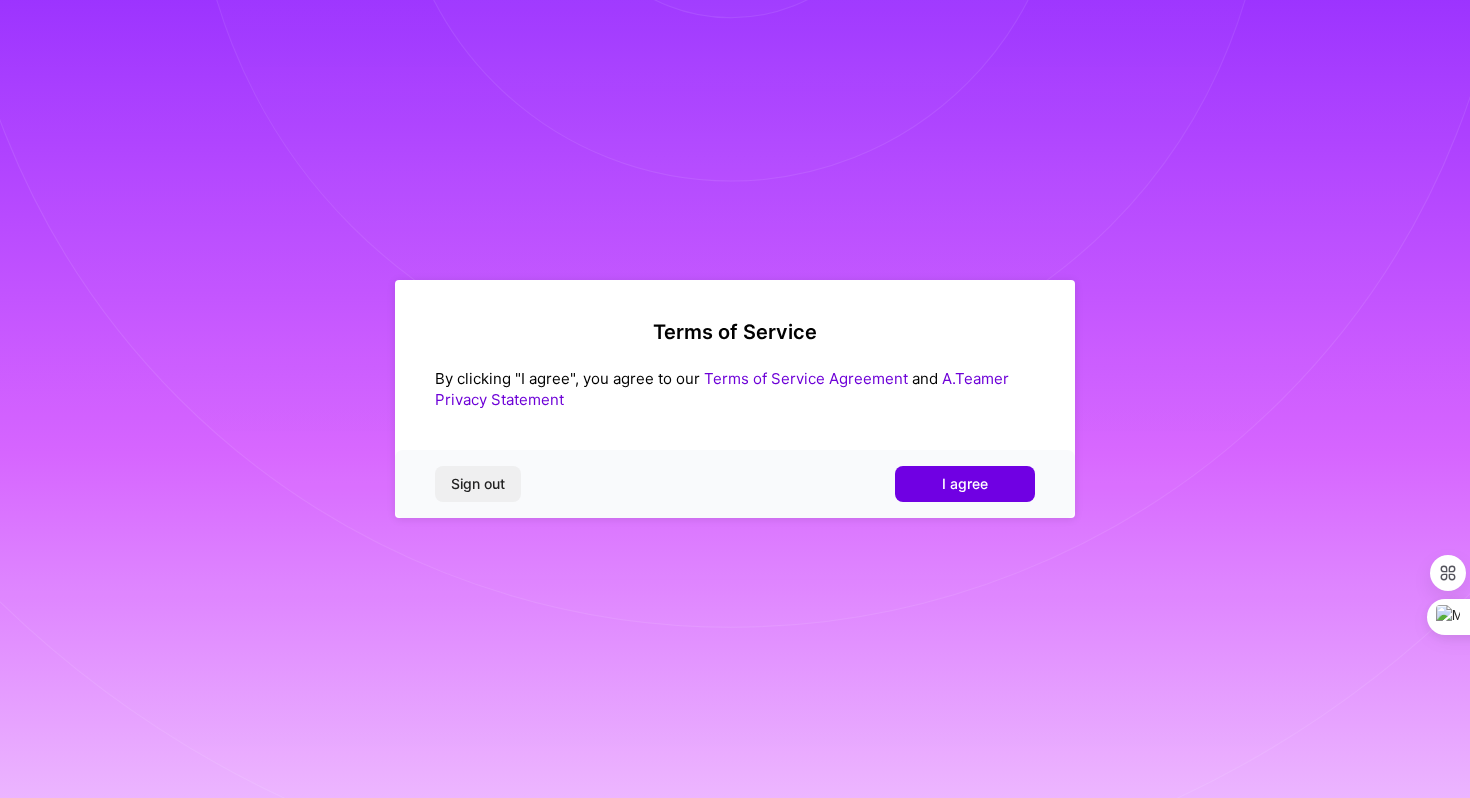 scroll, scrollTop: 0, scrollLeft: 0, axis: both 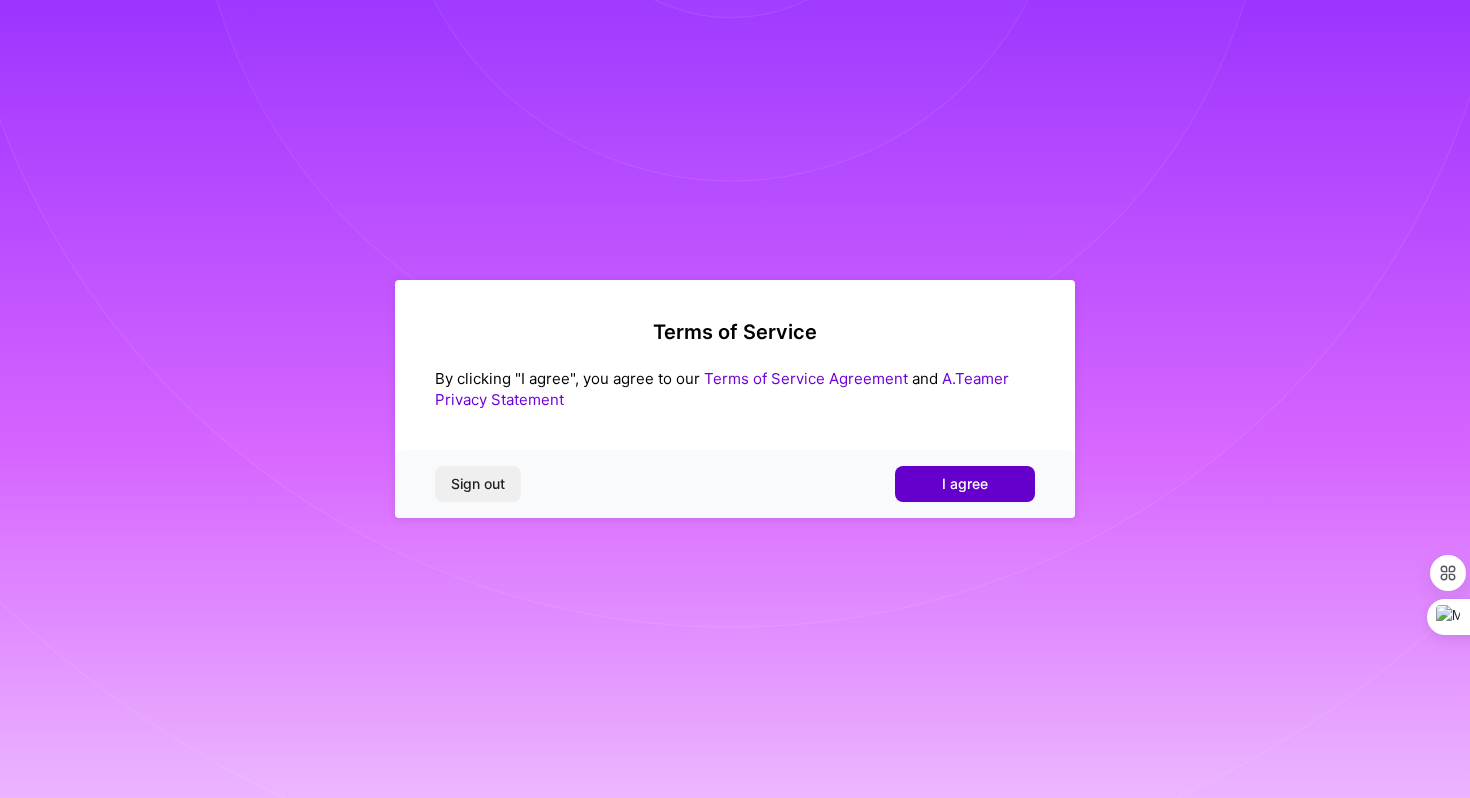 click on "I agree" at bounding box center [965, 484] 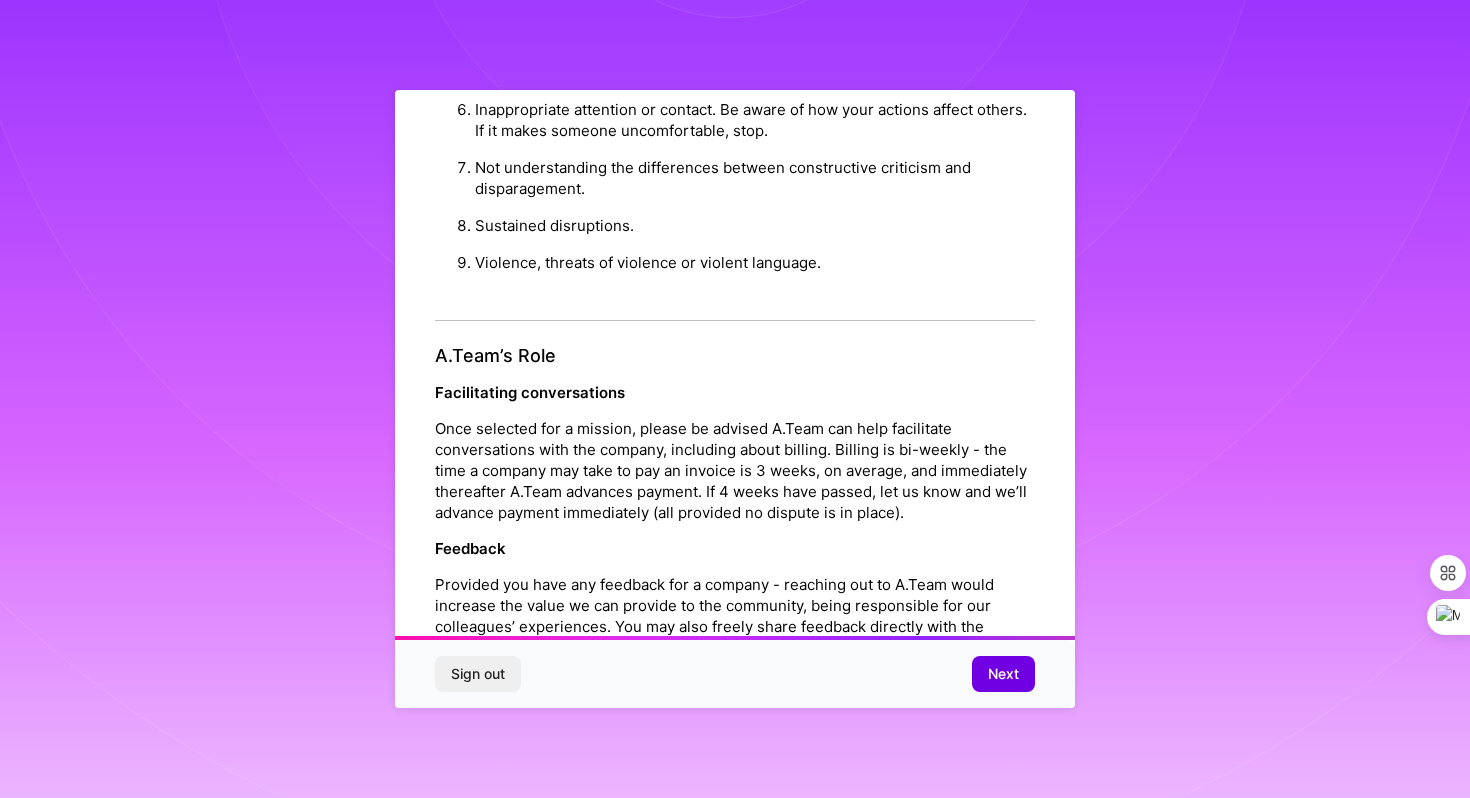 scroll, scrollTop: 2133, scrollLeft: 0, axis: vertical 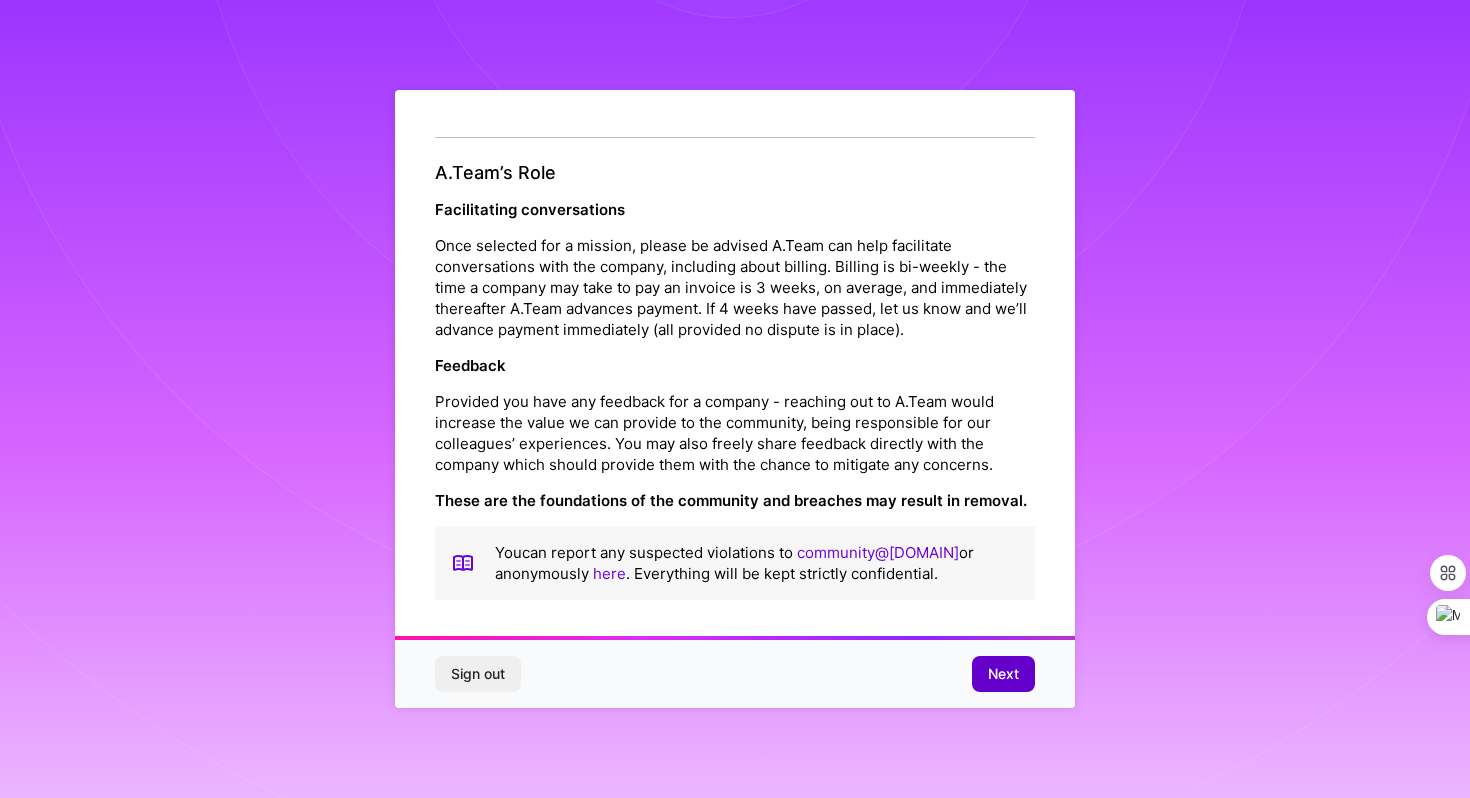 click on "Next" at bounding box center [1003, 674] 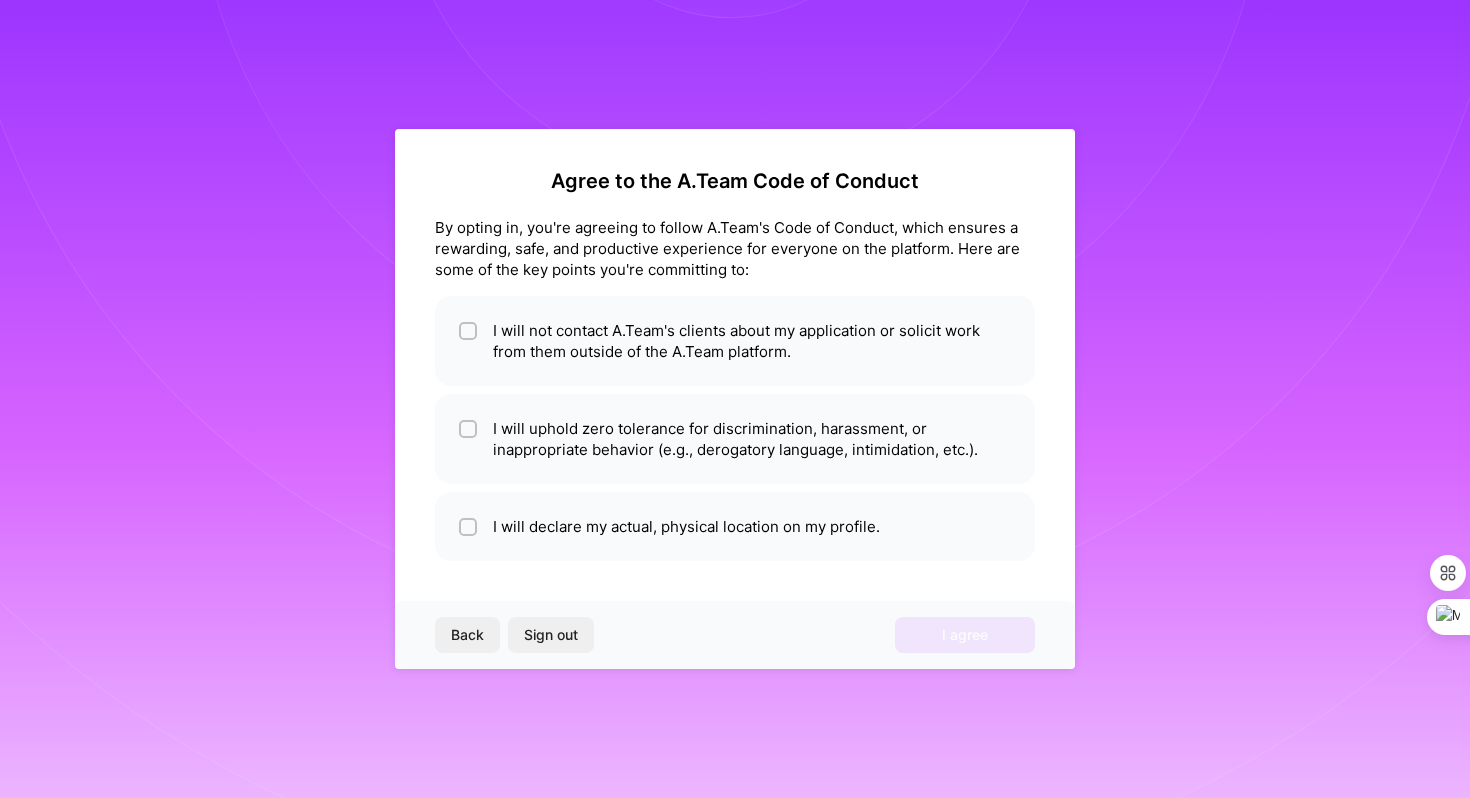 scroll, scrollTop: 0, scrollLeft: 0, axis: both 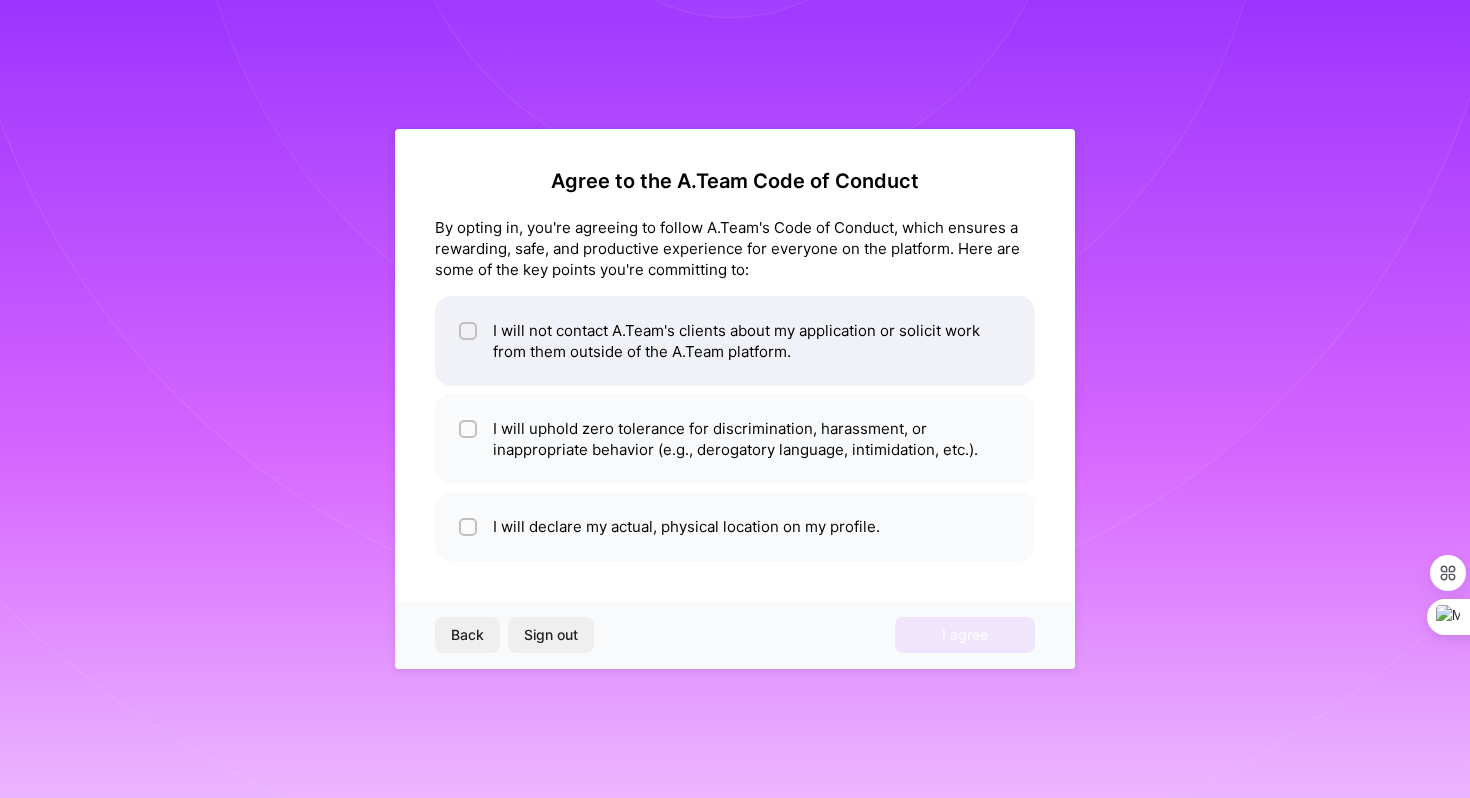 click on "I will not contact A.Team's clients about my application or solicit work from them outside of the A.Team platform." at bounding box center (735, 341) 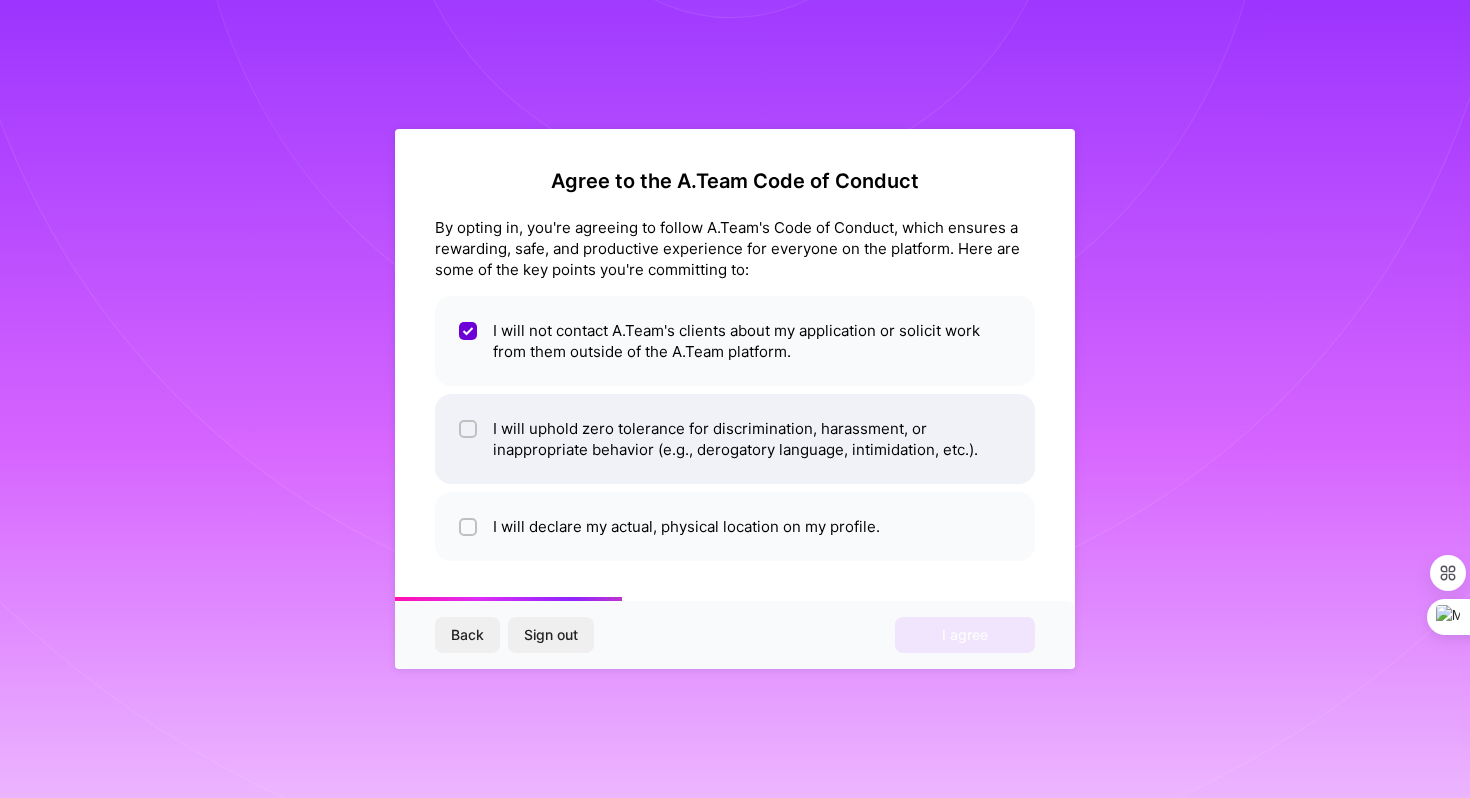 click on "I will uphold zero tolerance for discrimination, harassment, or inappropriate behavior (e.g., derogatory language, intimidation, etc.)." at bounding box center [735, 439] 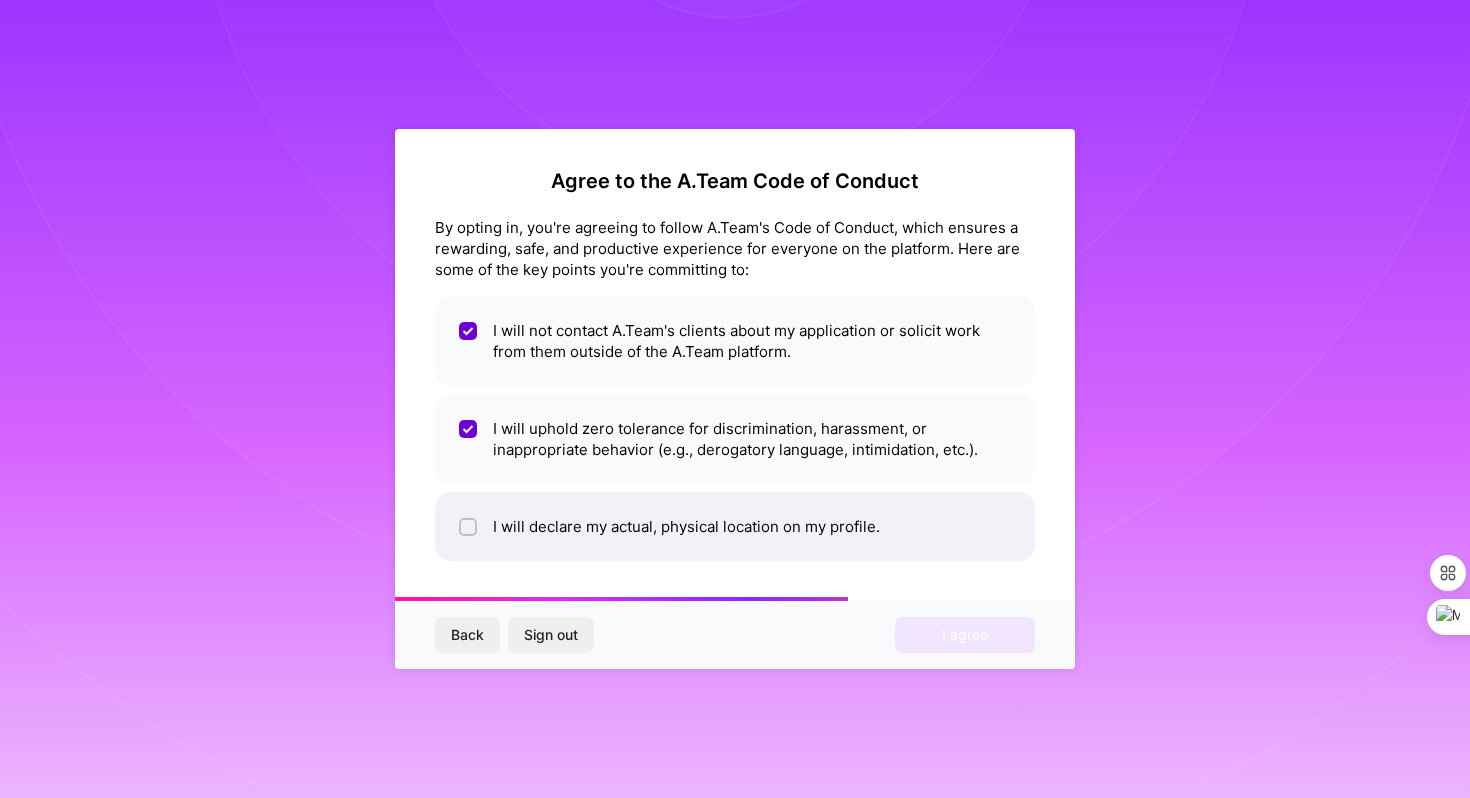 click on "I will declare my actual, physical location on my profile." at bounding box center [735, 526] 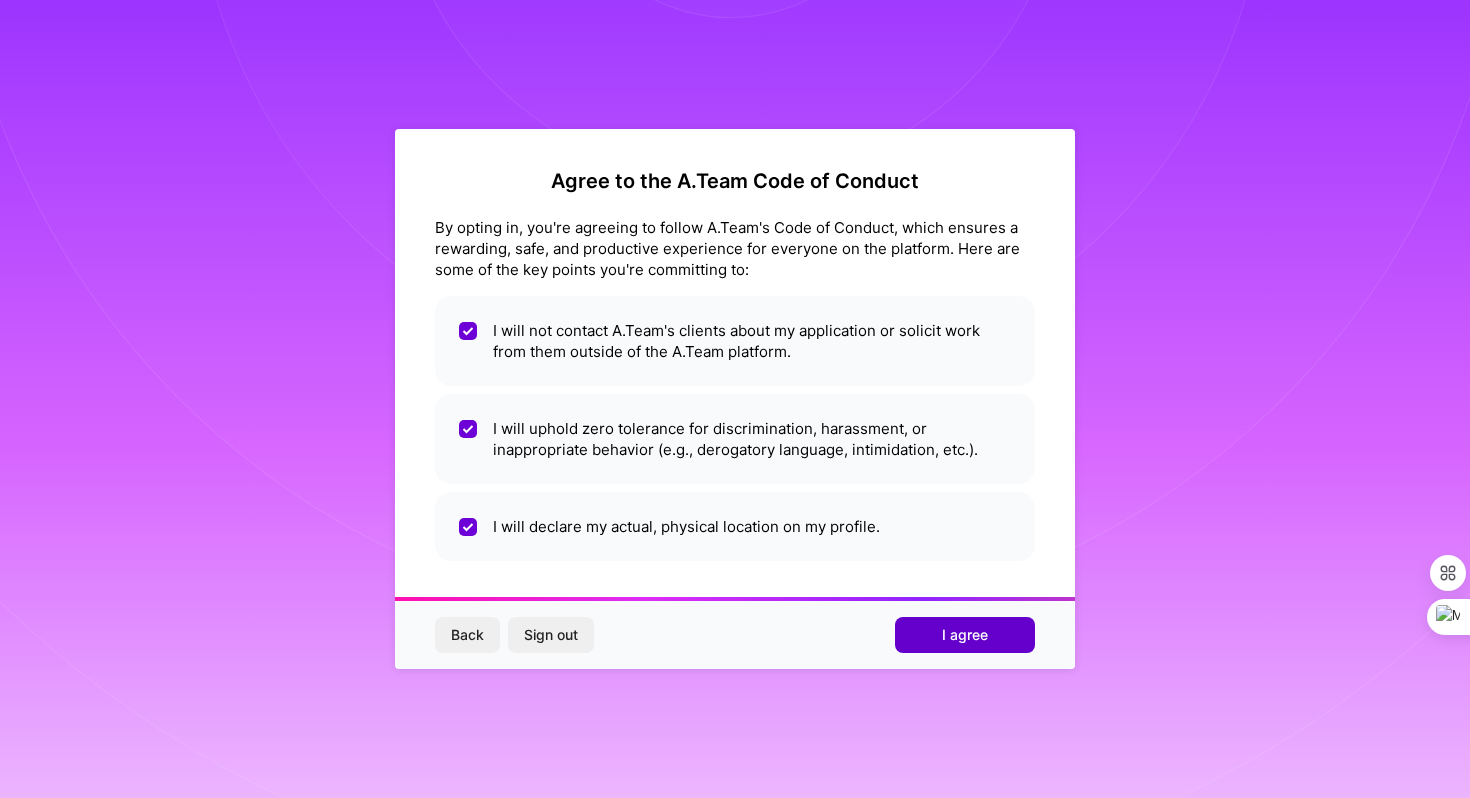 click on "I agree" at bounding box center (965, 635) 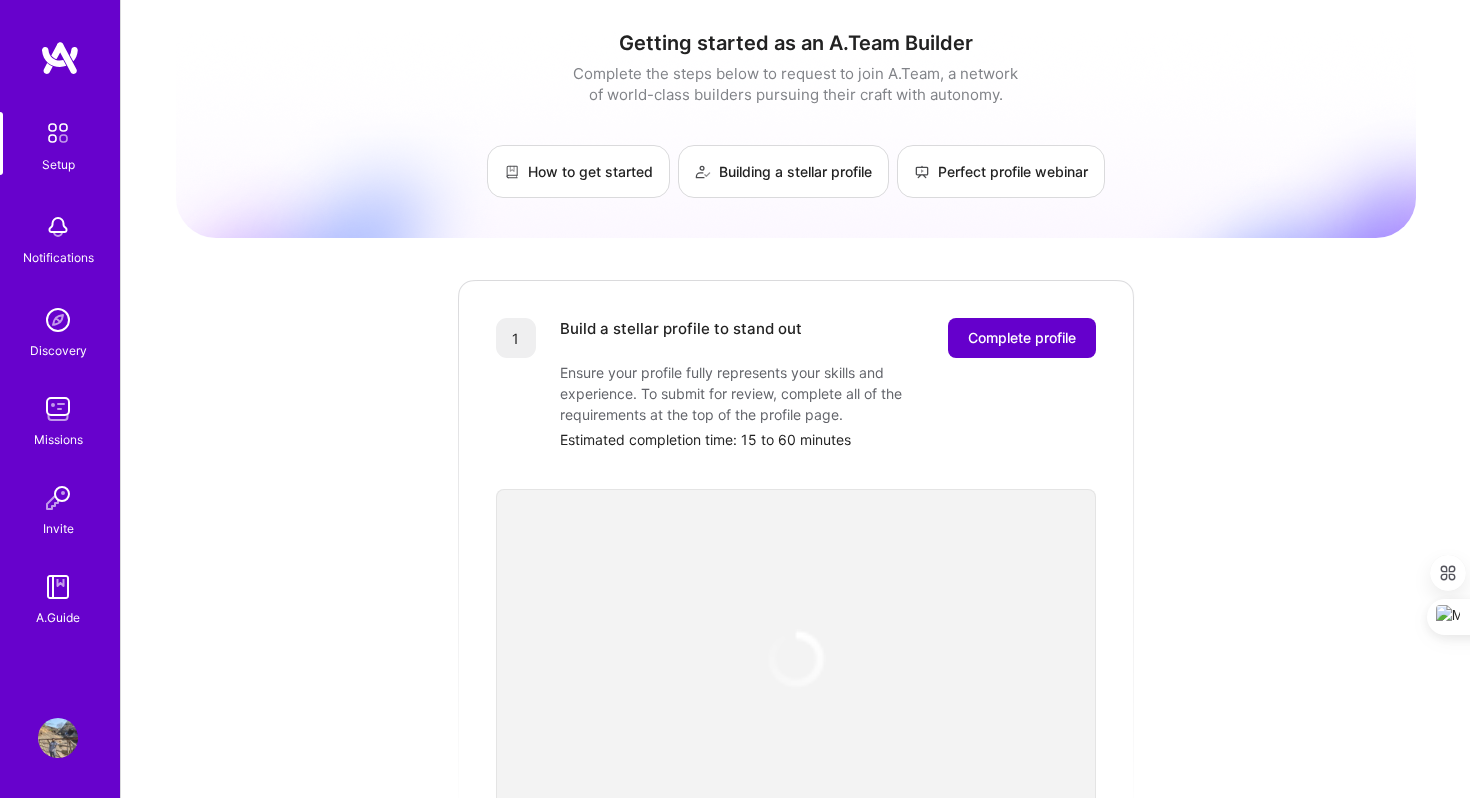 click on "Complete profile" at bounding box center [1022, 338] 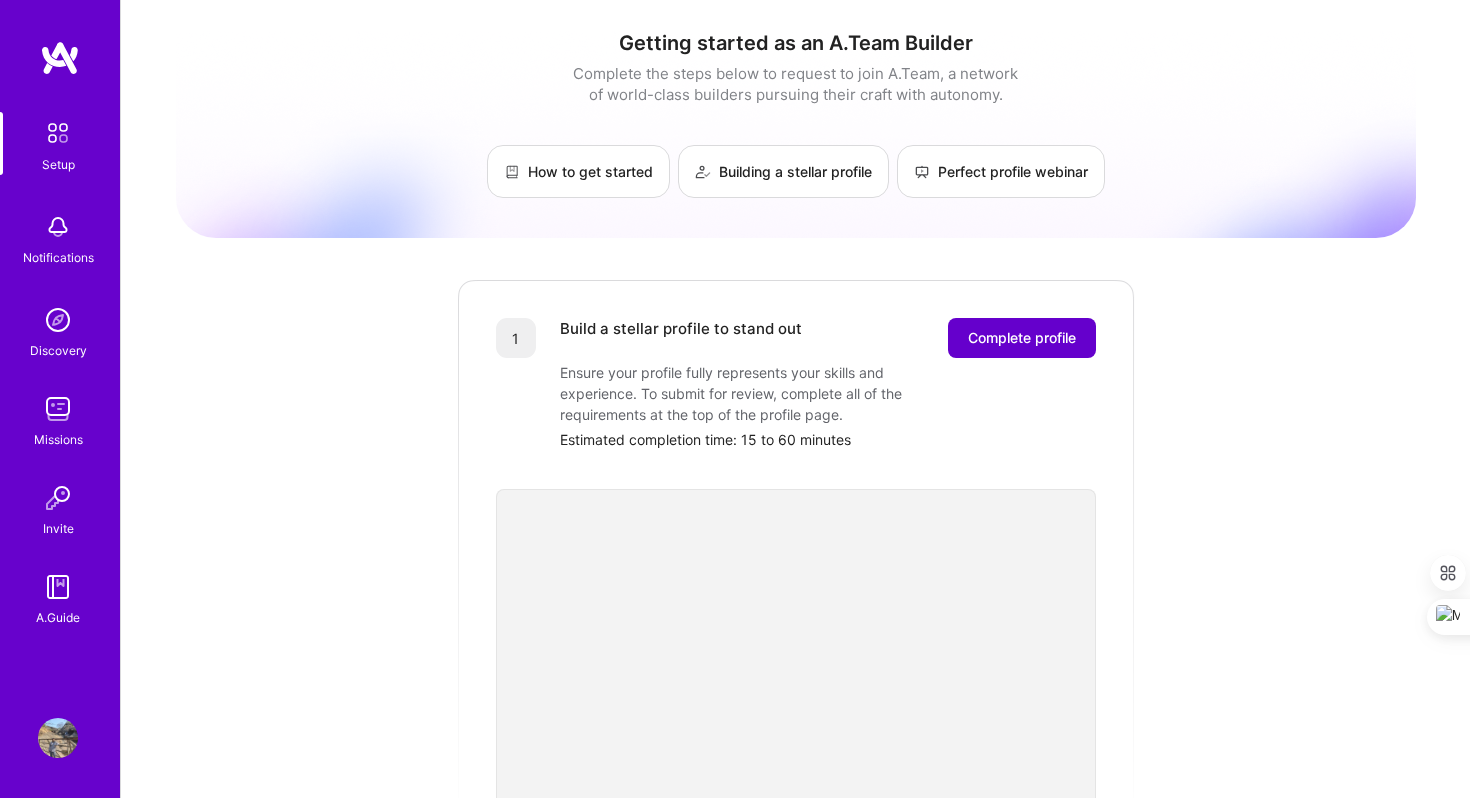click on "Complete profile" at bounding box center [1022, 338] 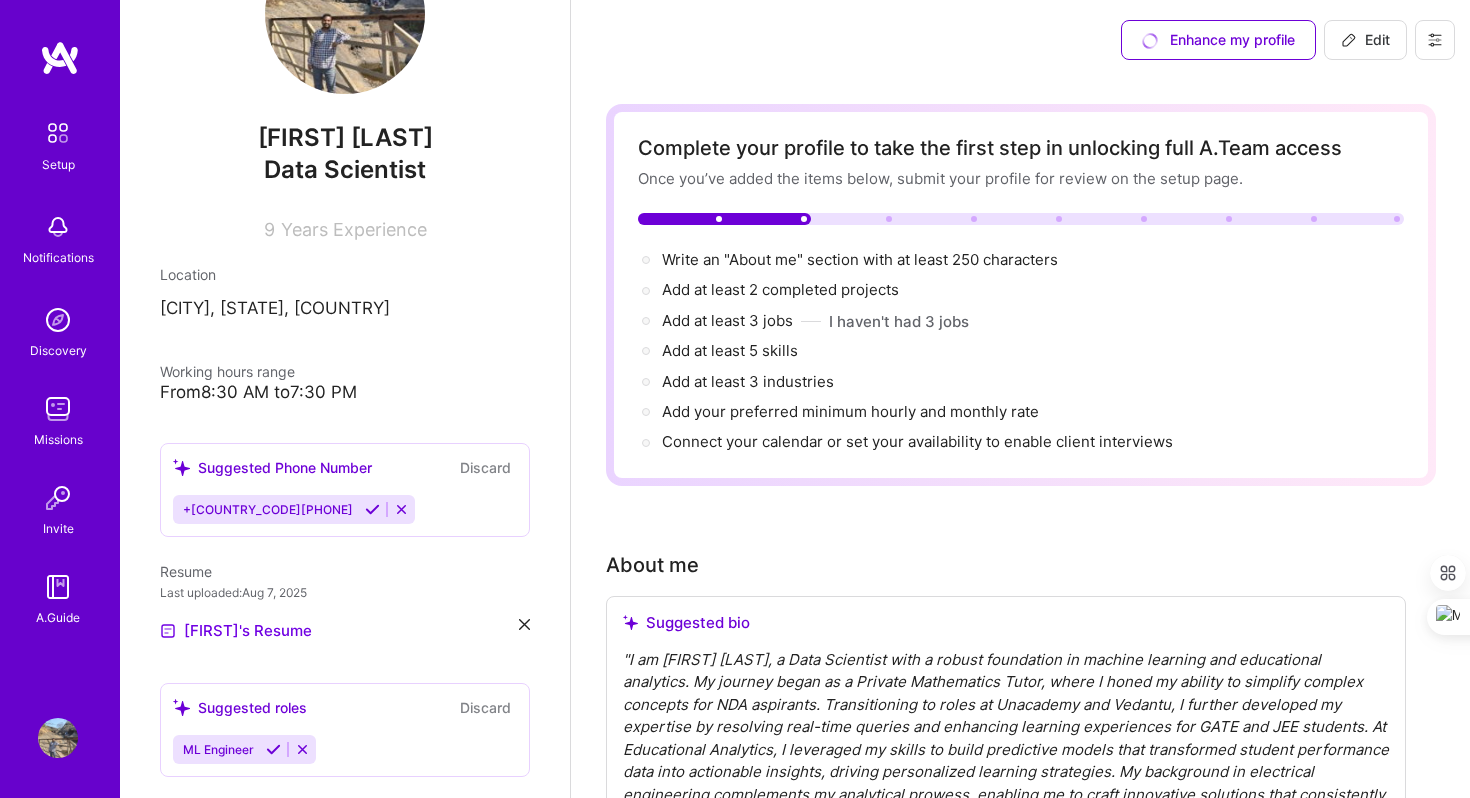 scroll, scrollTop: 105, scrollLeft: 0, axis: vertical 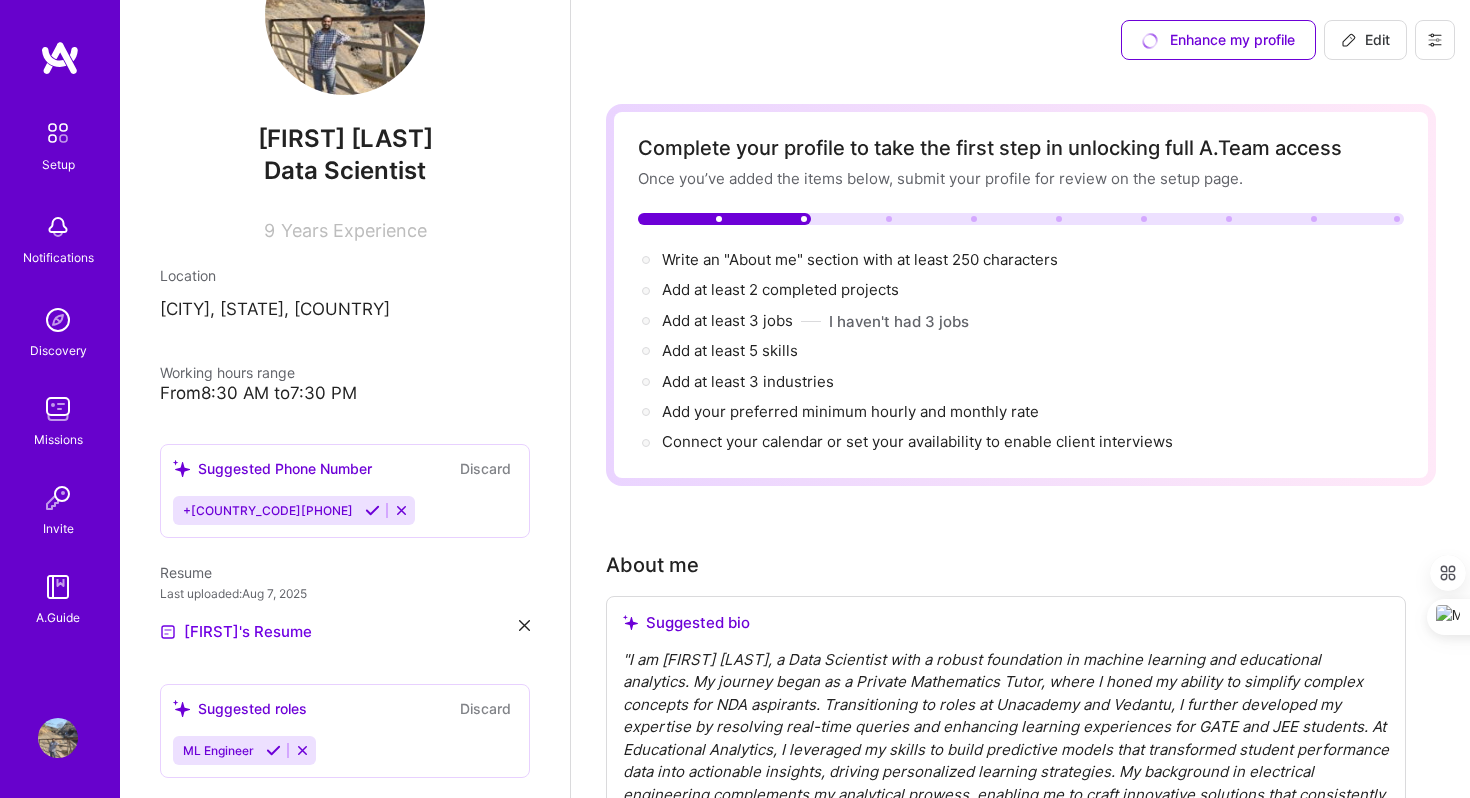 click on "Enhance my profile" at bounding box center [1218, 40] 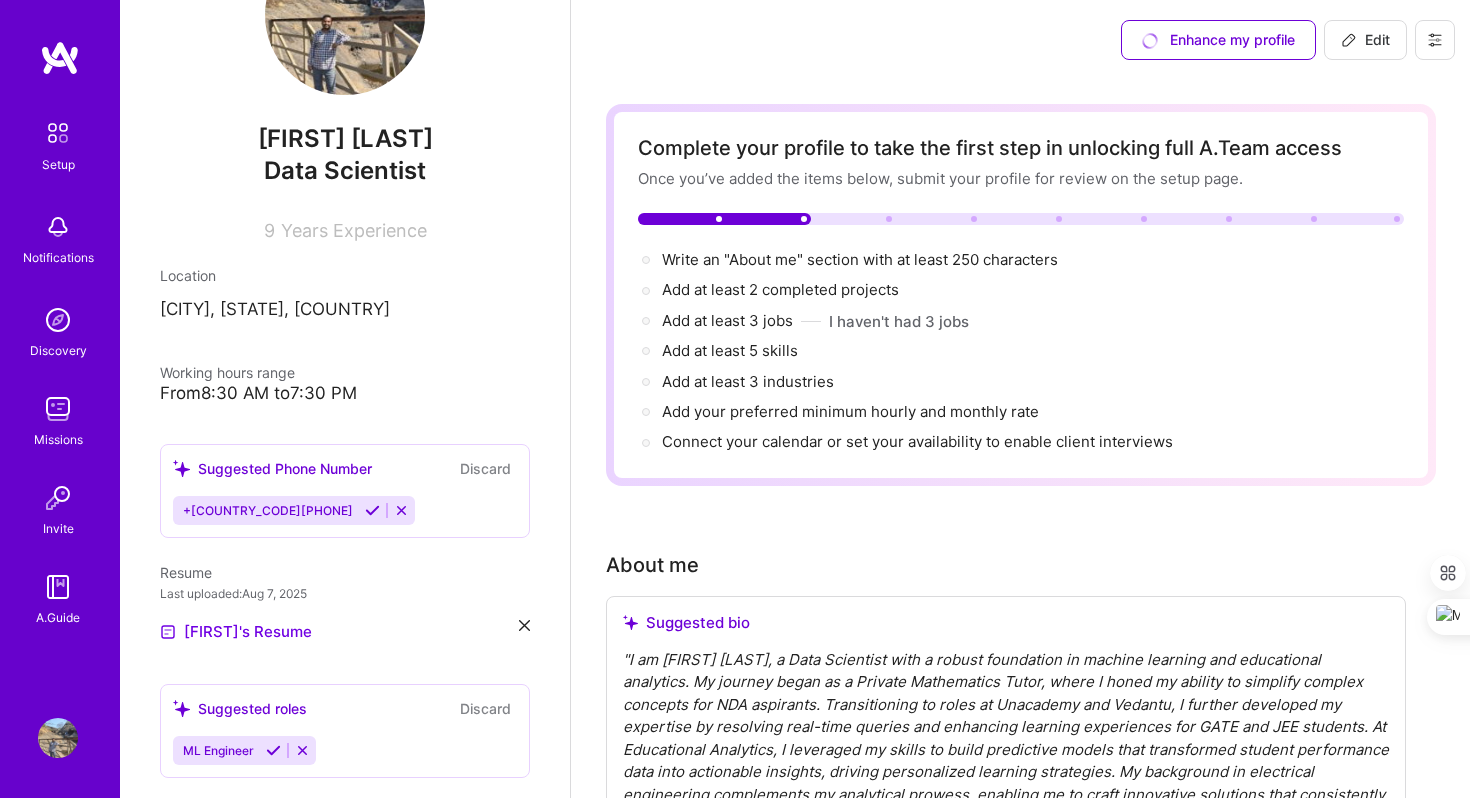 click on "Enhance my profile" at bounding box center [1218, 40] 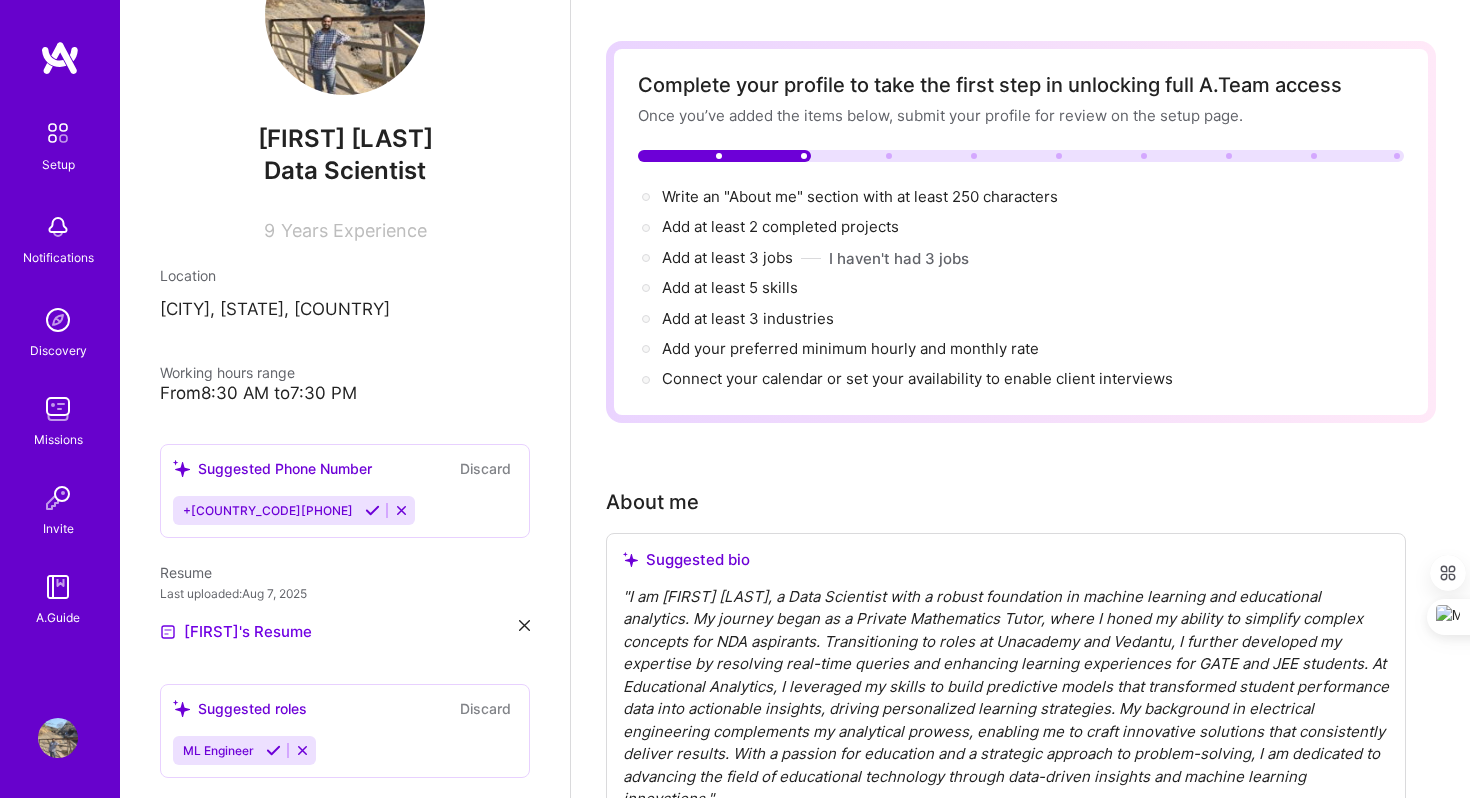 scroll, scrollTop: 0, scrollLeft: 0, axis: both 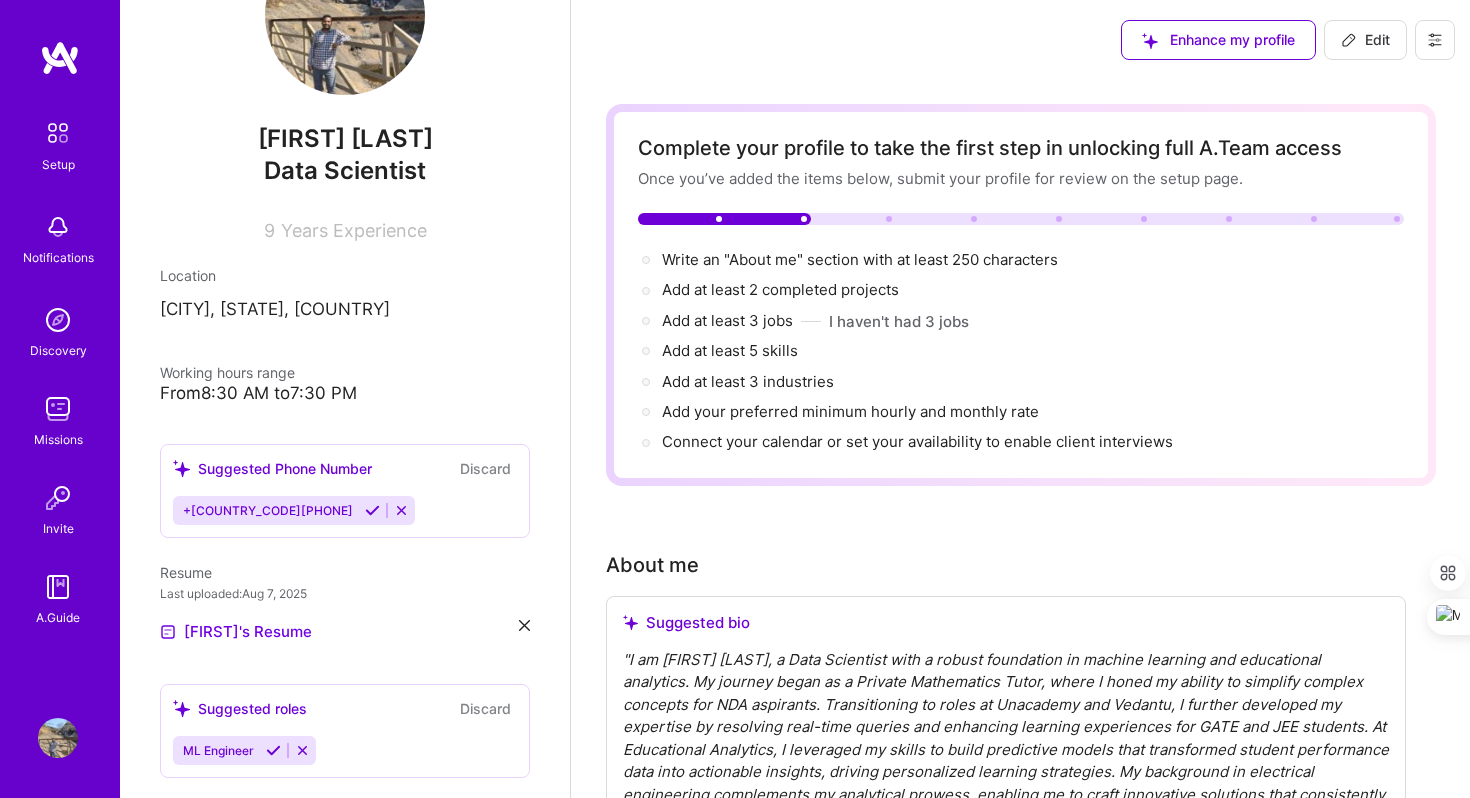 click on "Edit" at bounding box center [1365, 40] 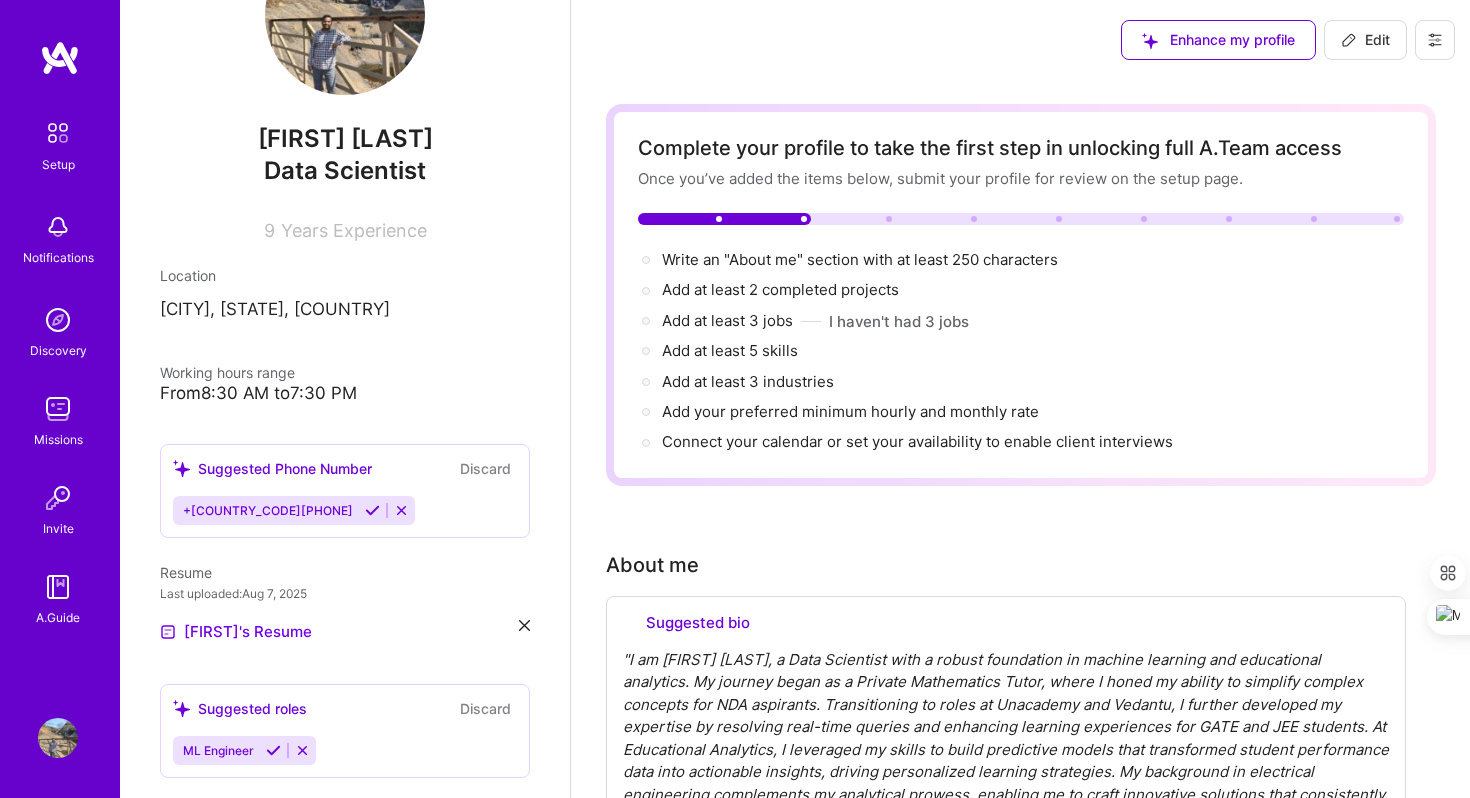 select on "US" 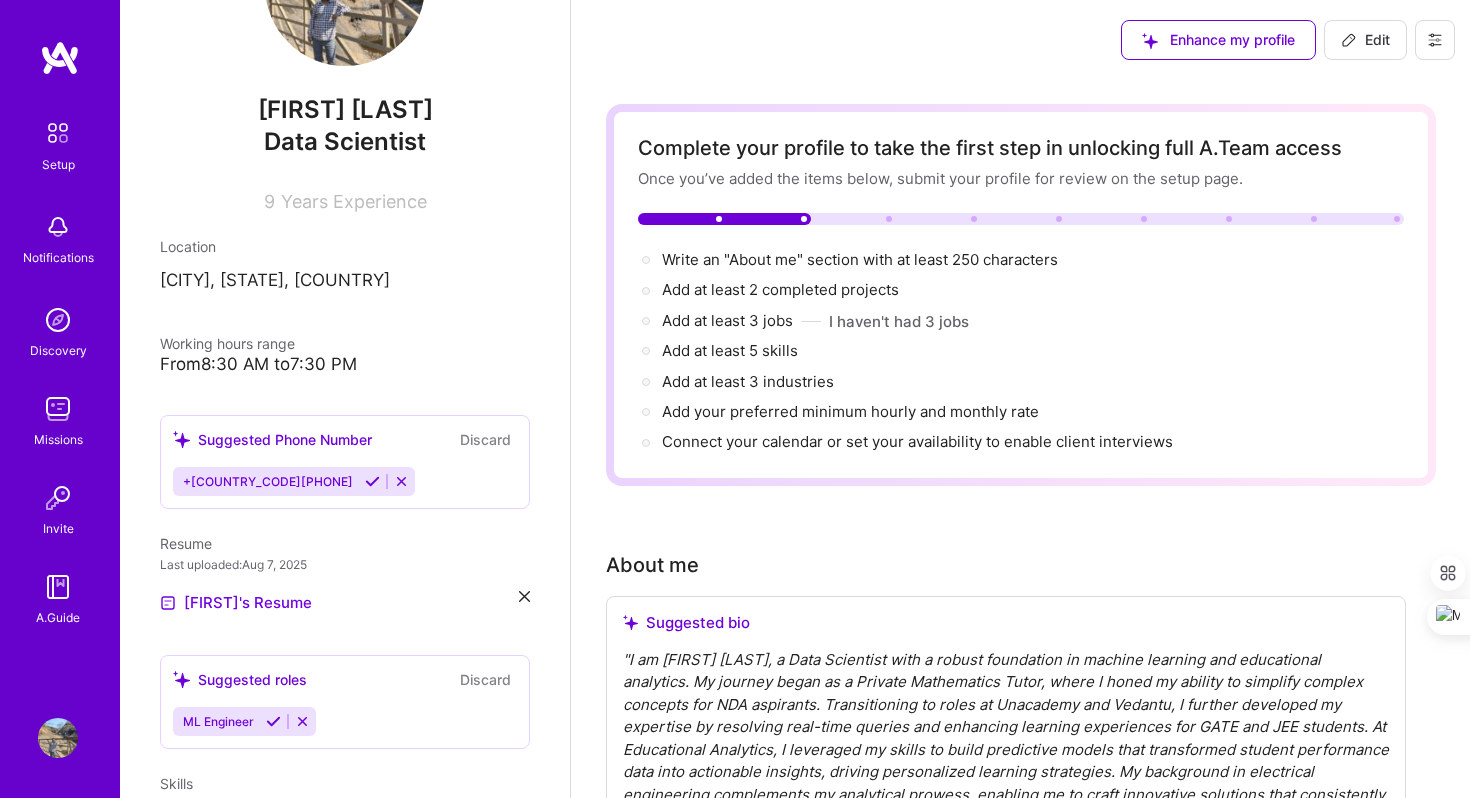 scroll, scrollTop: 0, scrollLeft: 0, axis: both 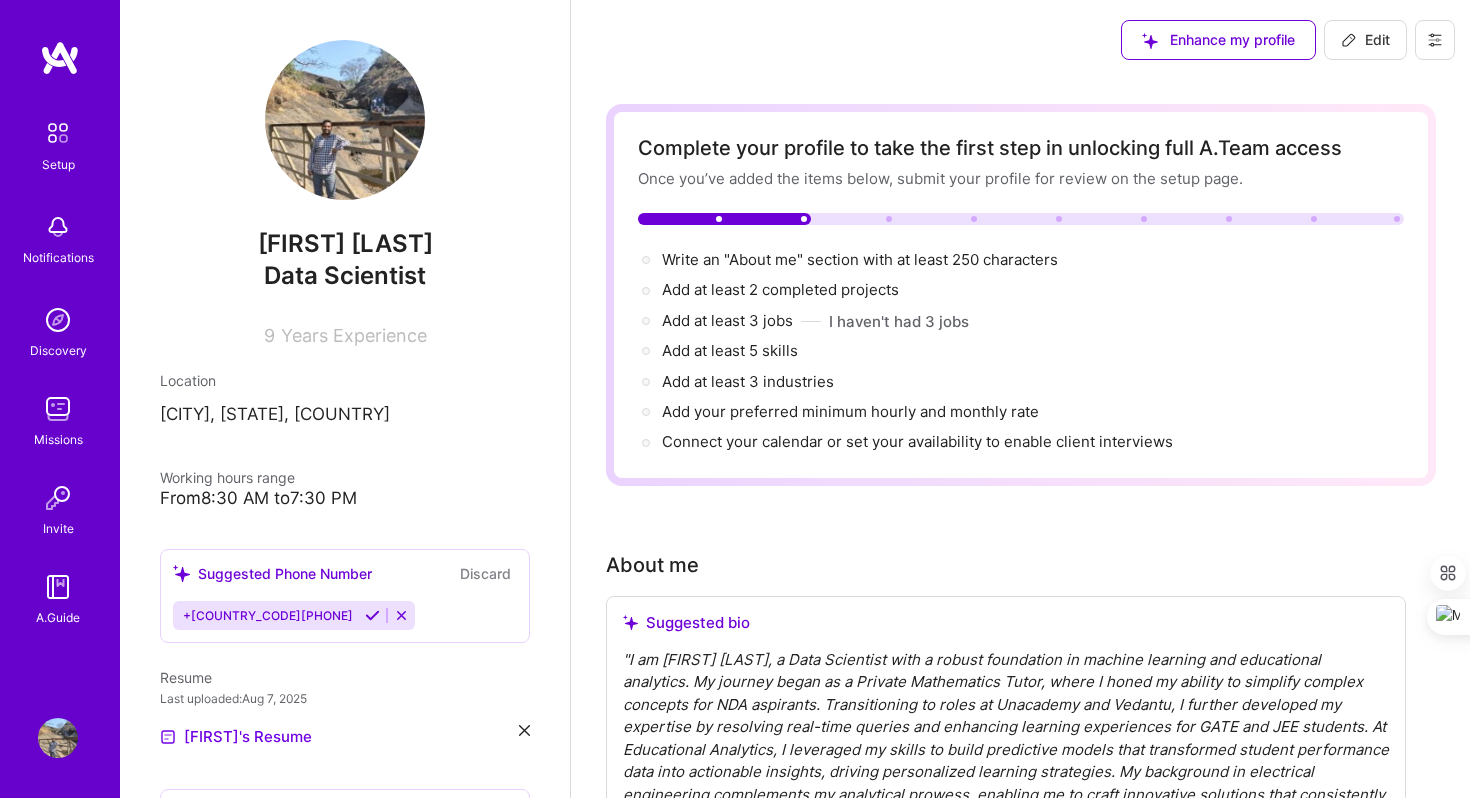 click at bounding box center [58, 133] 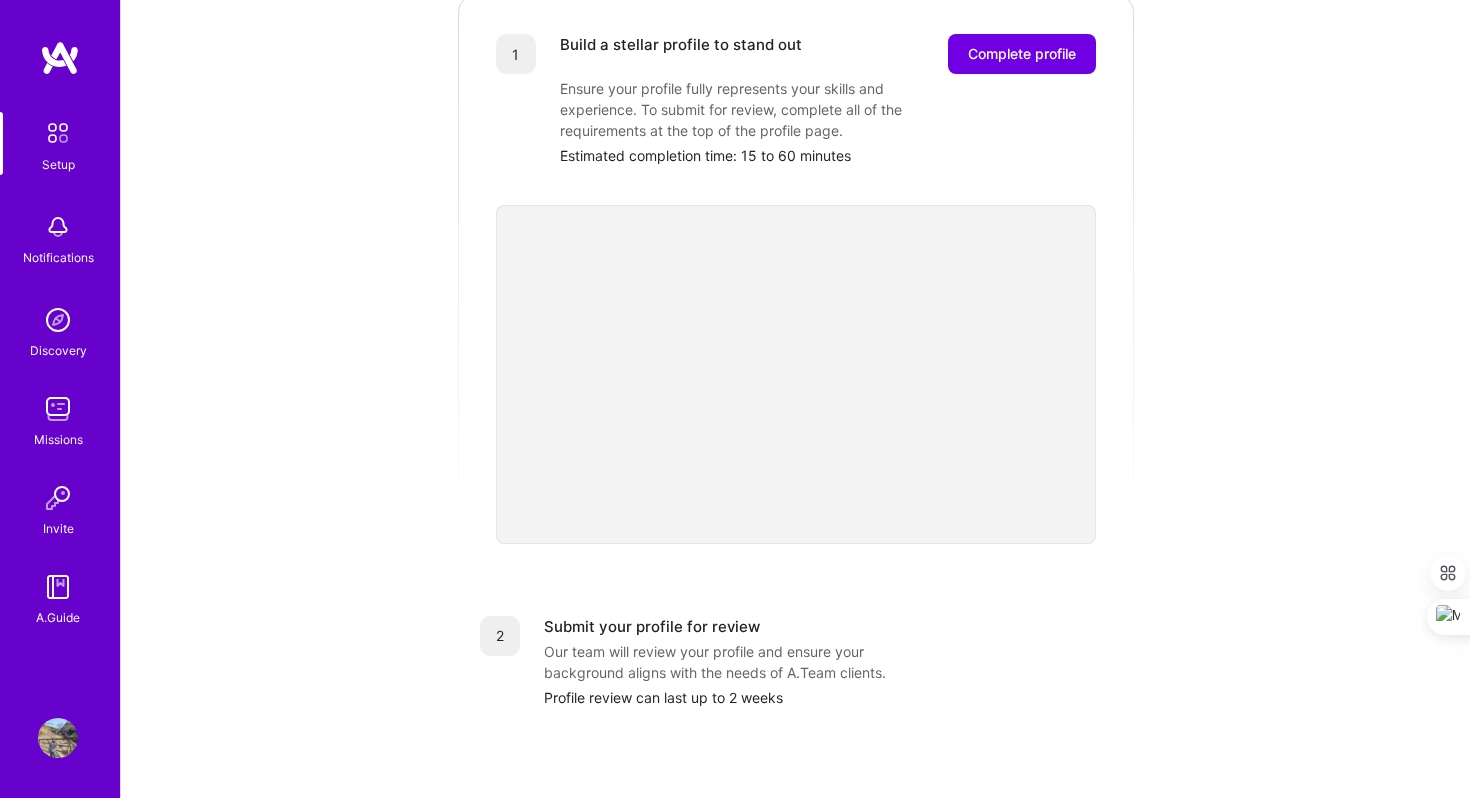 scroll, scrollTop: 283, scrollLeft: 0, axis: vertical 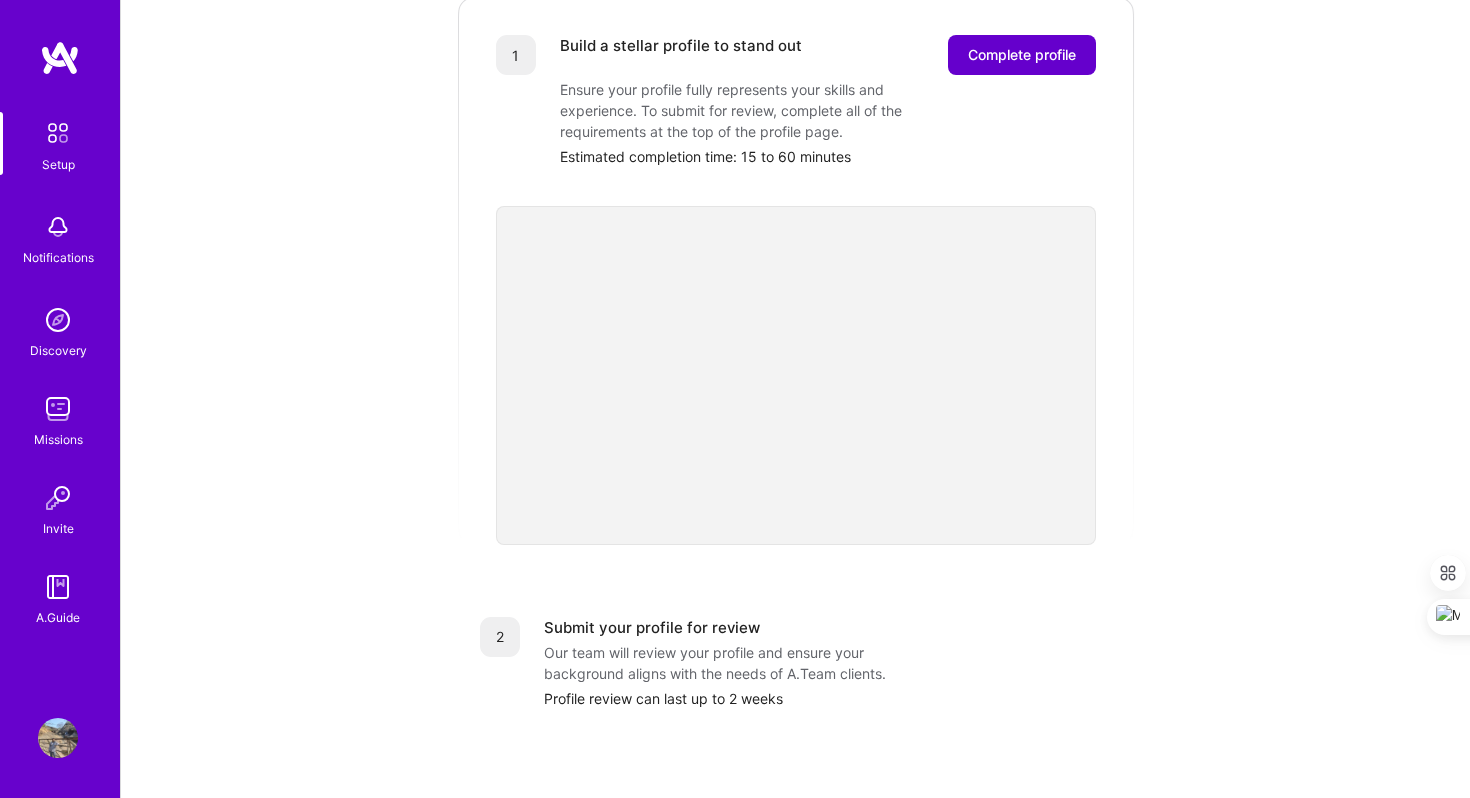 click on "Complete profile" at bounding box center (1022, 55) 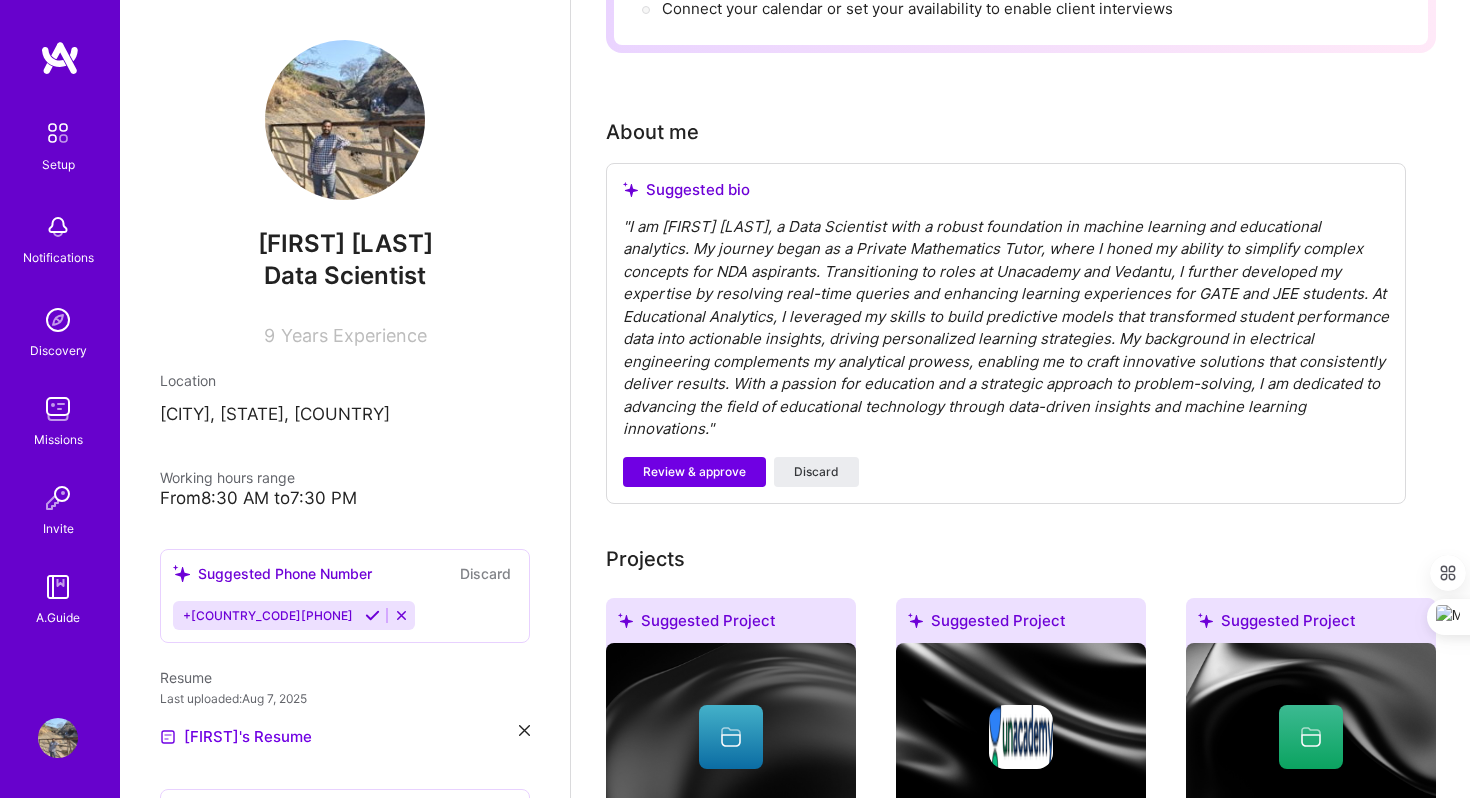 scroll, scrollTop: 444, scrollLeft: 0, axis: vertical 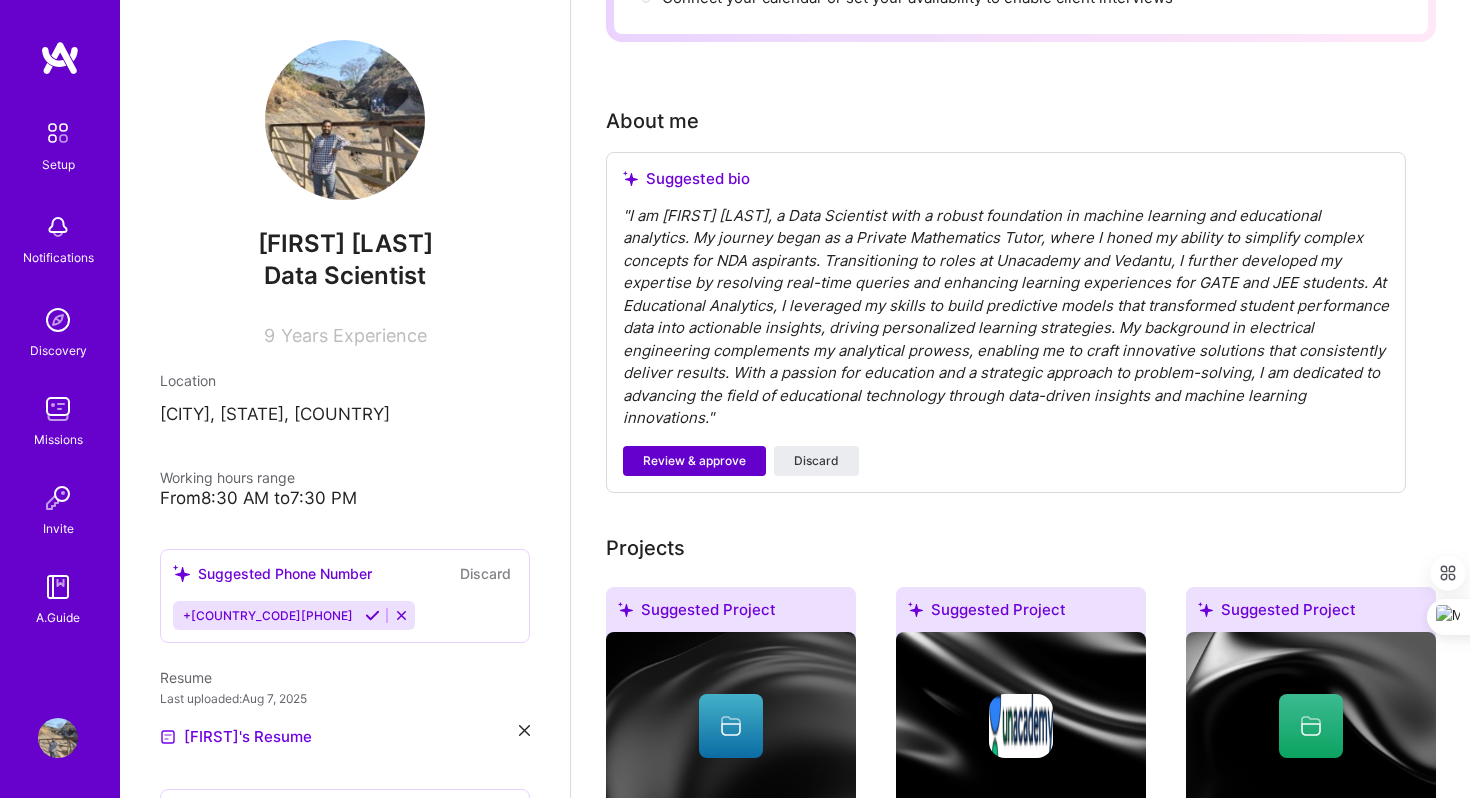click on "Review & approve" at bounding box center [694, 461] 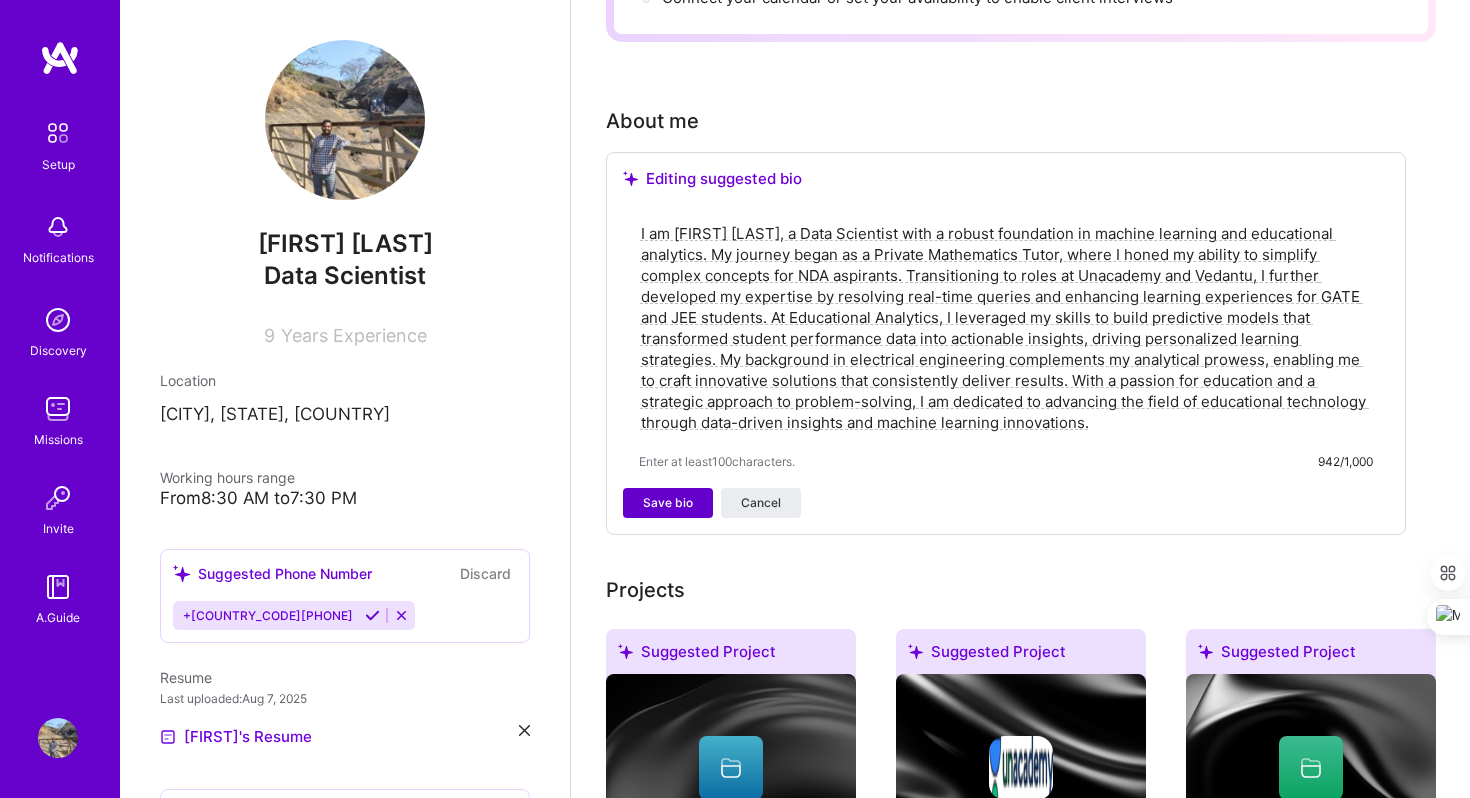 click on "Save bio" at bounding box center [668, 503] 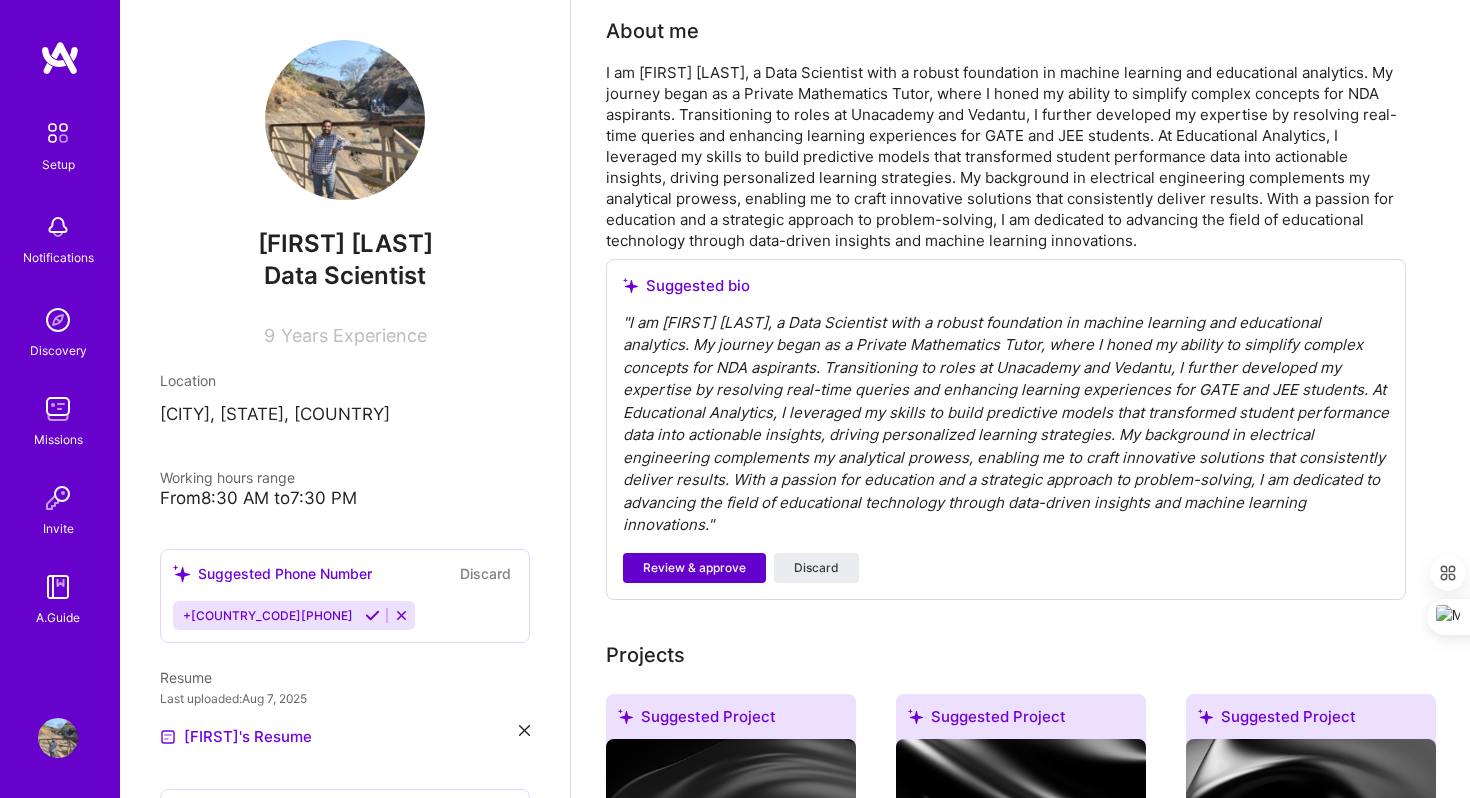 scroll, scrollTop: 586, scrollLeft: 0, axis: vertical 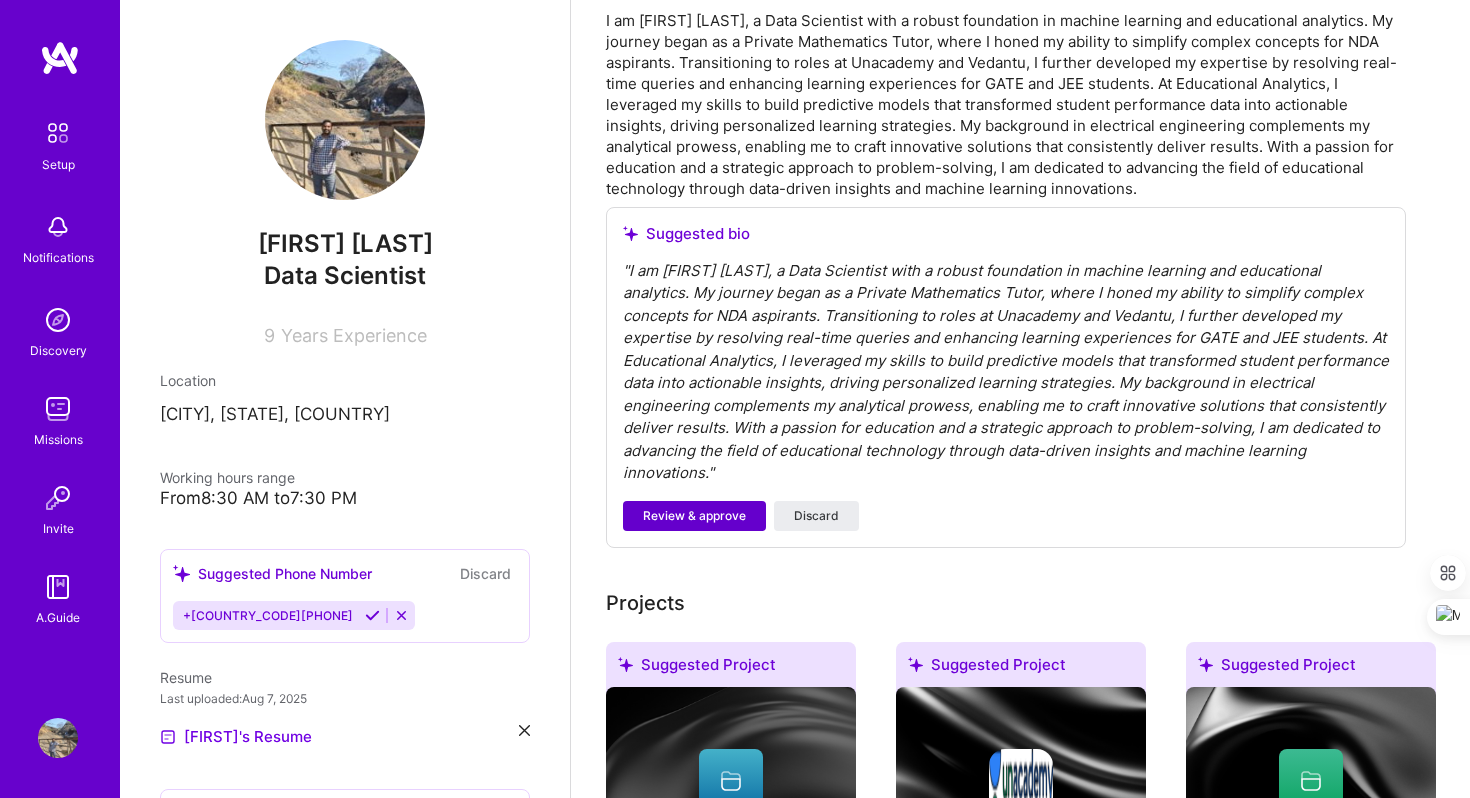 click on "Review & approve" at bounding box center [694, 516] 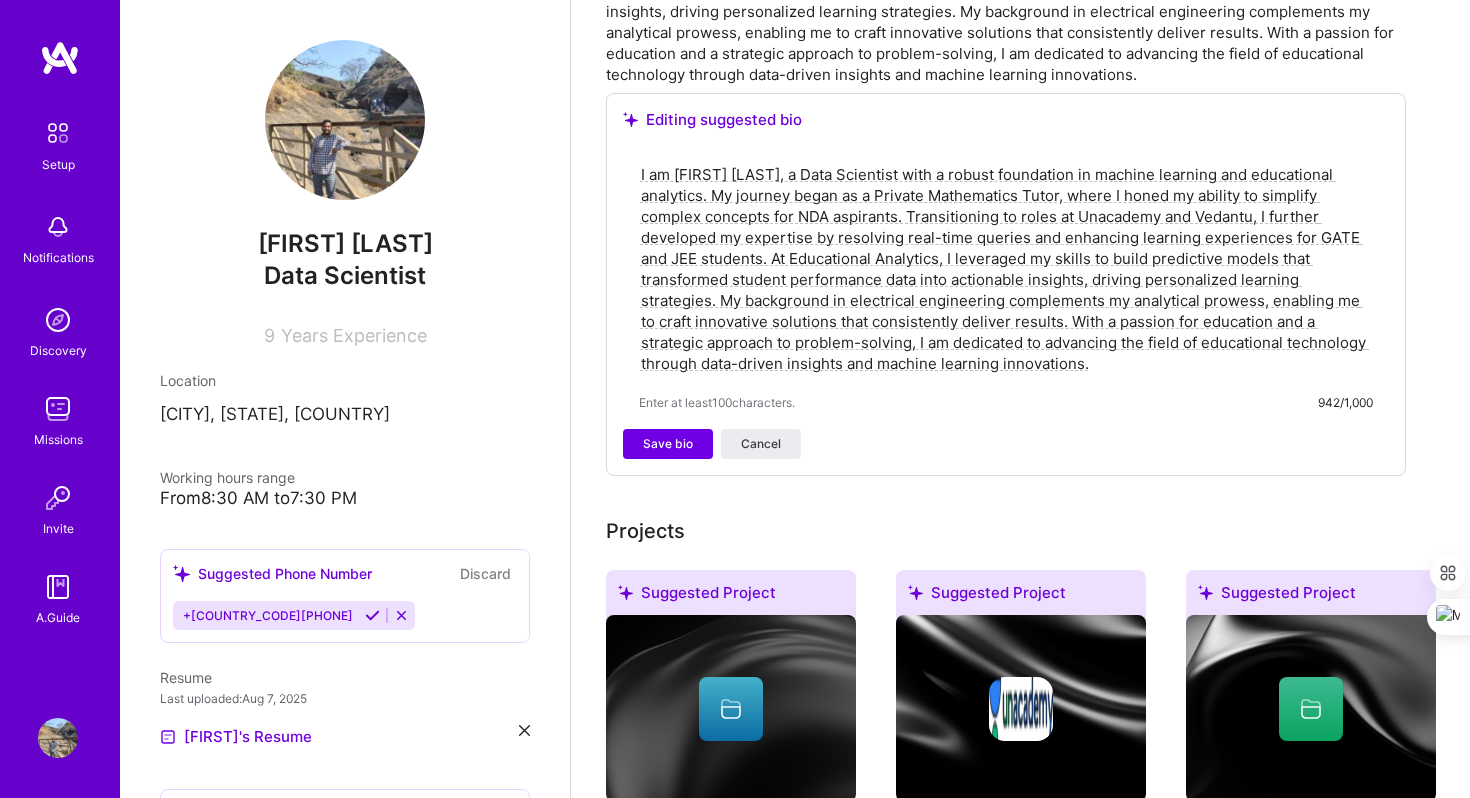 scroll, scrollTop: 701, scrollLeft: 0, axis: vertical 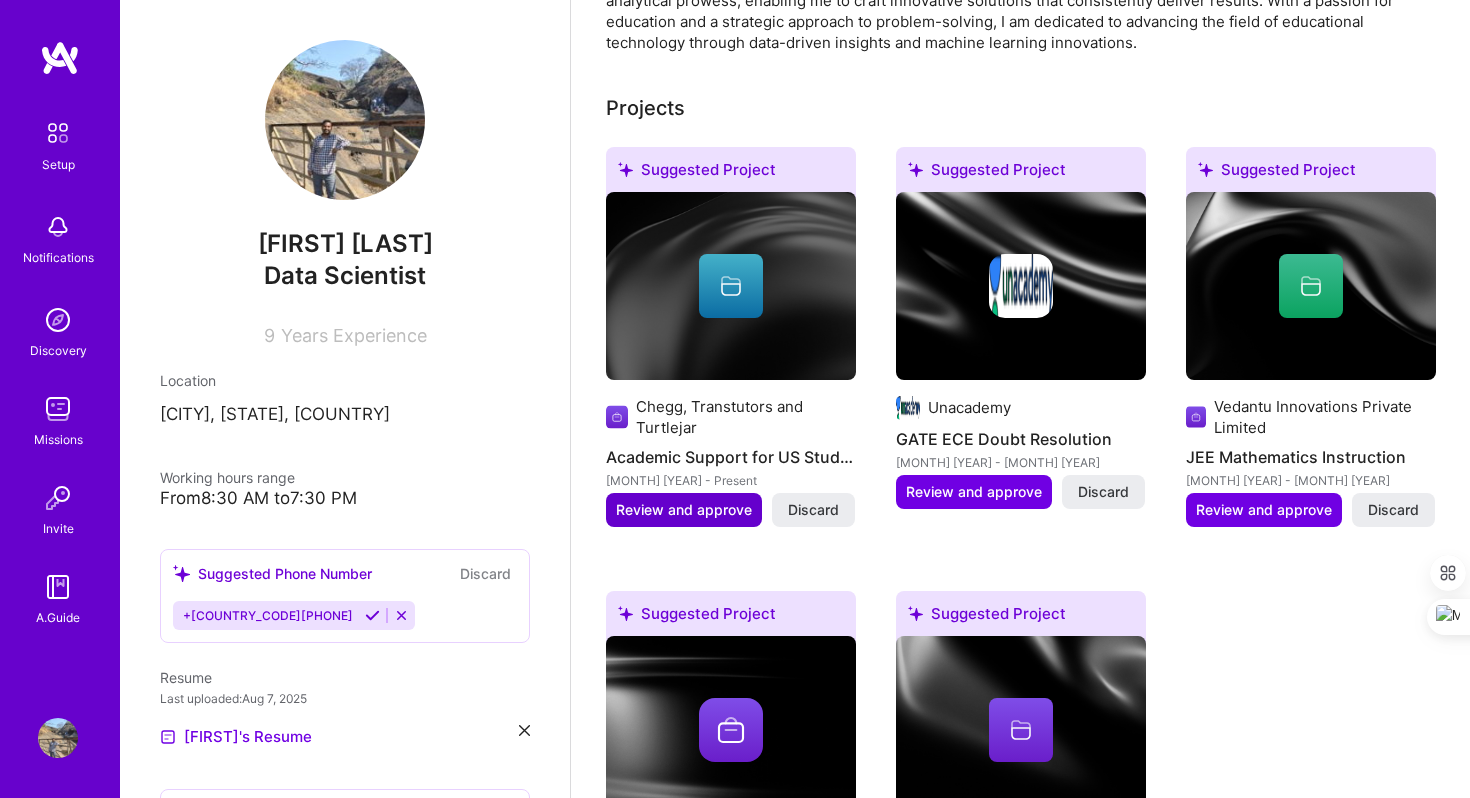click on "Review and approve" at bounding box center (684, 510) 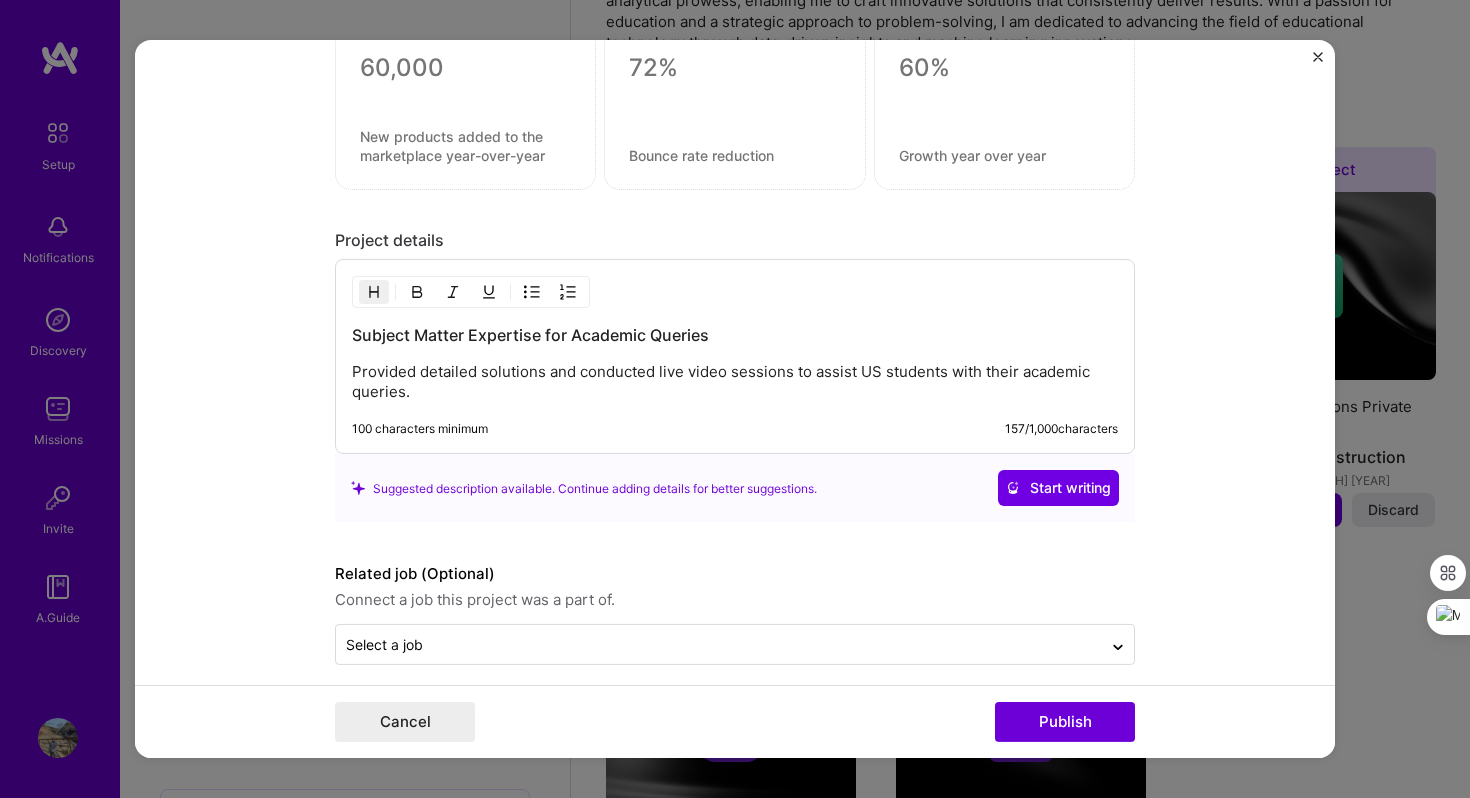 scroll, scrollTop: 1507, scrollLeft: 0, axis: vertical 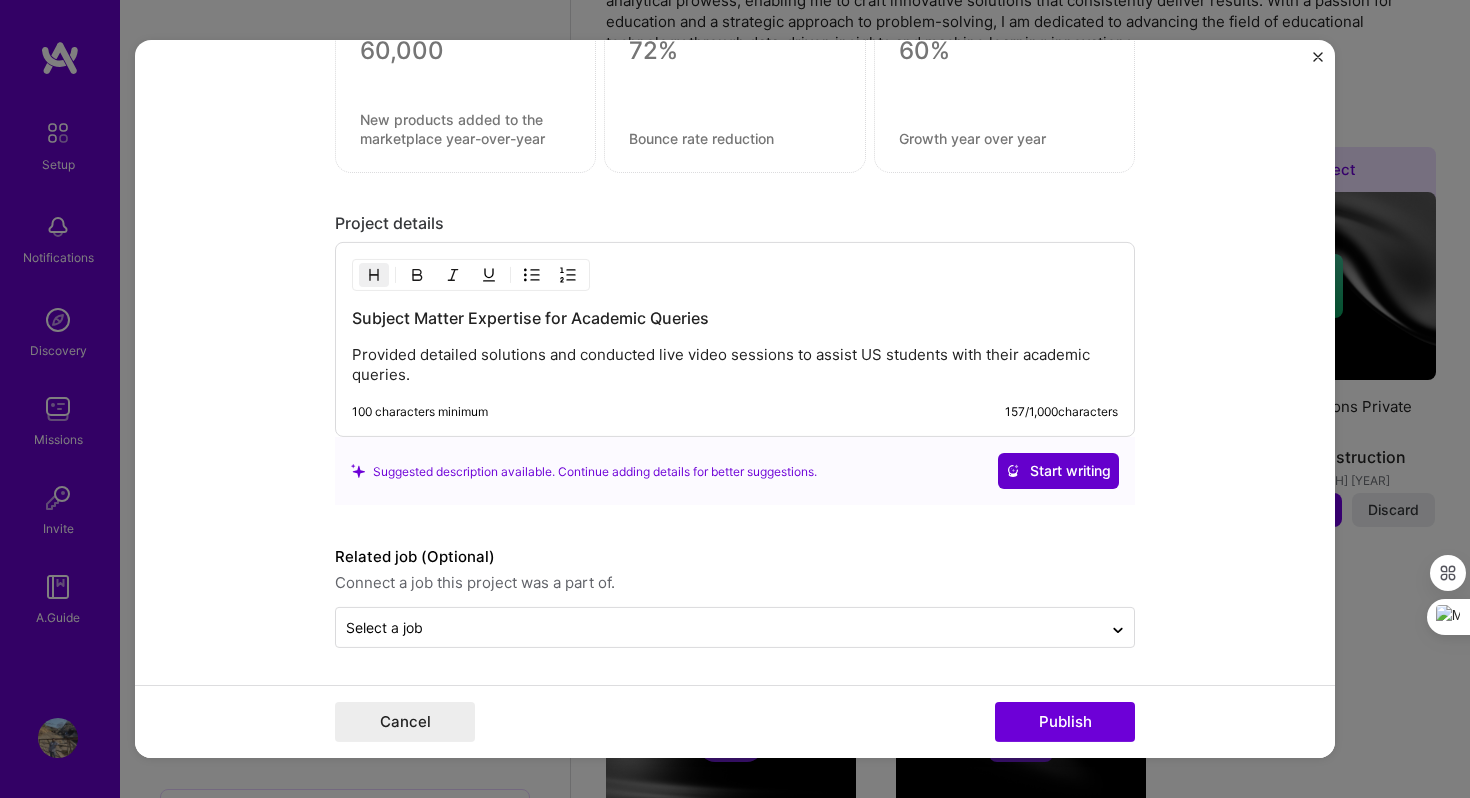 click on "Start writing" at bounding box center (1058, 471) 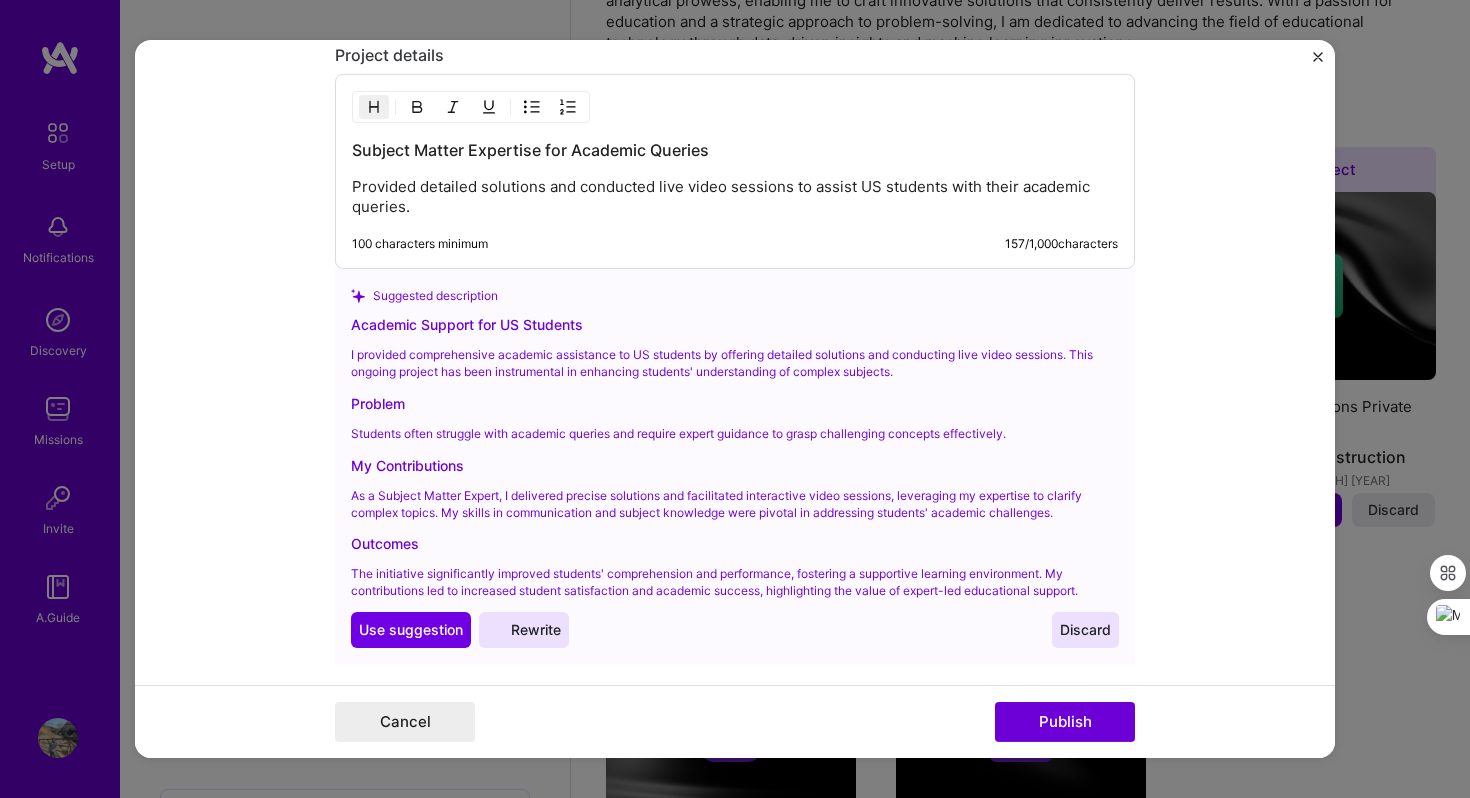 scroll, scrollTop: 1676, scrollLeft: 0, axis: vertical 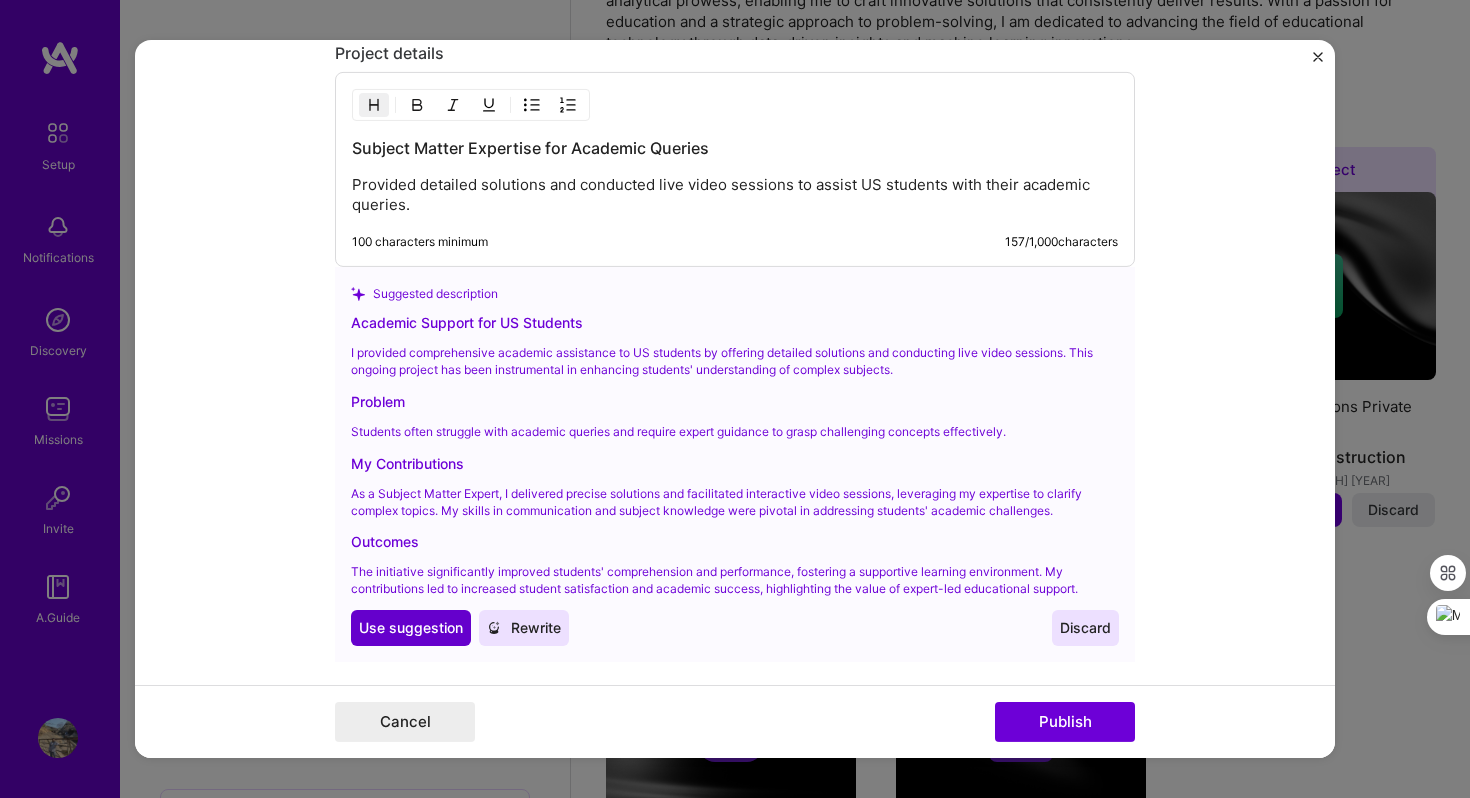 click on "Use suggestion" at bounding box center (411, 628) 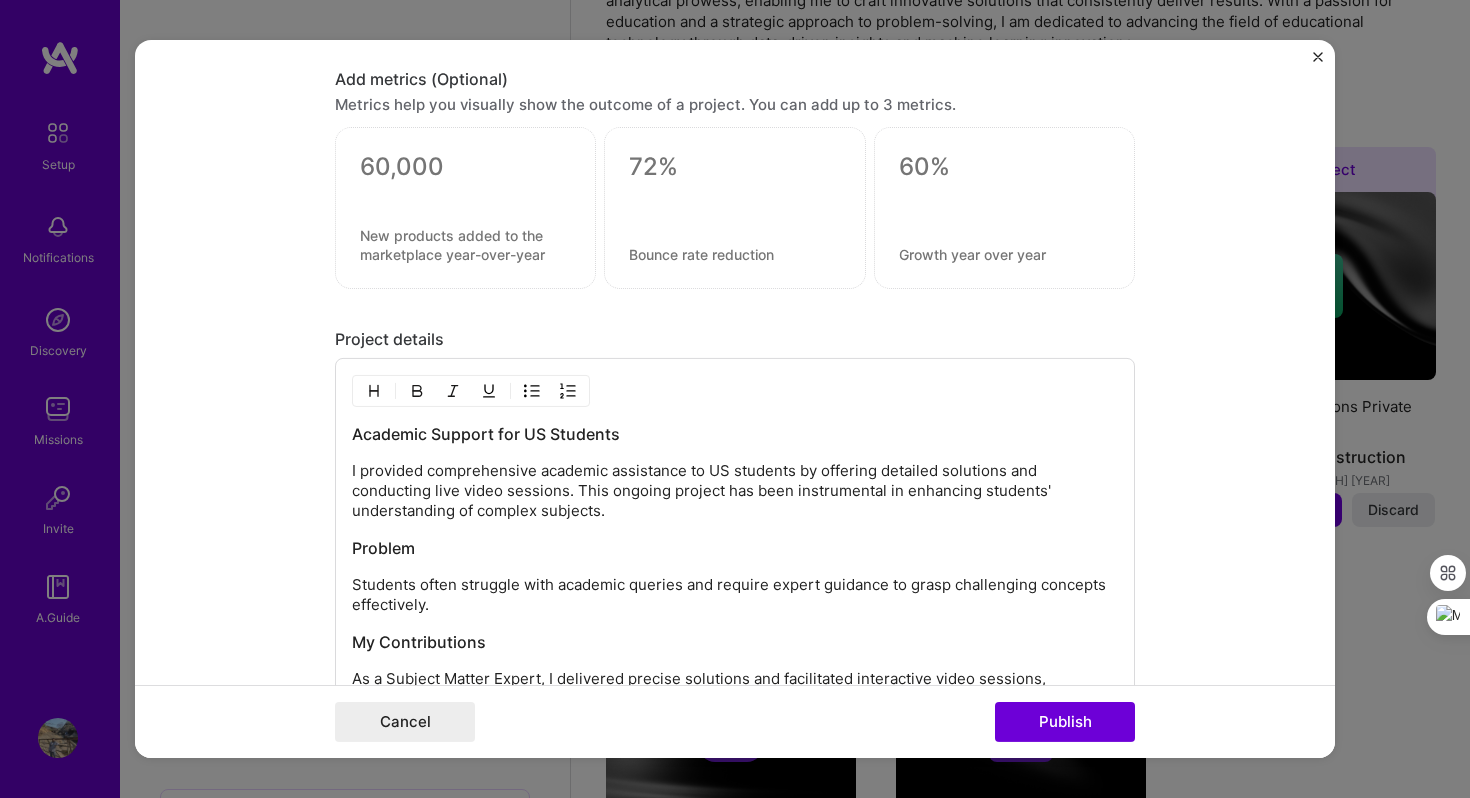 scroll, scrollTop: 1834, scrollLeft: 0, axis: vertical 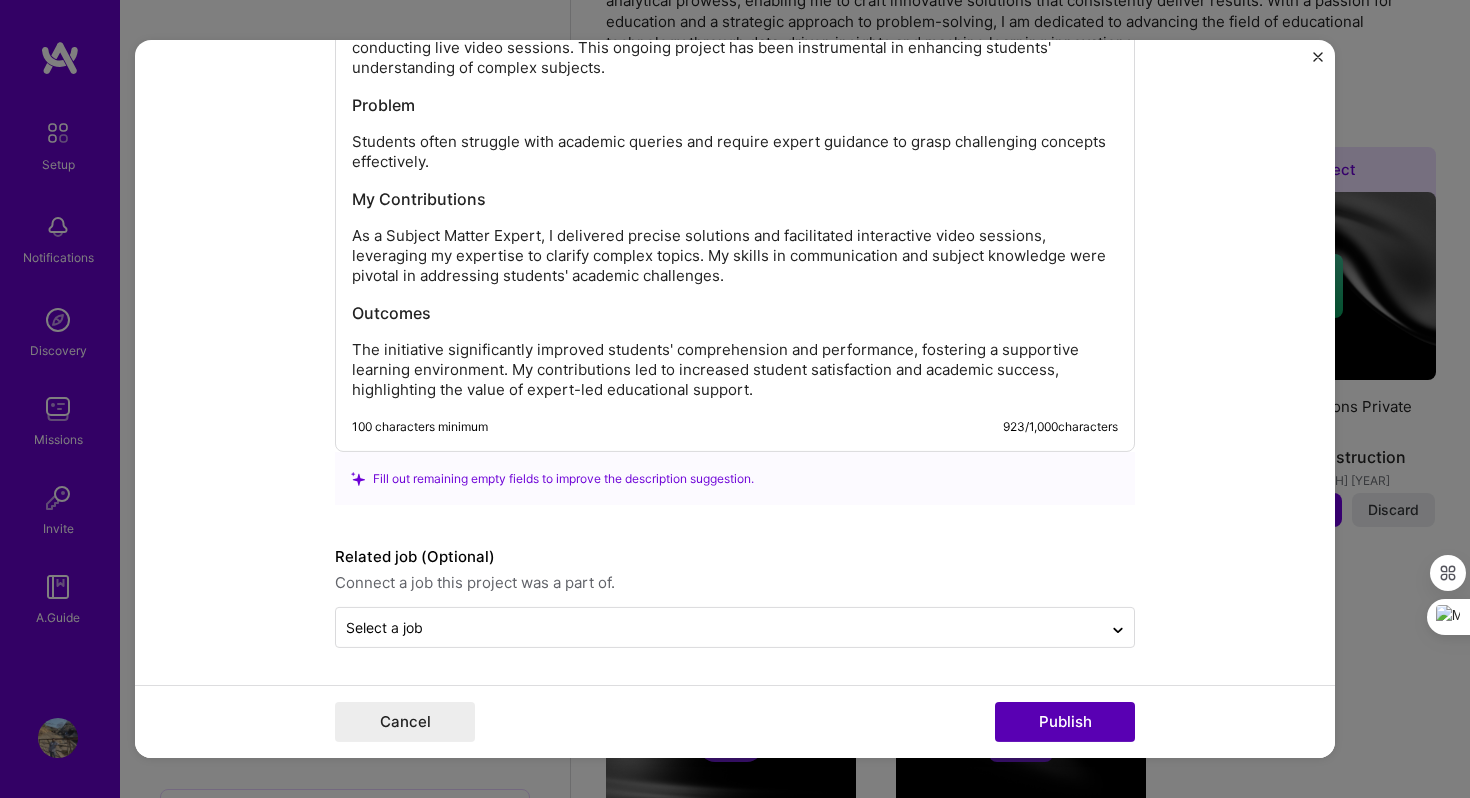 click on "Publish" at bounding box center (1065, 722) 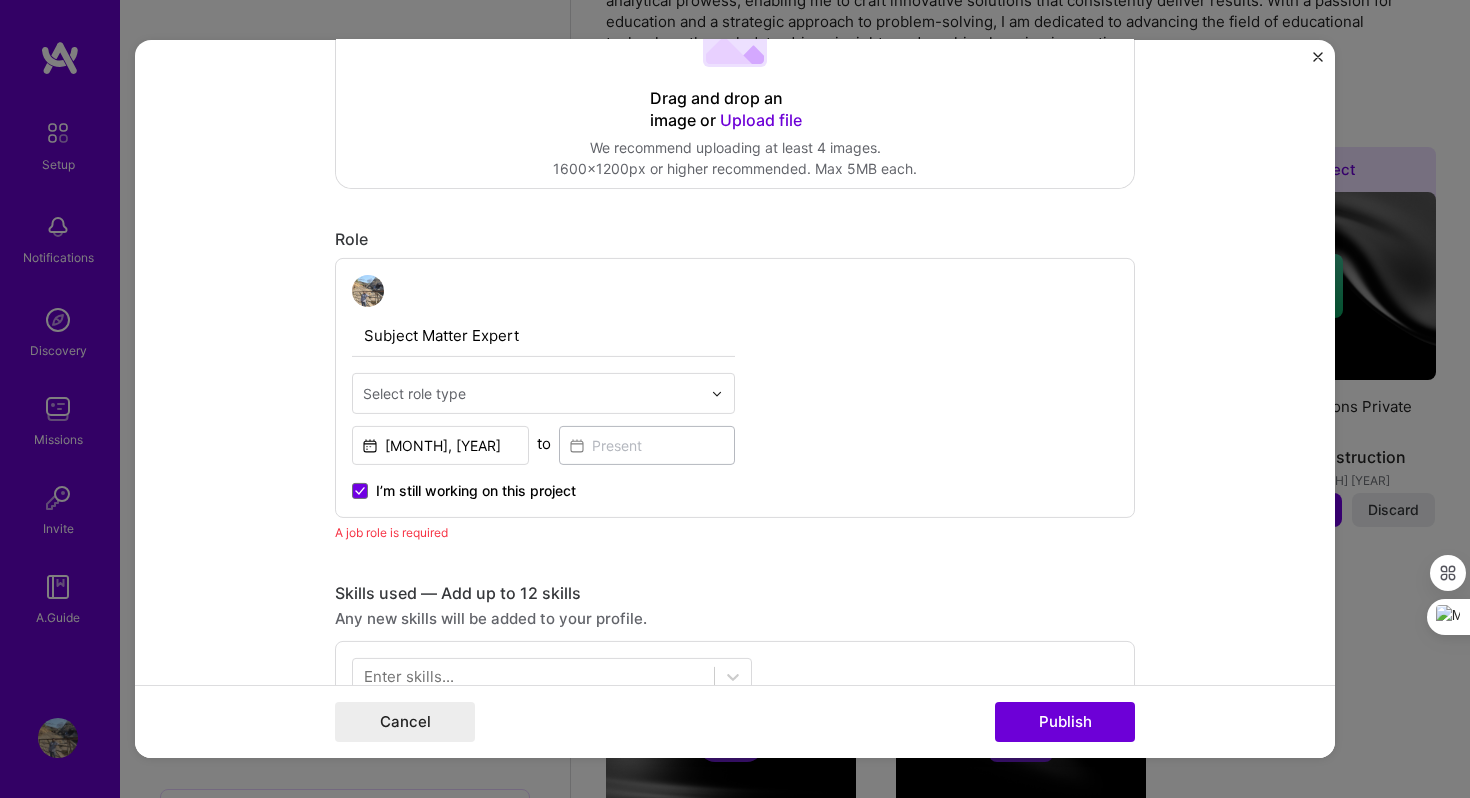 scroll, scrollTop: 131, scrollLeft: 0, axis: vertical 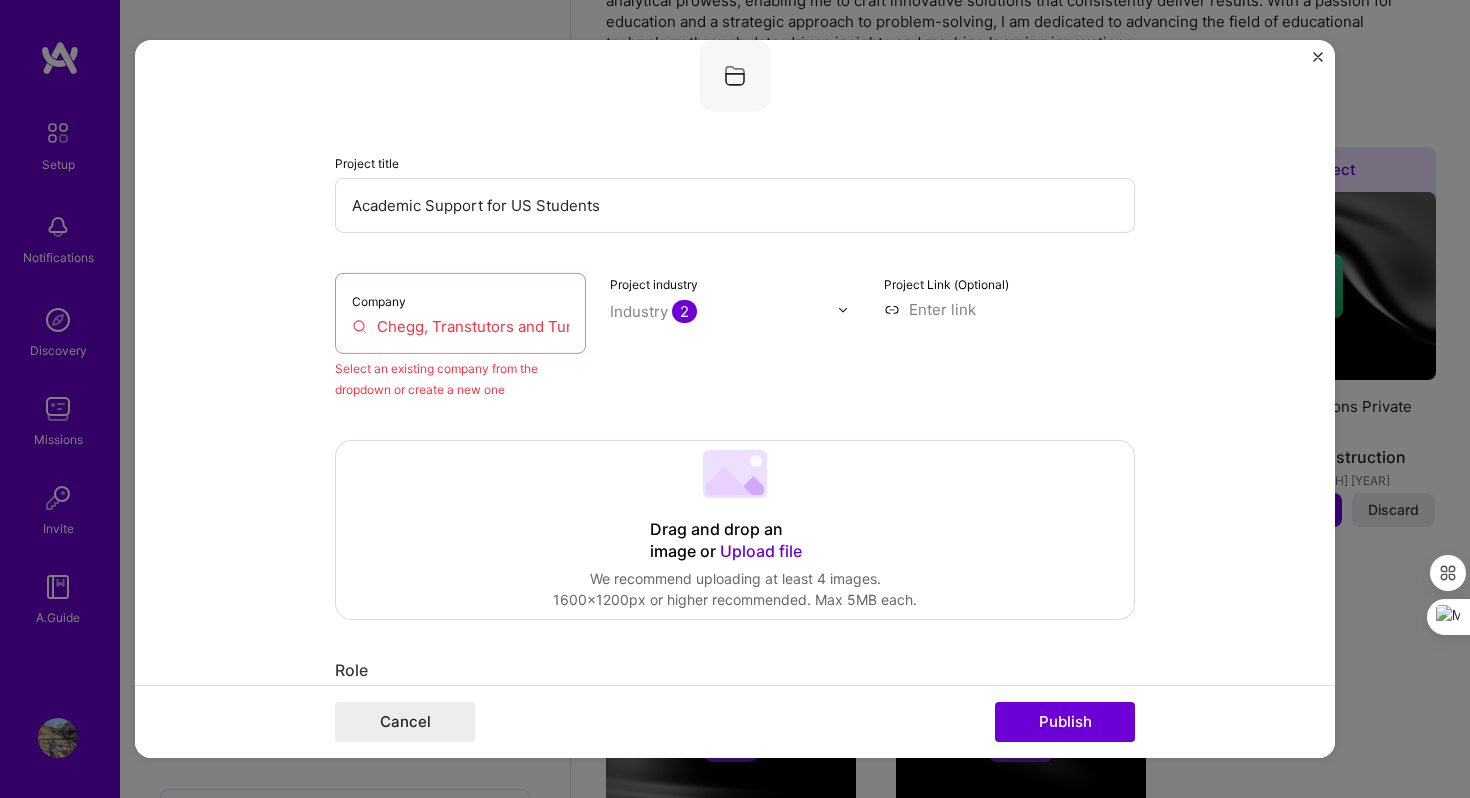 click on "Company" at bounding box center [379, 301] 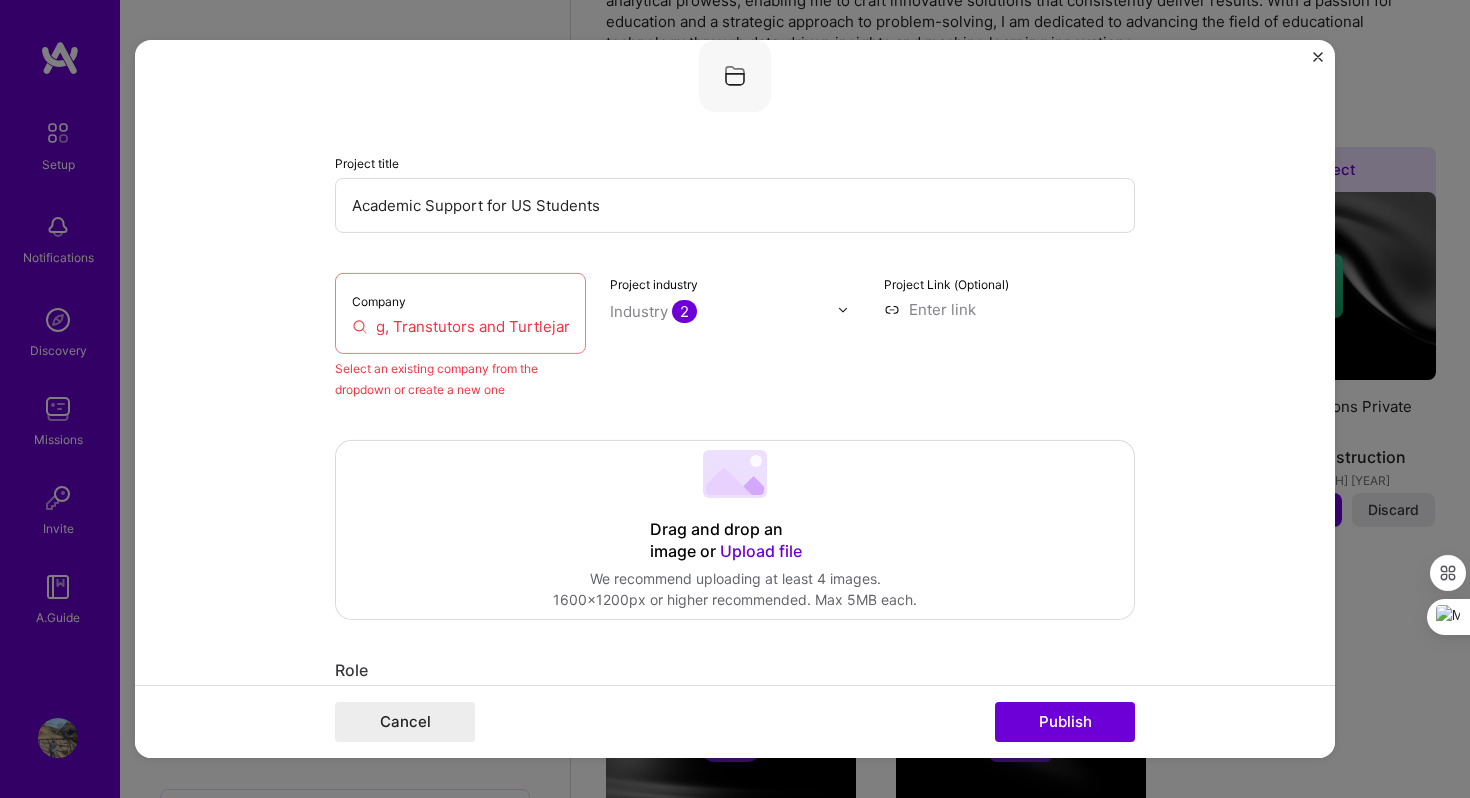 drag, startPoint x: 424, startPoint y: 334, endPoint x: 692, endPoint y: 354, distance: 268.74524 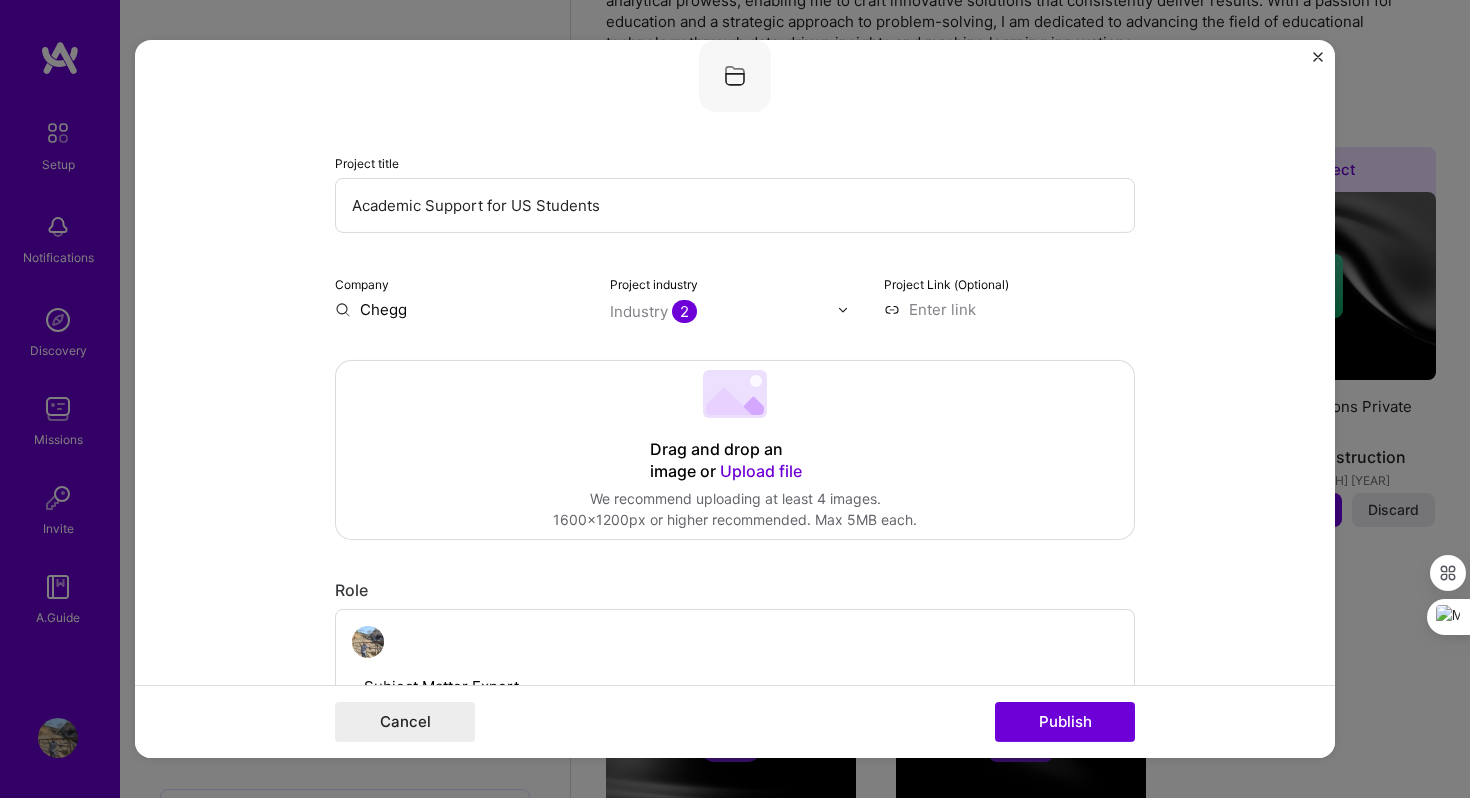 scroll, scrollTop: 0, scrollLeft: 0, axis: both 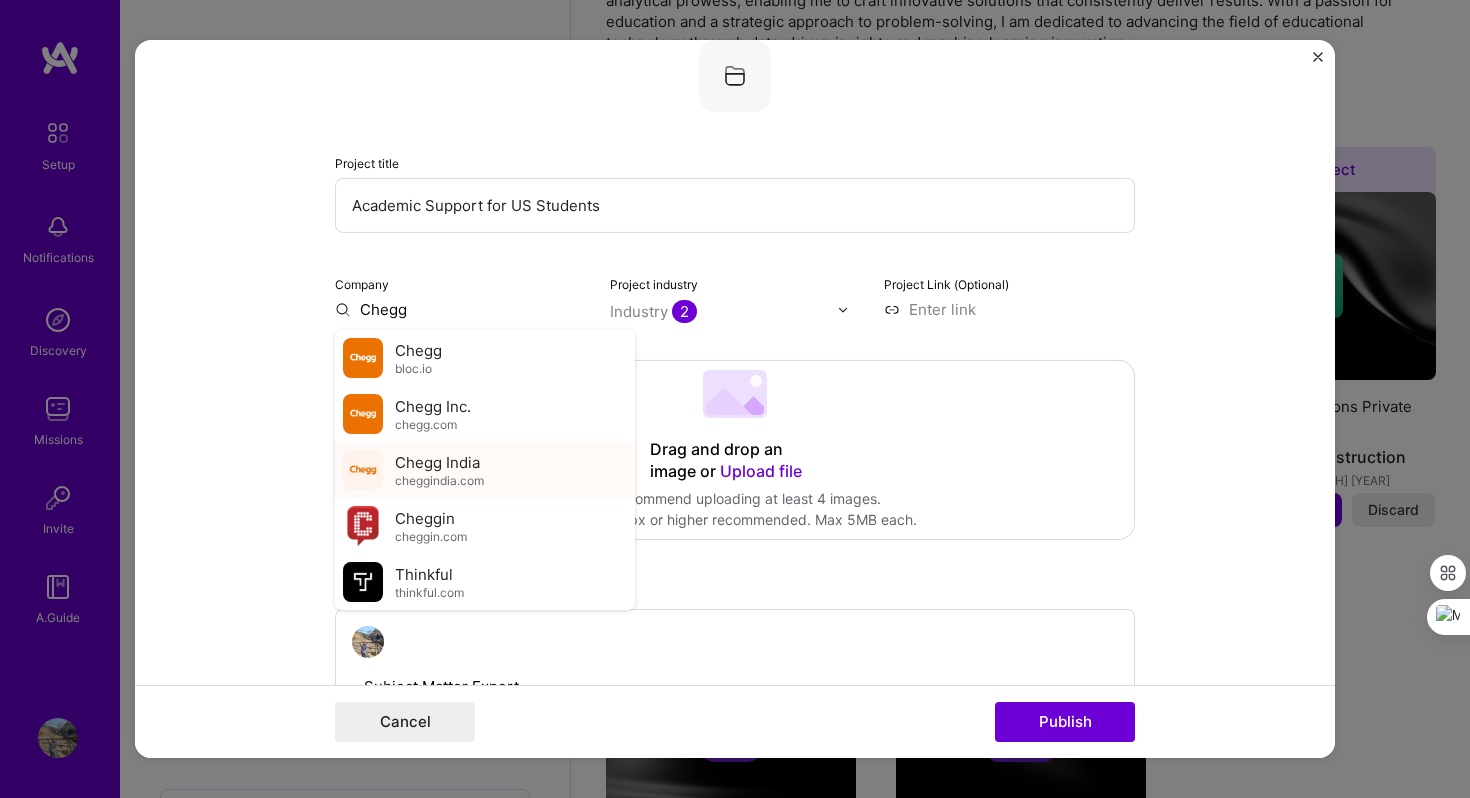 click on "Chegg India" at bounding box center [437, 461] 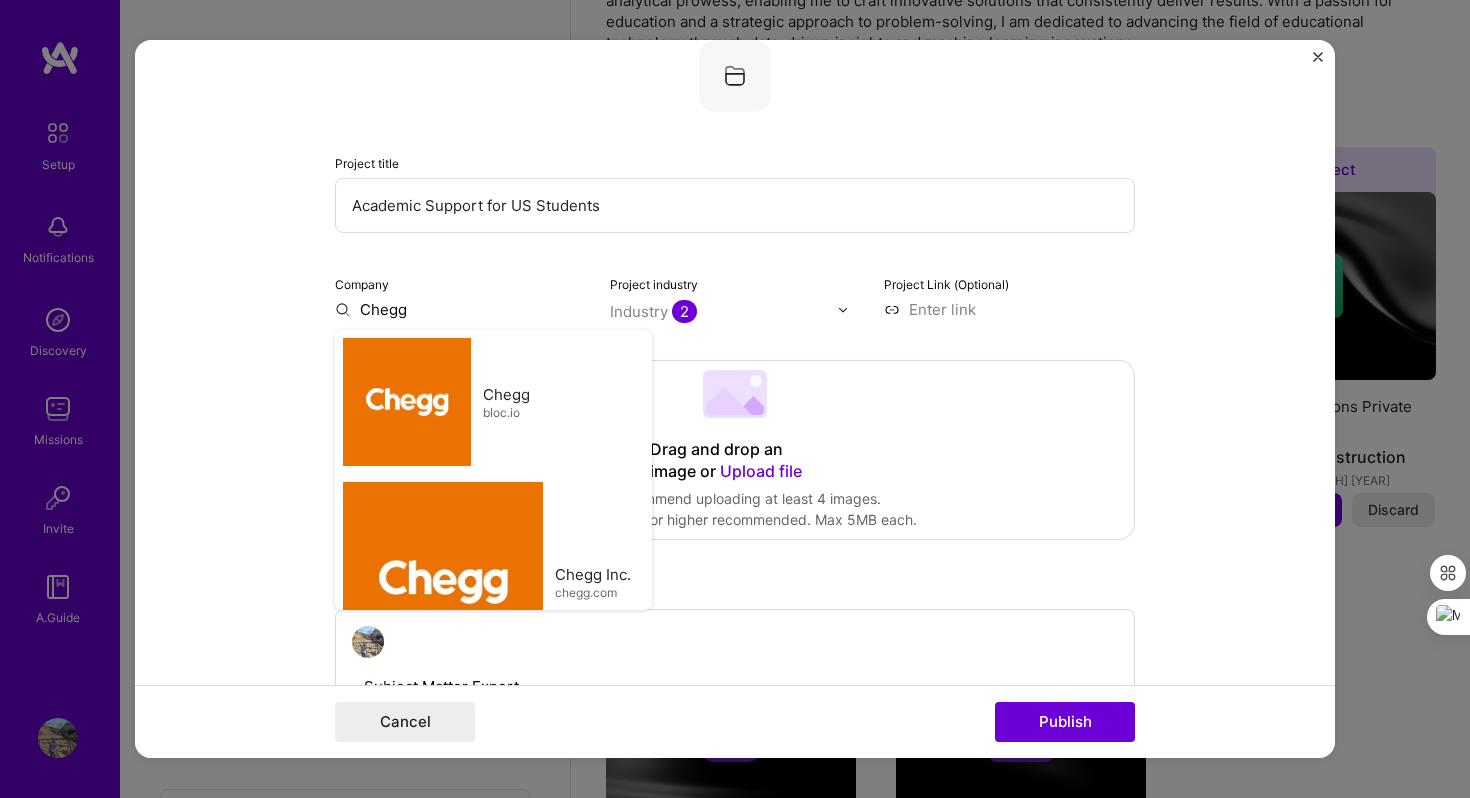 type on "Chegg India" 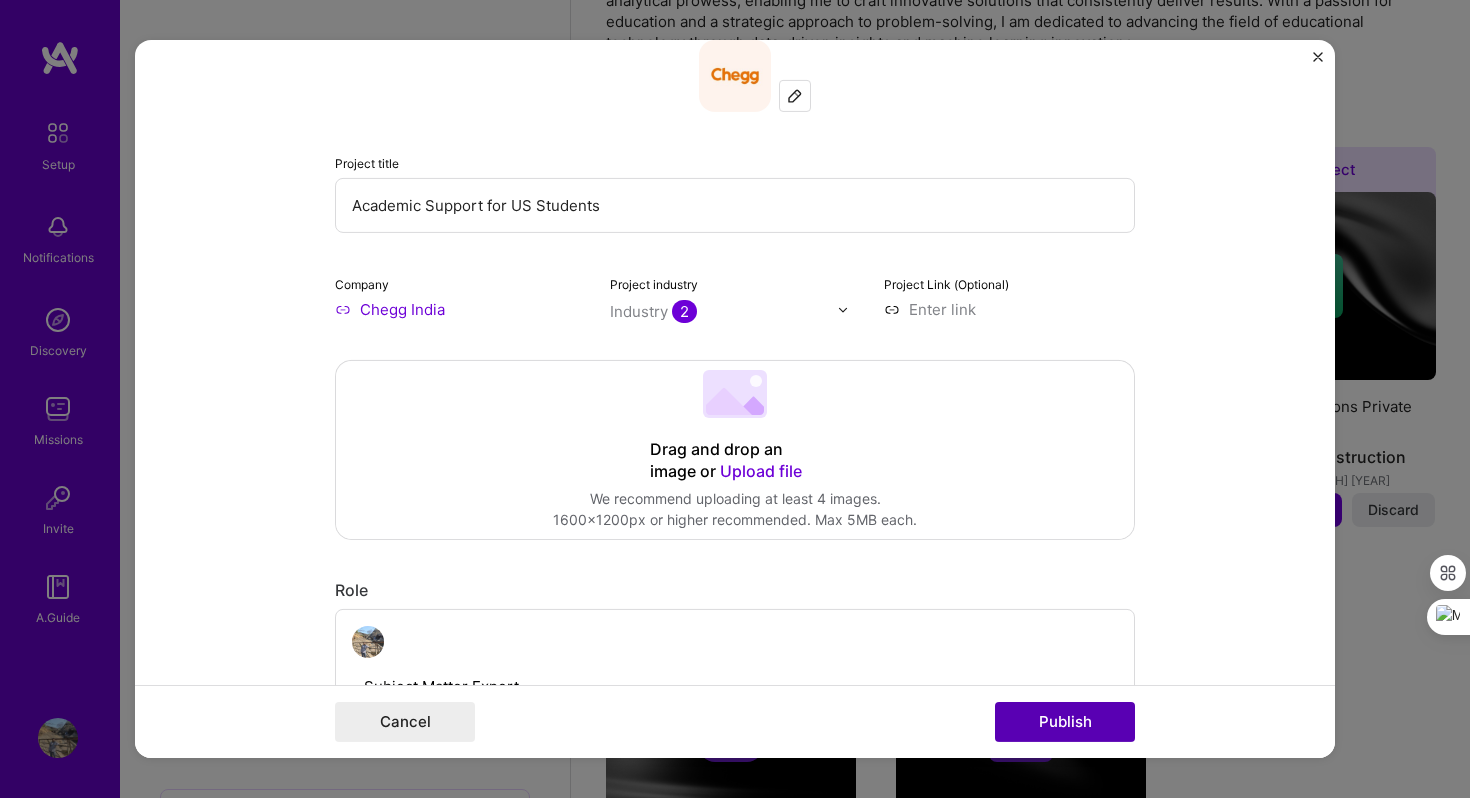 click on "Publish" at bounding box center [1065, 722] 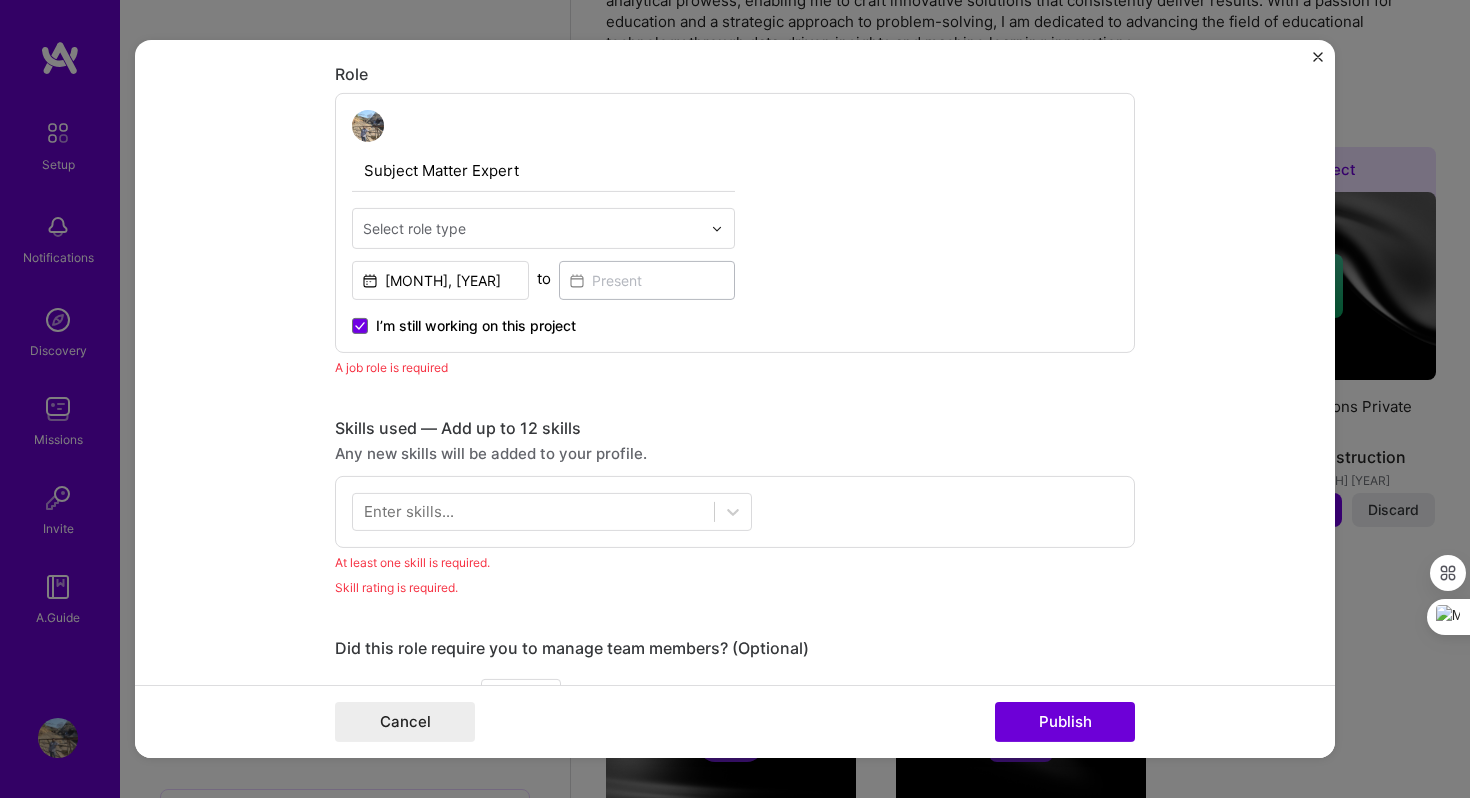 scroll, scrollTop: 672, scrollLeft: 0, axis: vertical 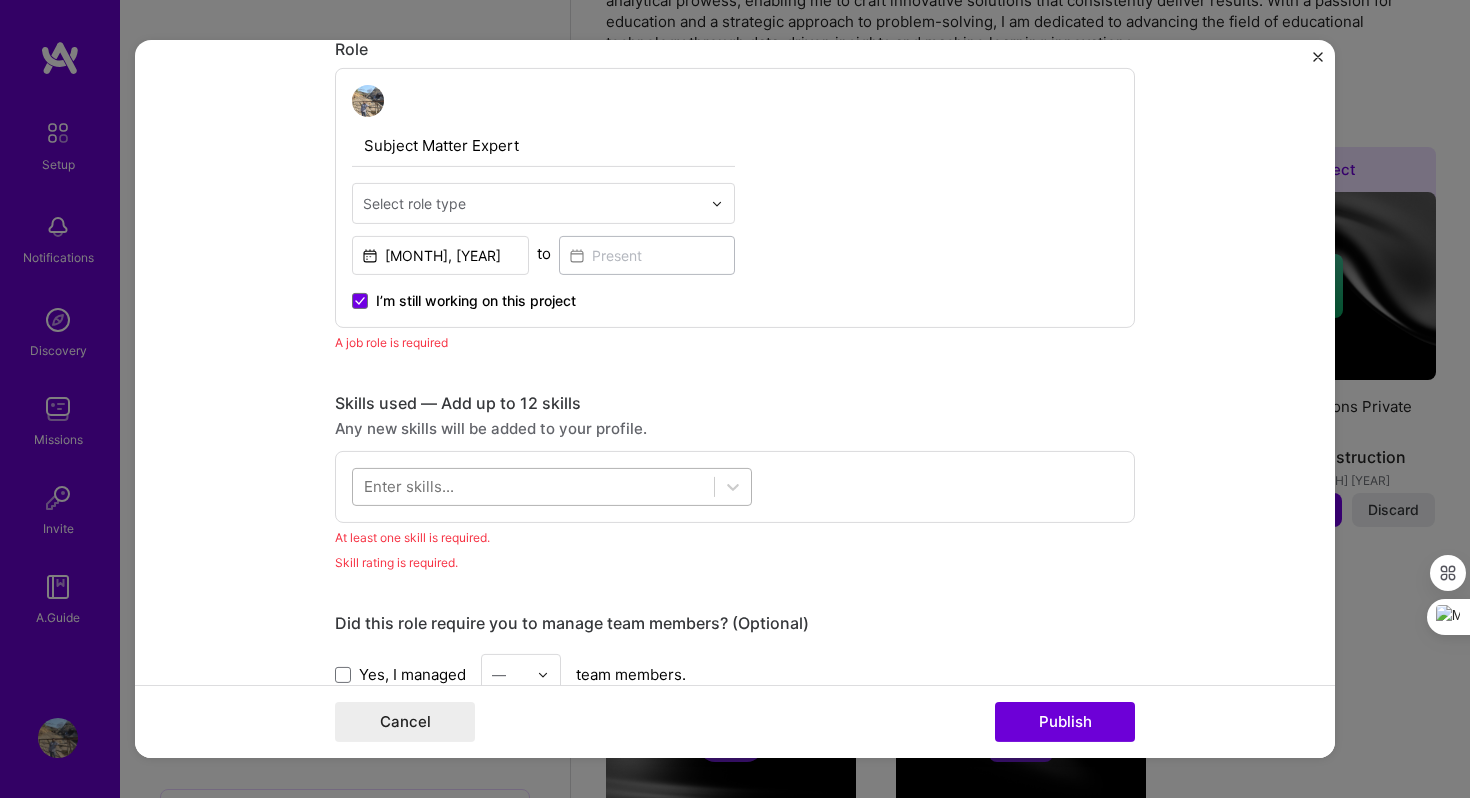 click at bounding box center [533, 486] 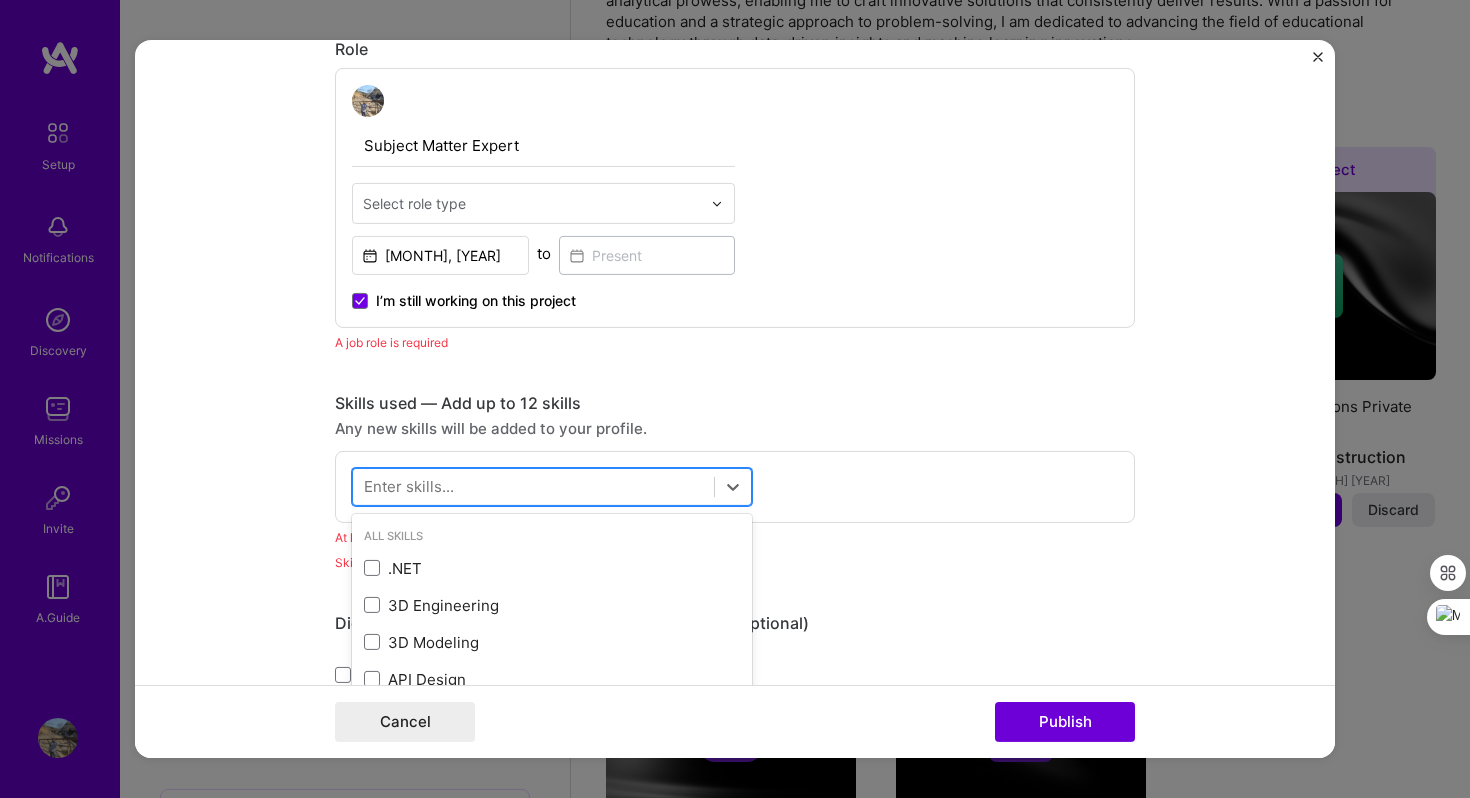 scroll, scrollTop: 726, scrollLeft: 0, axis: vertical 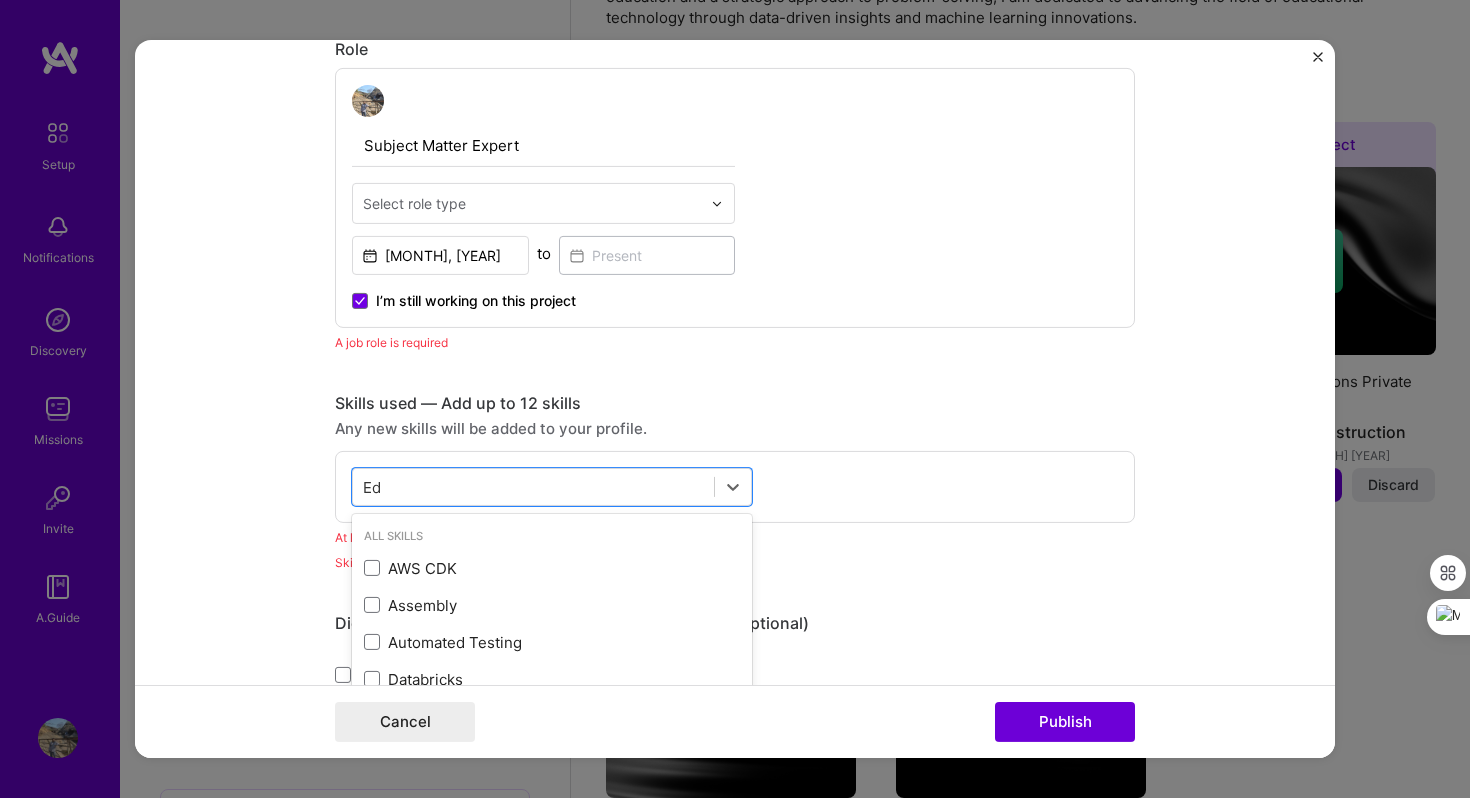 type on "E" 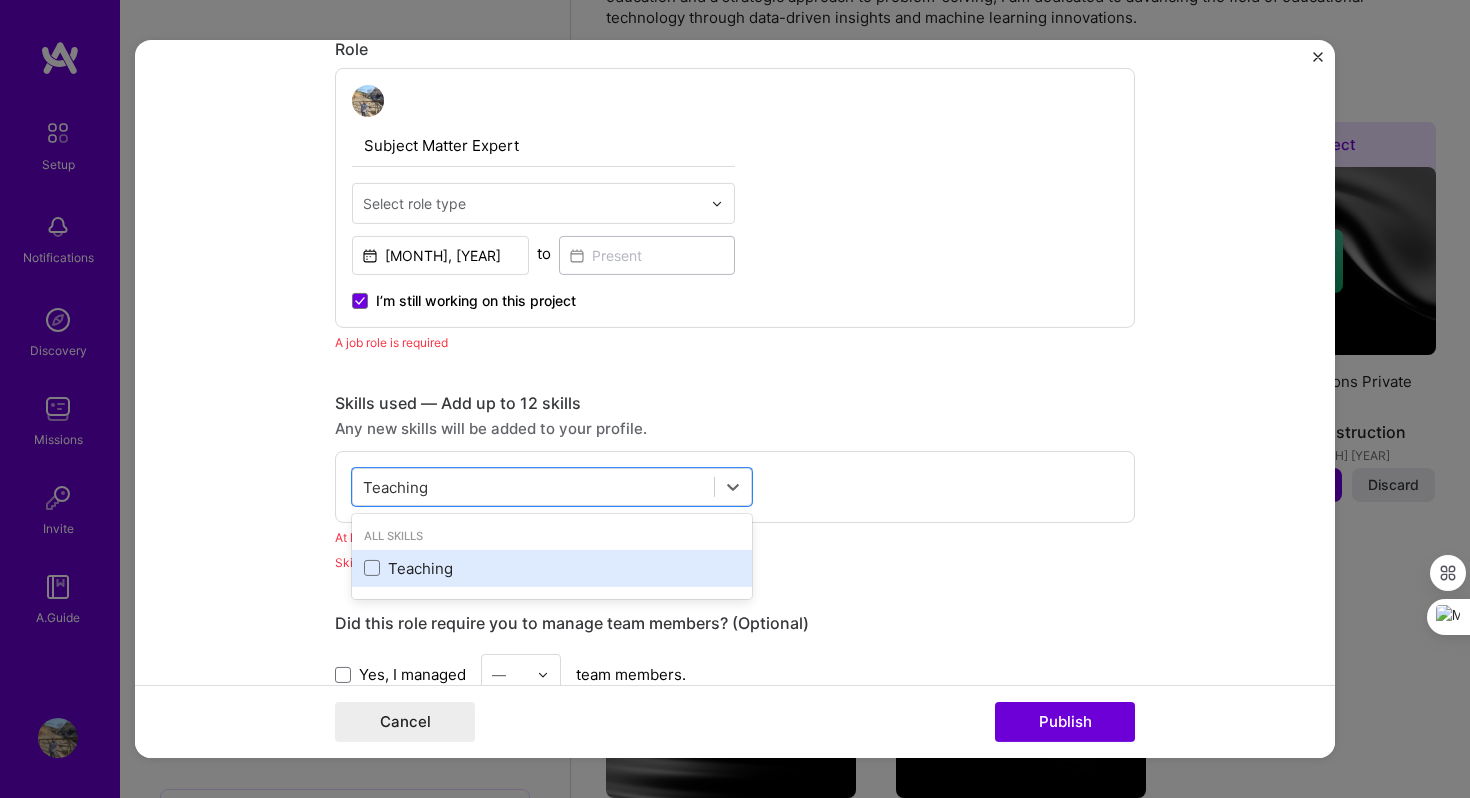 click on "Teaching" at bounding box center (552, 568) 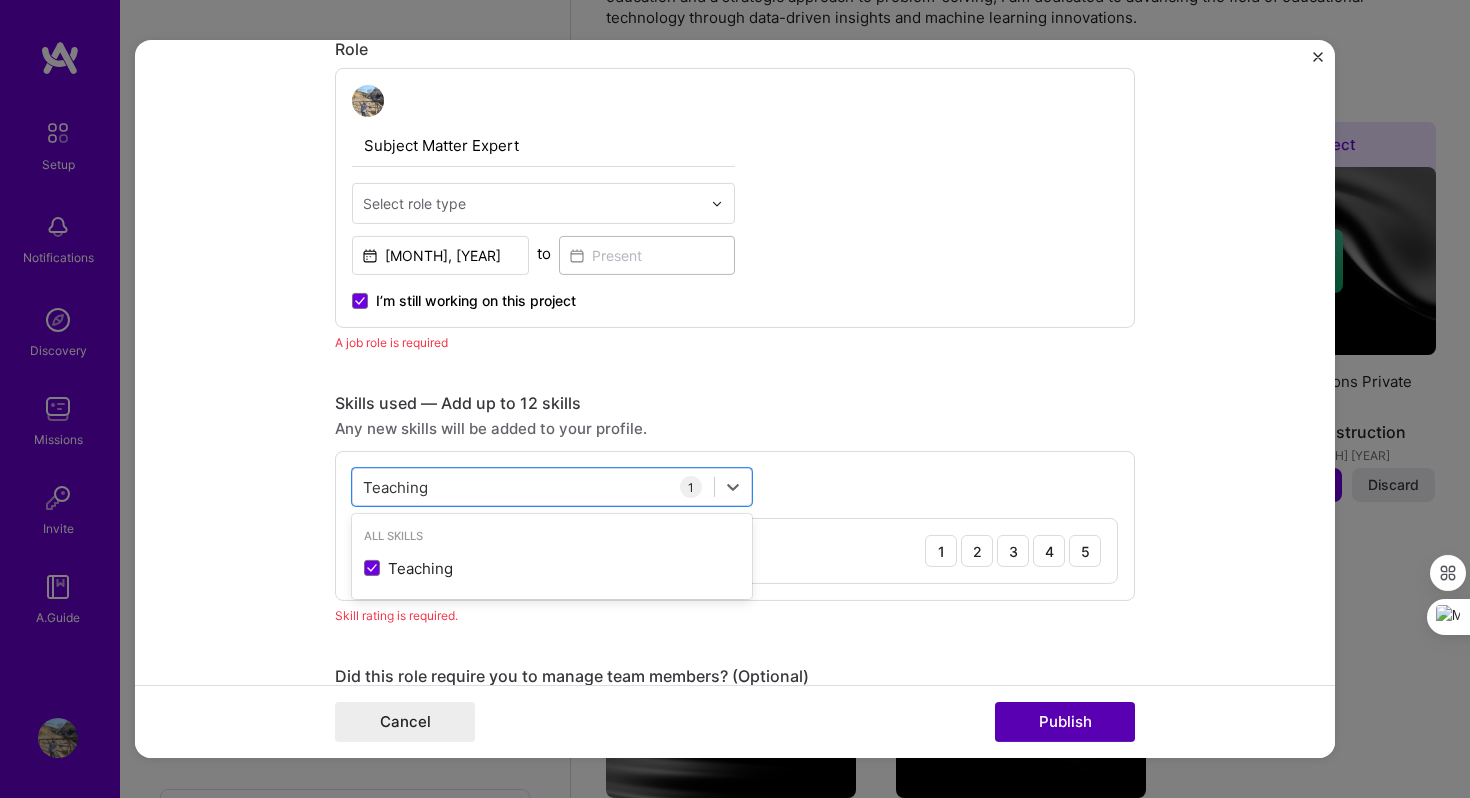 type on "Teaching" 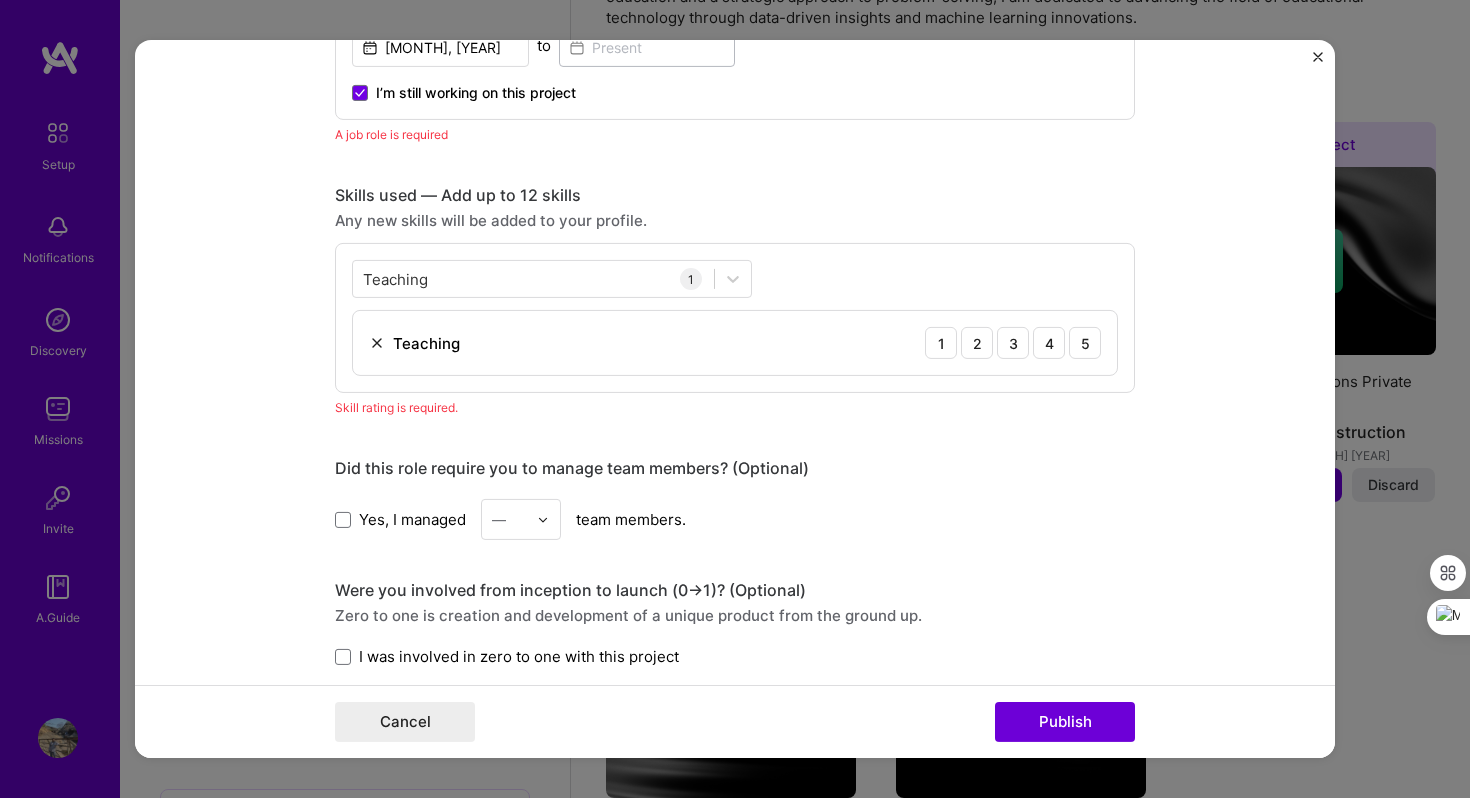 scroll, scrollTop: 884, scrollLeft: 0, axis: vertical 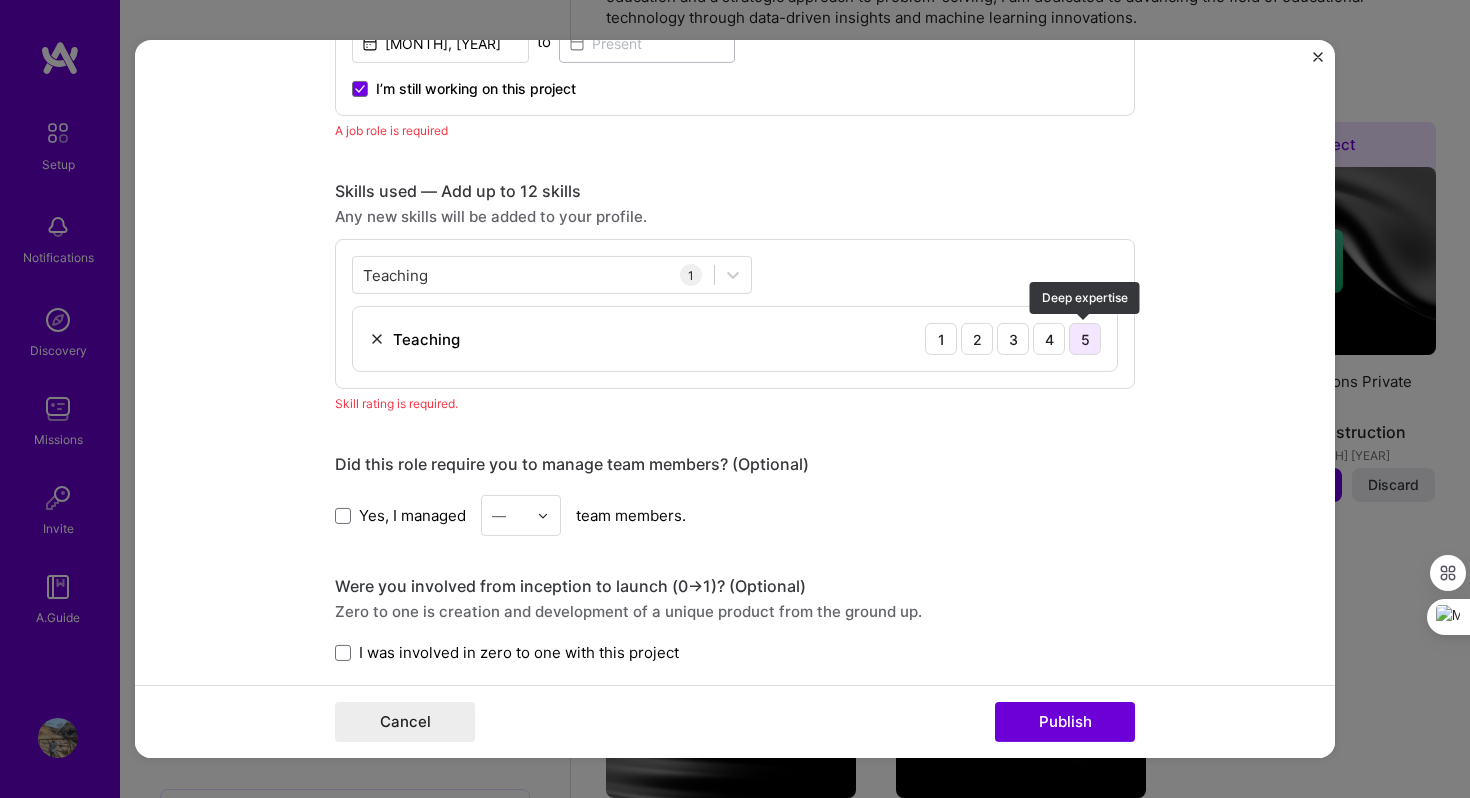 click on "5" at bounding box center [1085, 339] 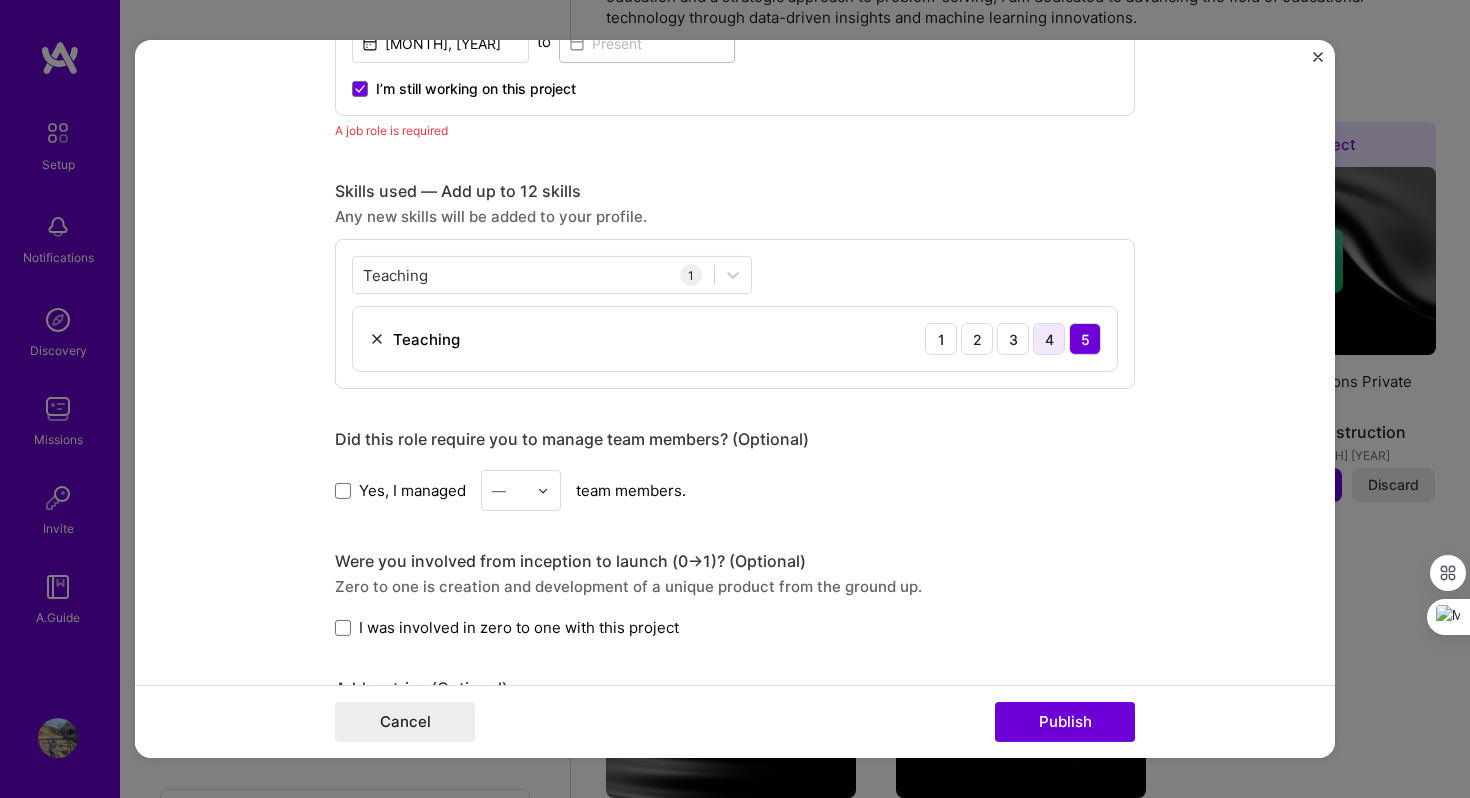 click on "4" at bounding box center (1049, 339) 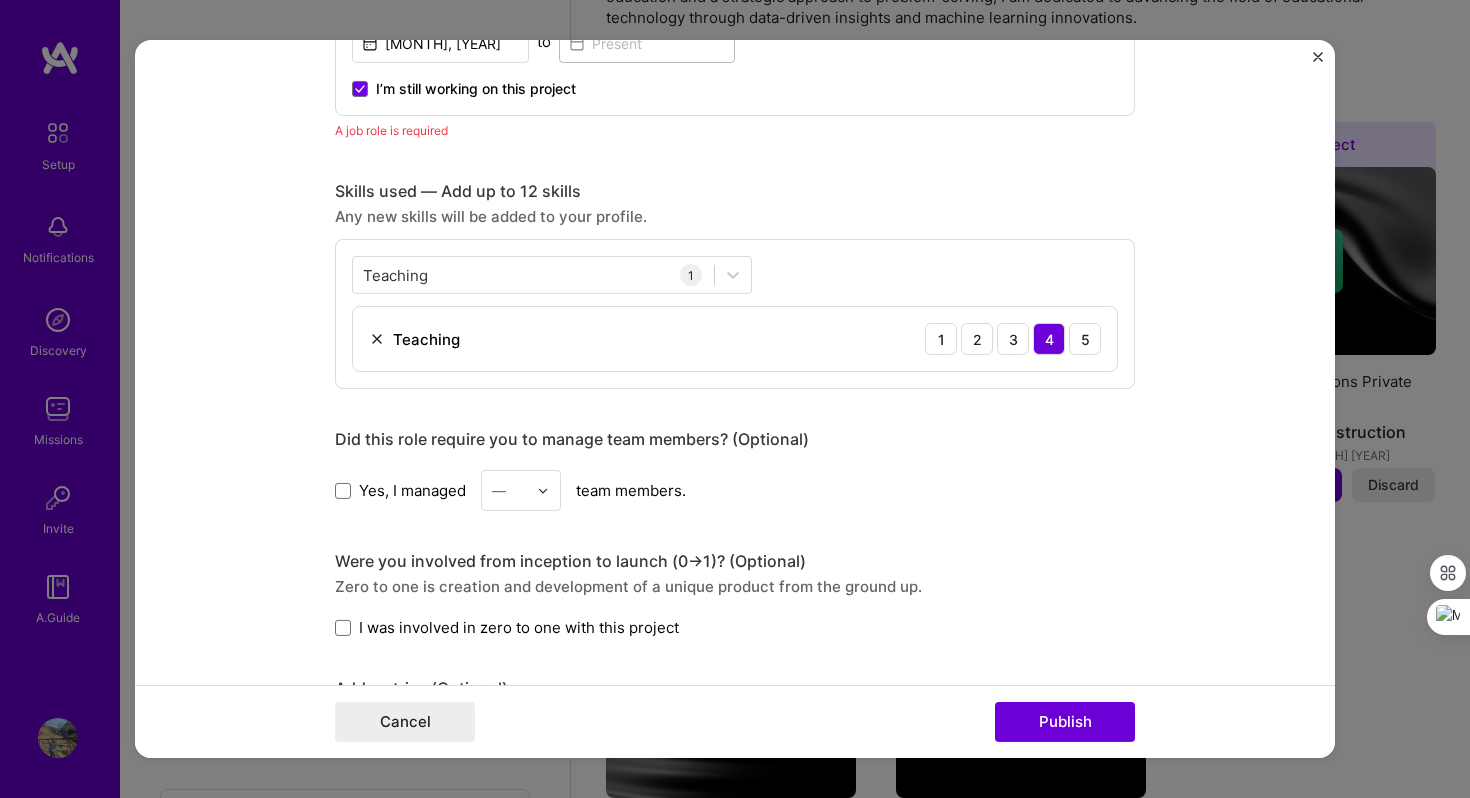 click on "Cancel Publish" at bounding box center (735, 721) 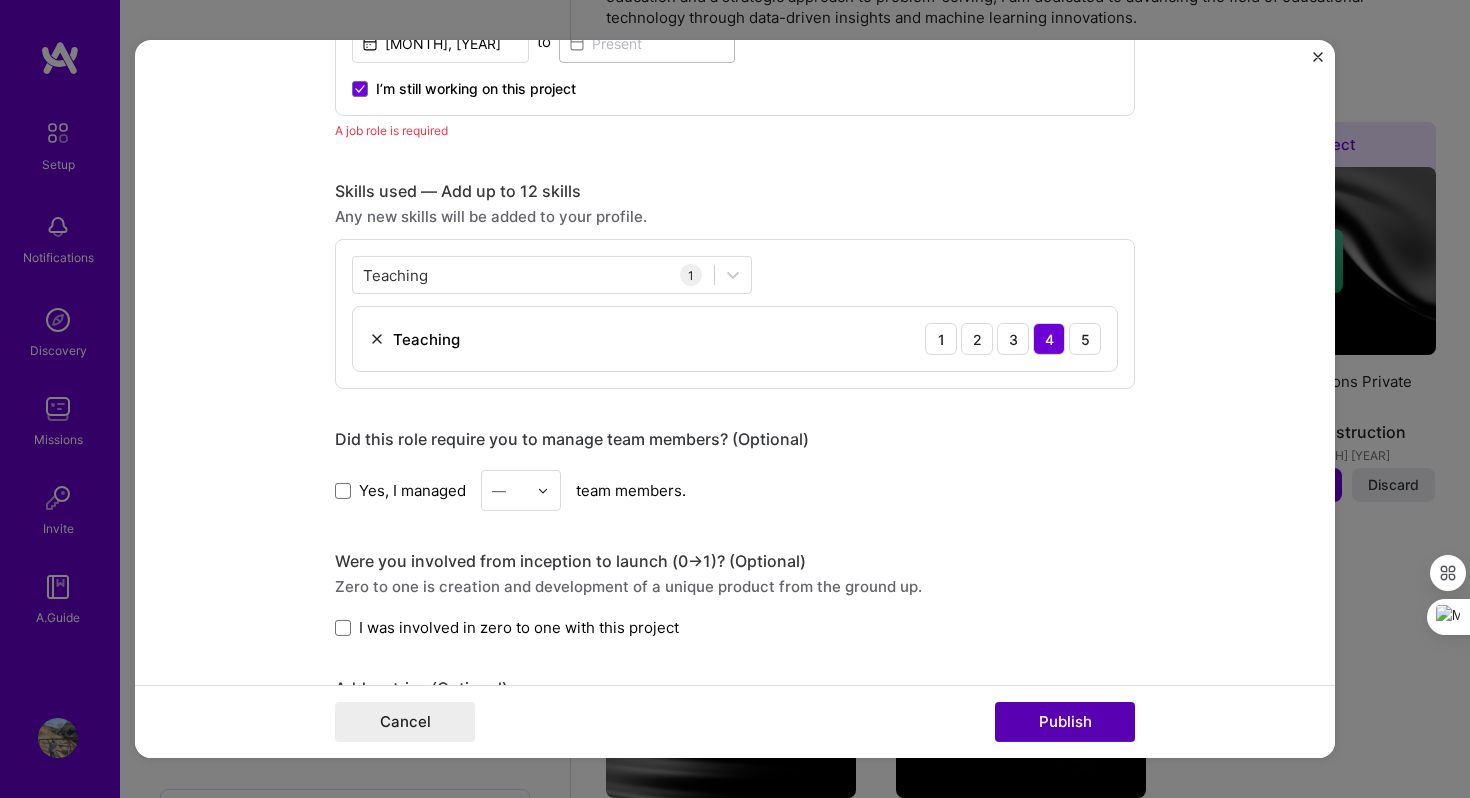 click on "Publish" at bounding box center (1065, 722) 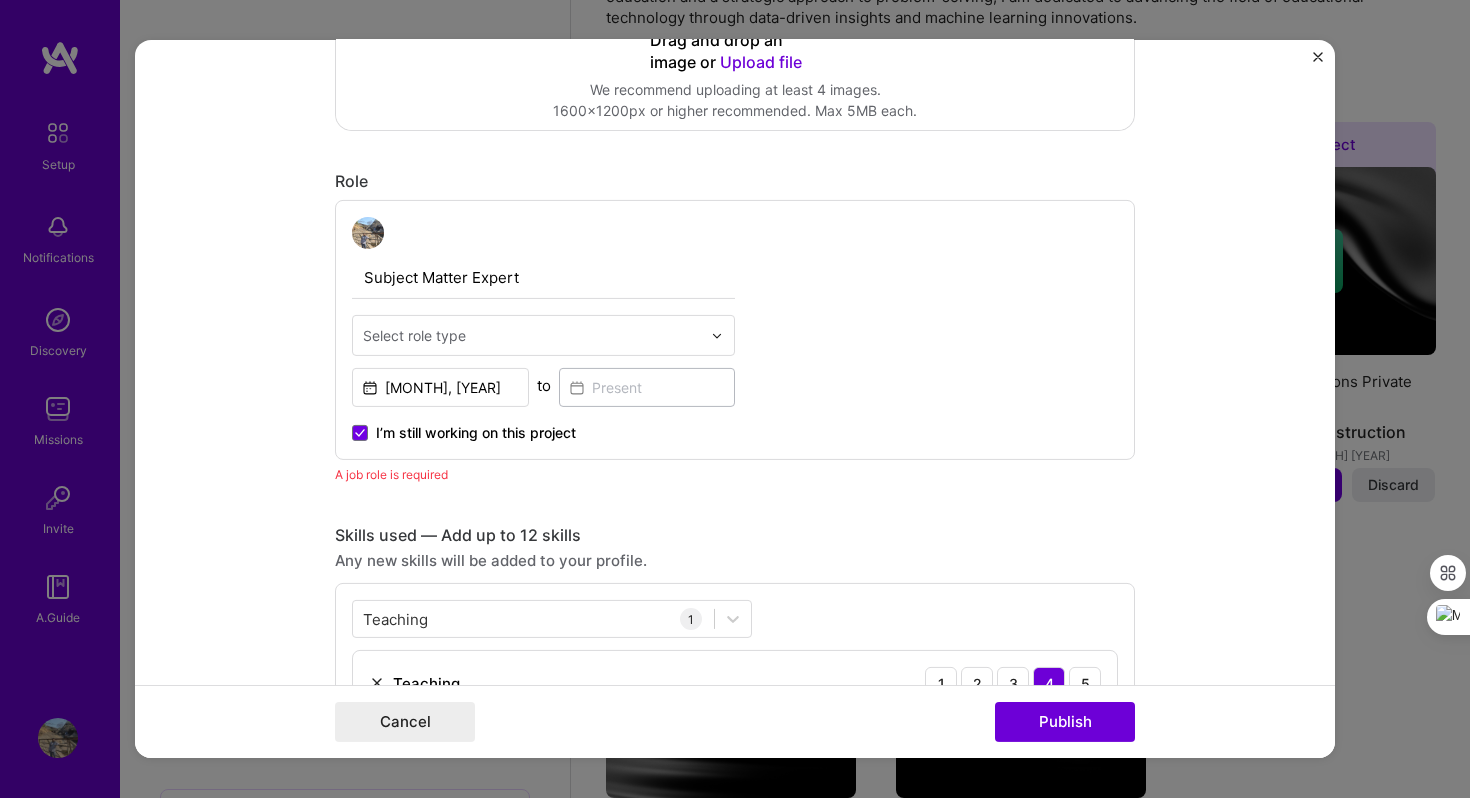 scroll, scrollTop: 534, scrollLeft: 0, axis: vertical 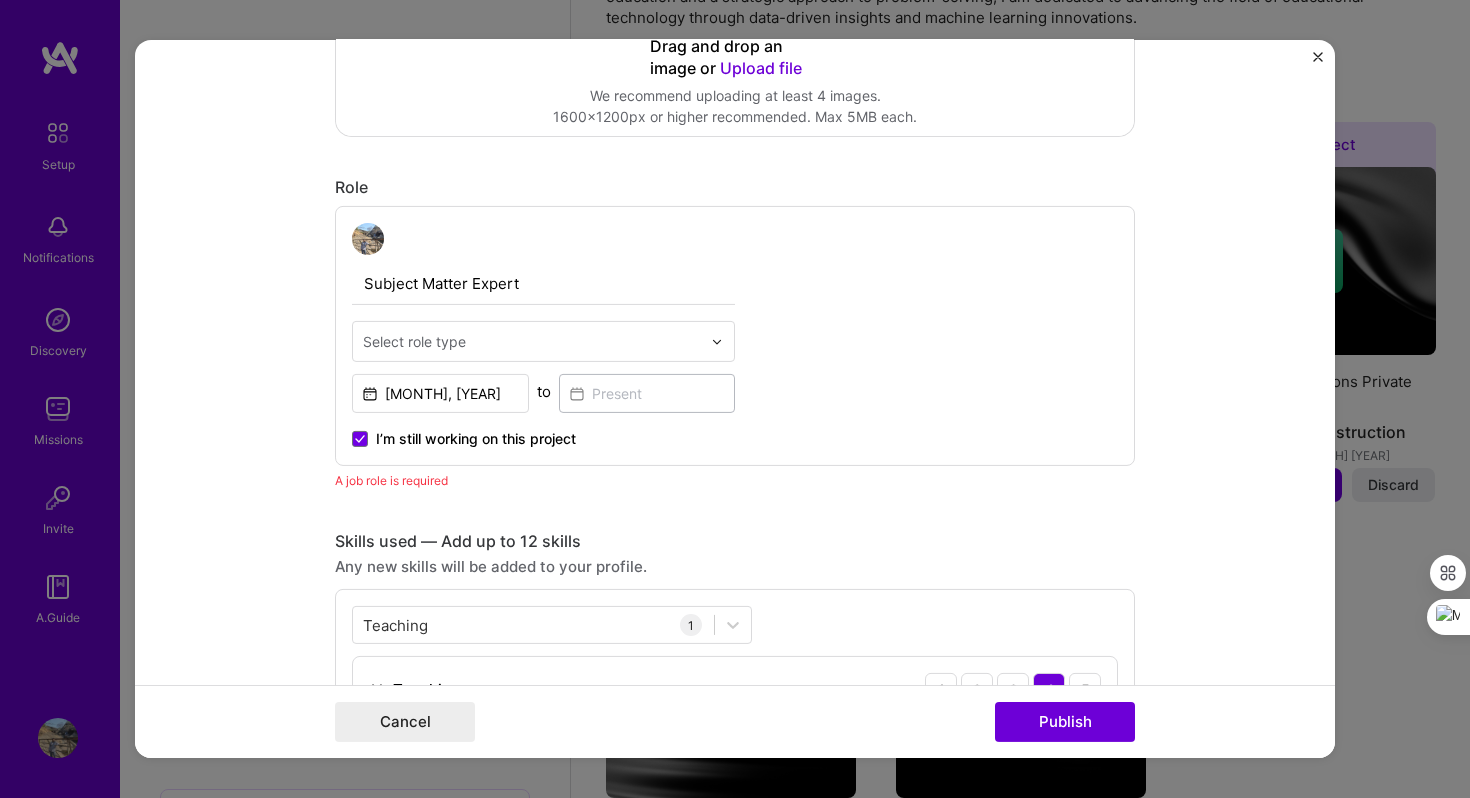 click at bounding box center [532, 341] 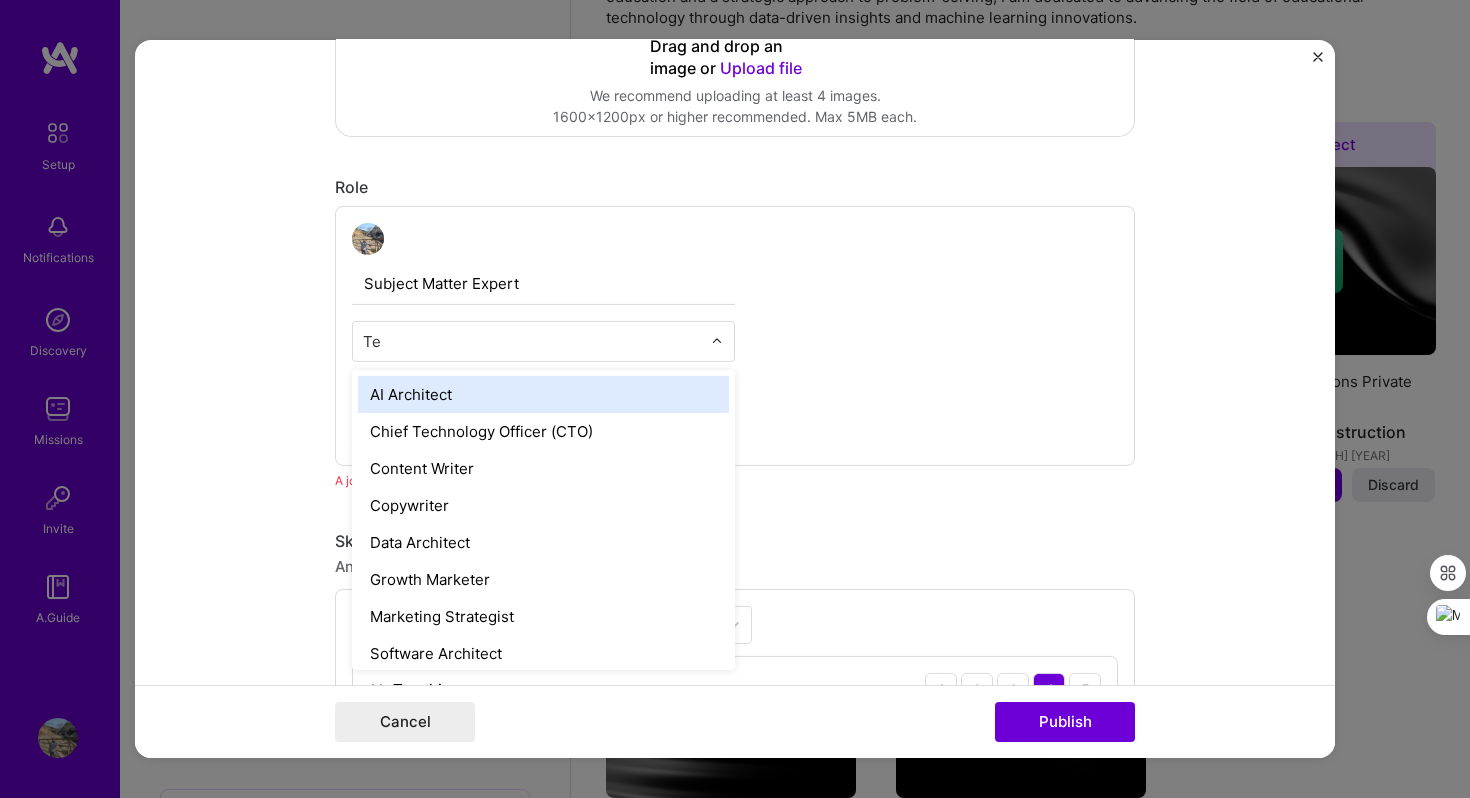 type on "T" 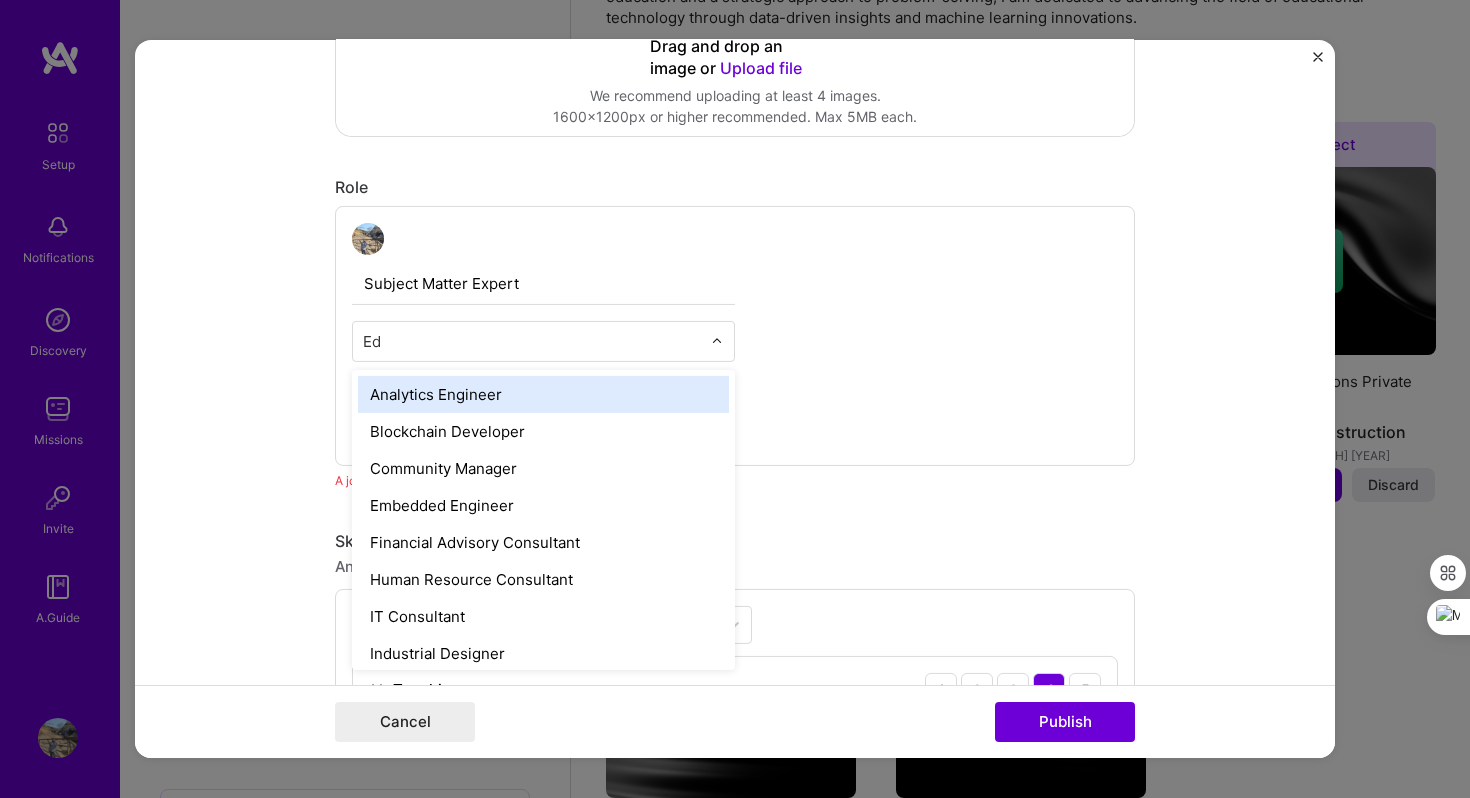 type on "E" 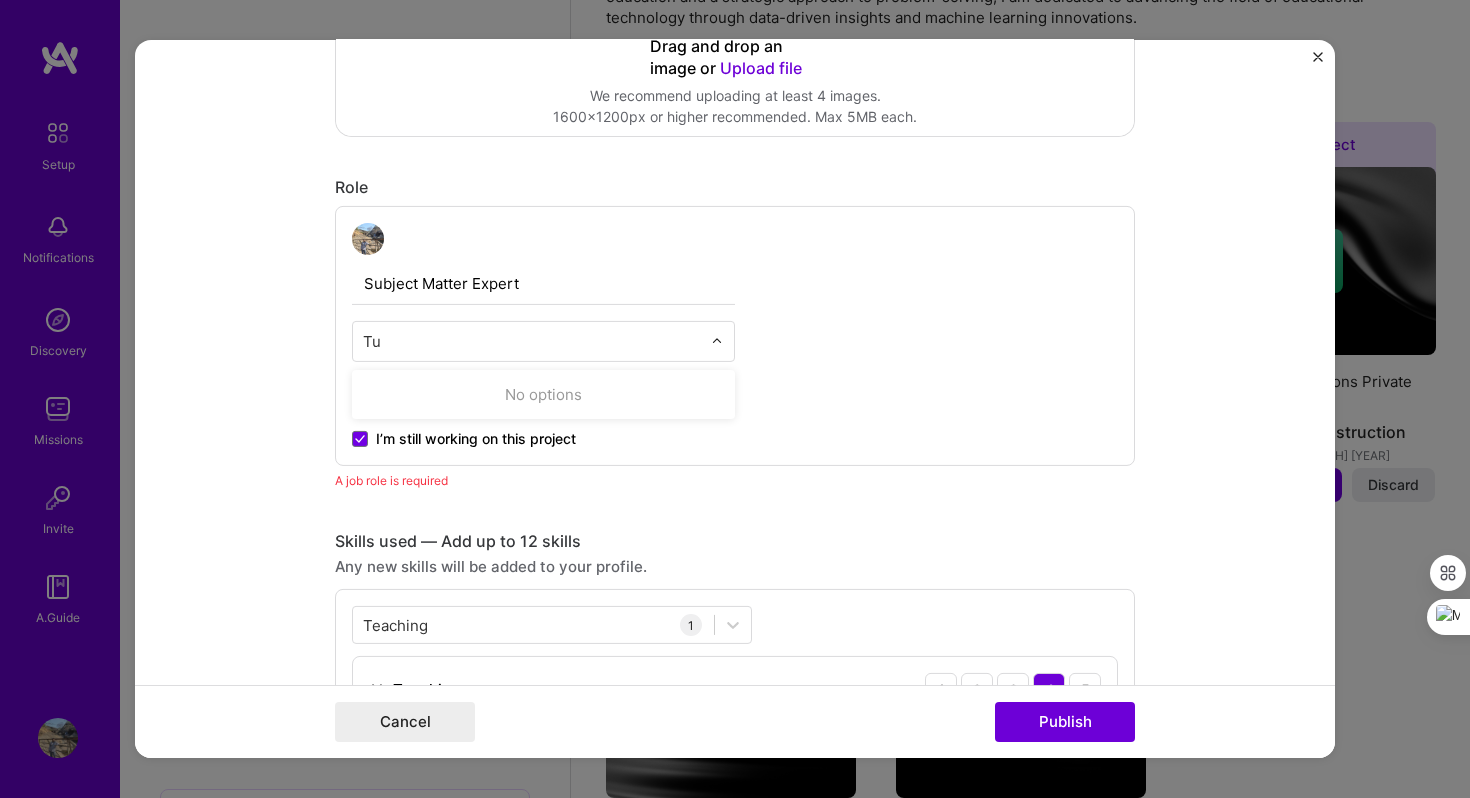 type on "T" 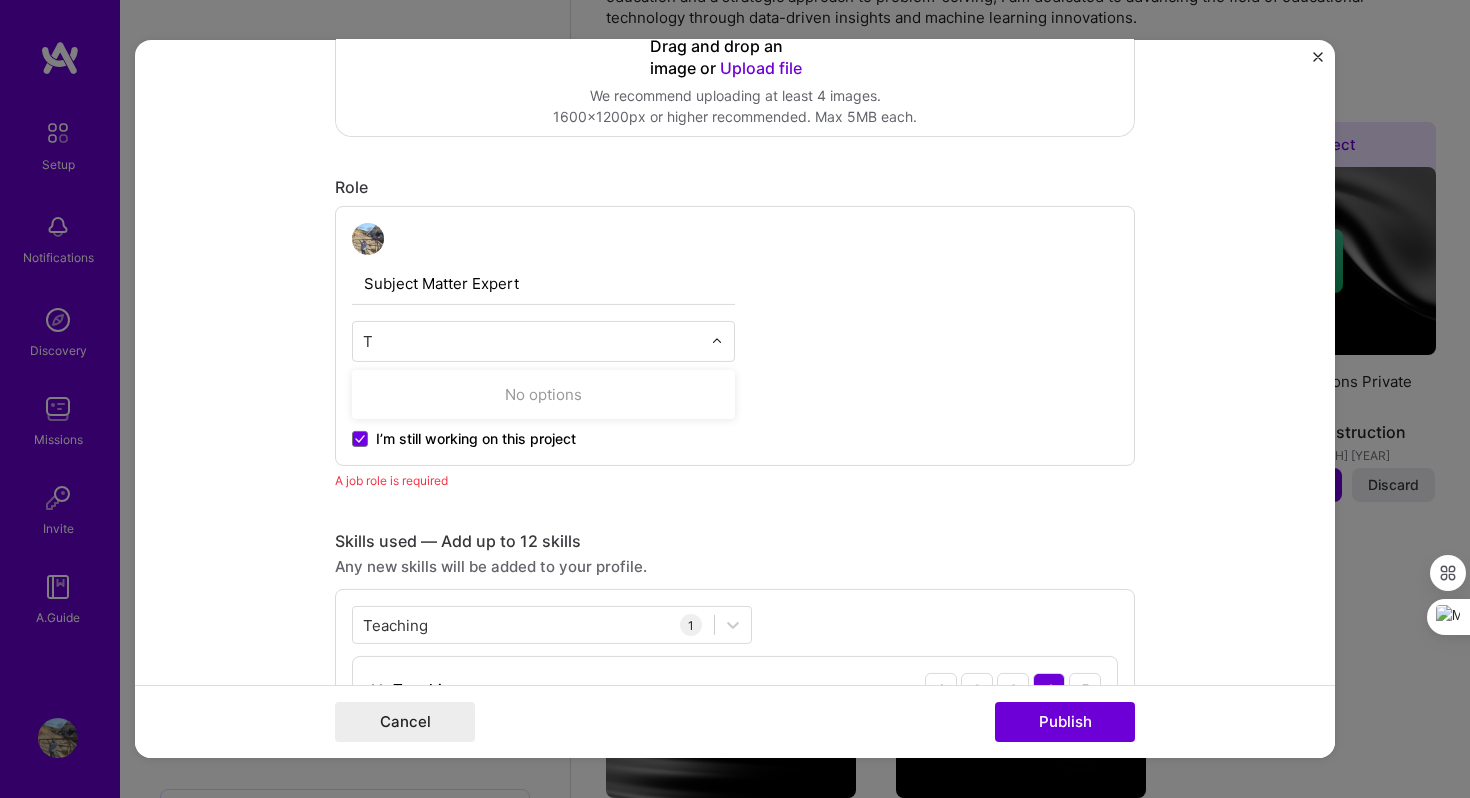 type 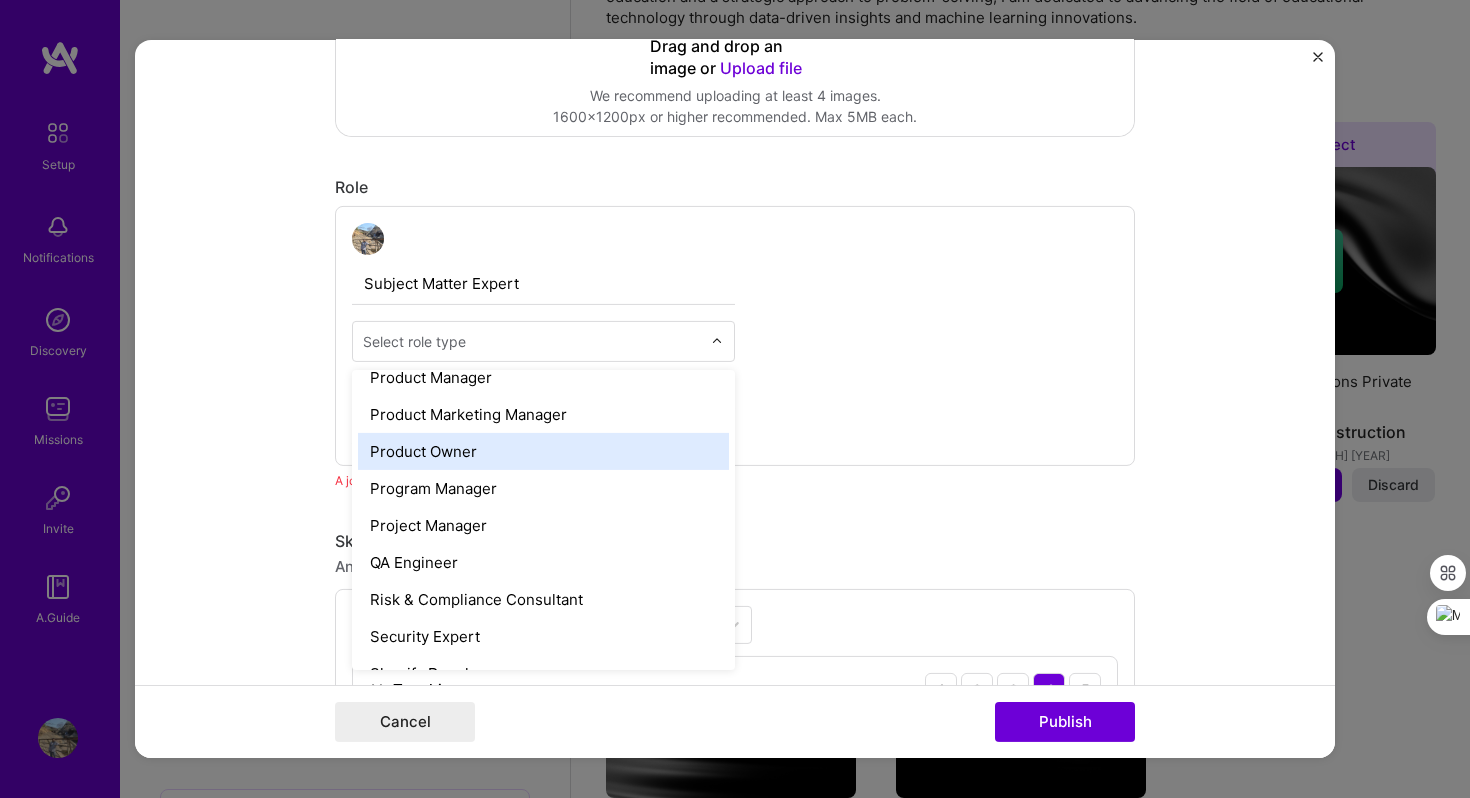 scroll, scrollTop: 1941, scrollLeft: 0, axis: vertical 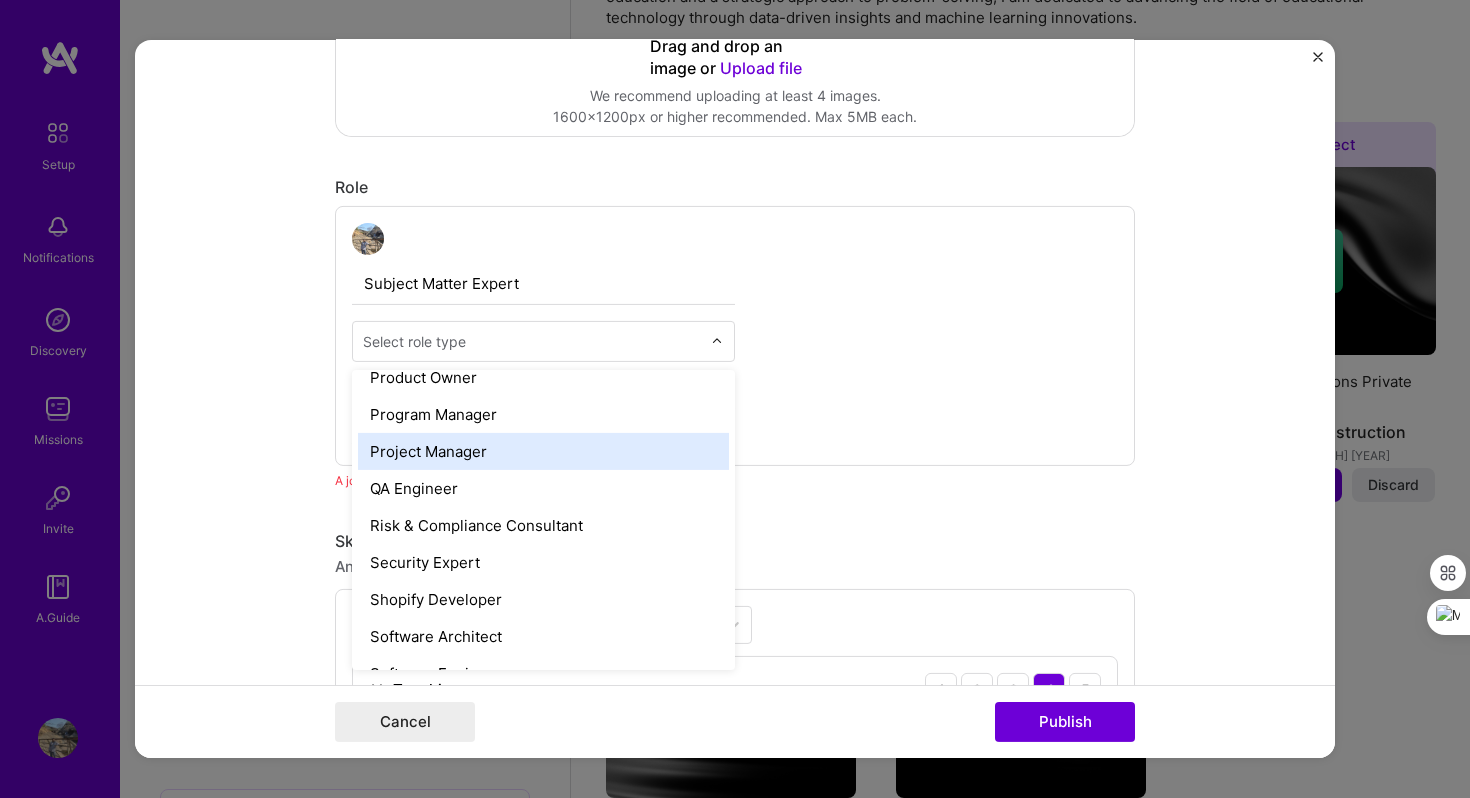 click on "Project Manager" at bounding box center (543, 451) 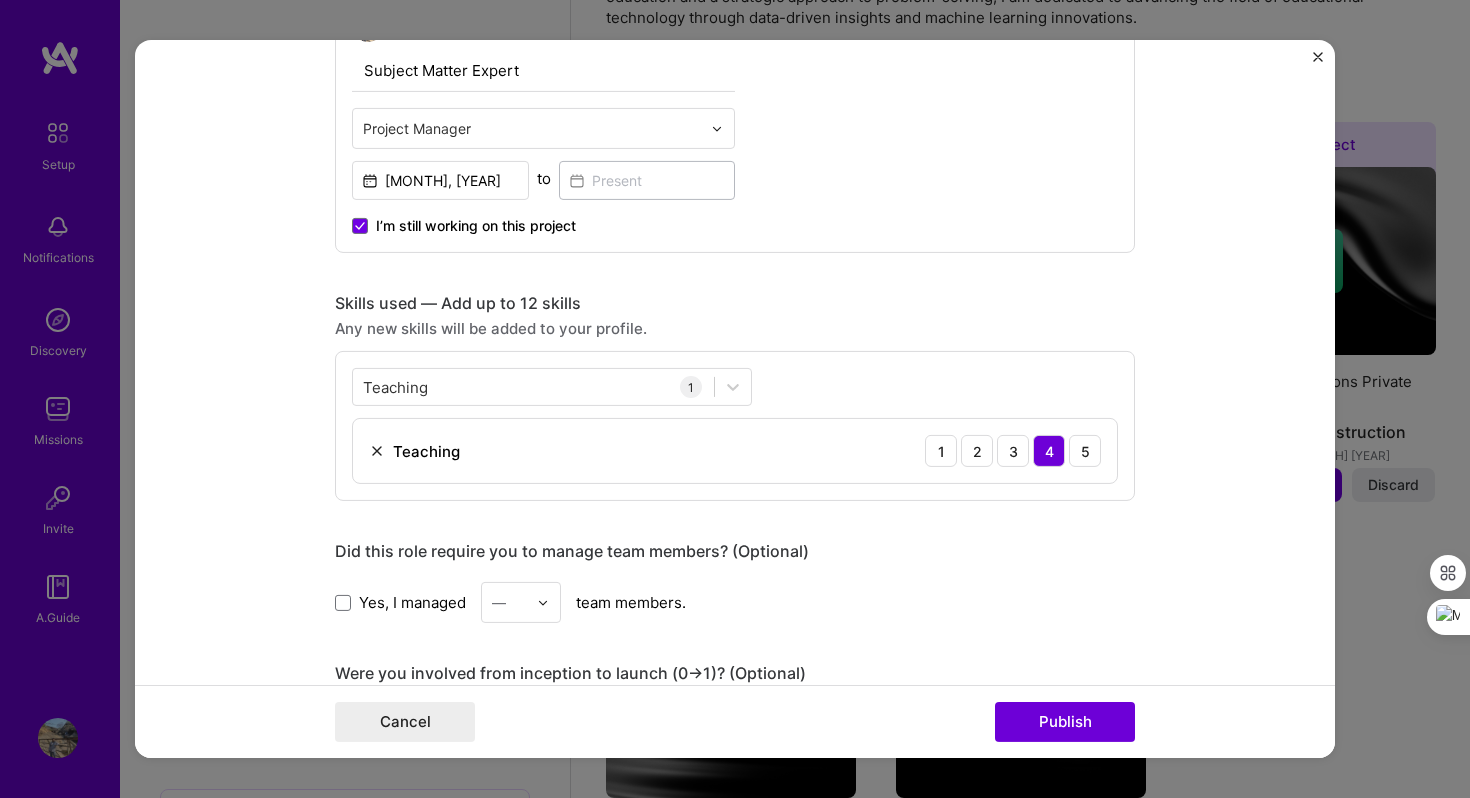 scroll, scrollTop: 755, scrollLeft: 0, axis: vertical 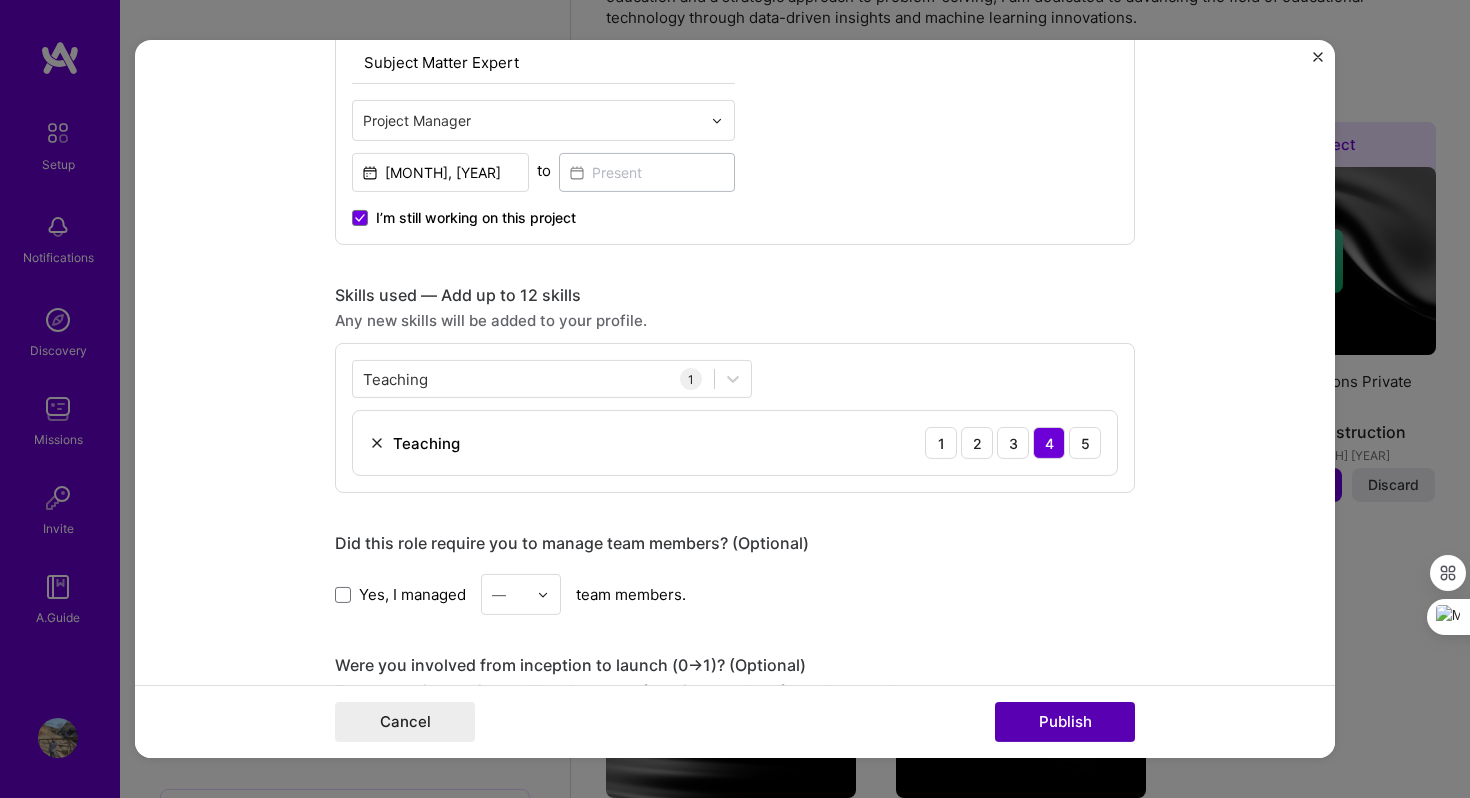 click on "Publish" at bounding box center [1065, 722] 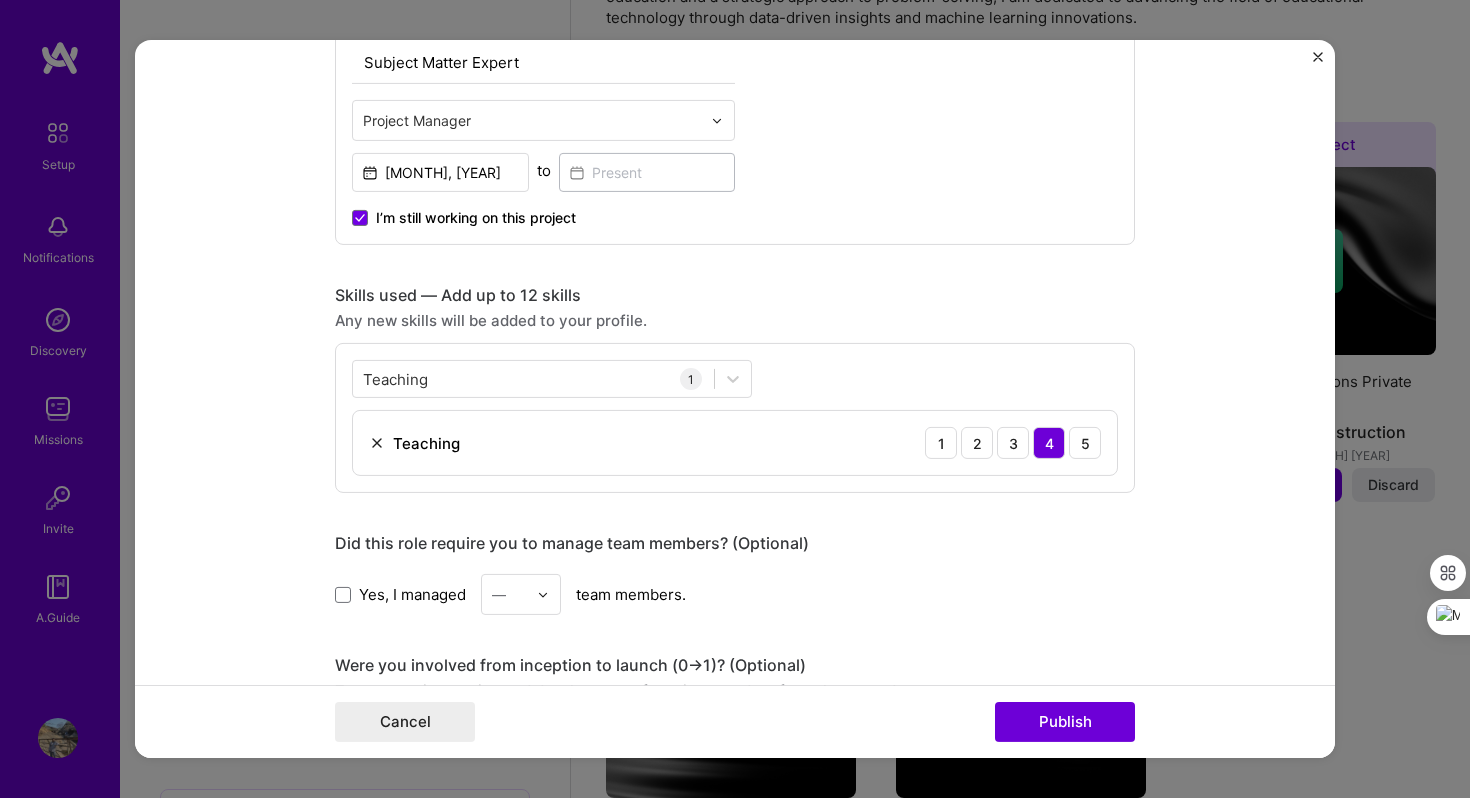 type 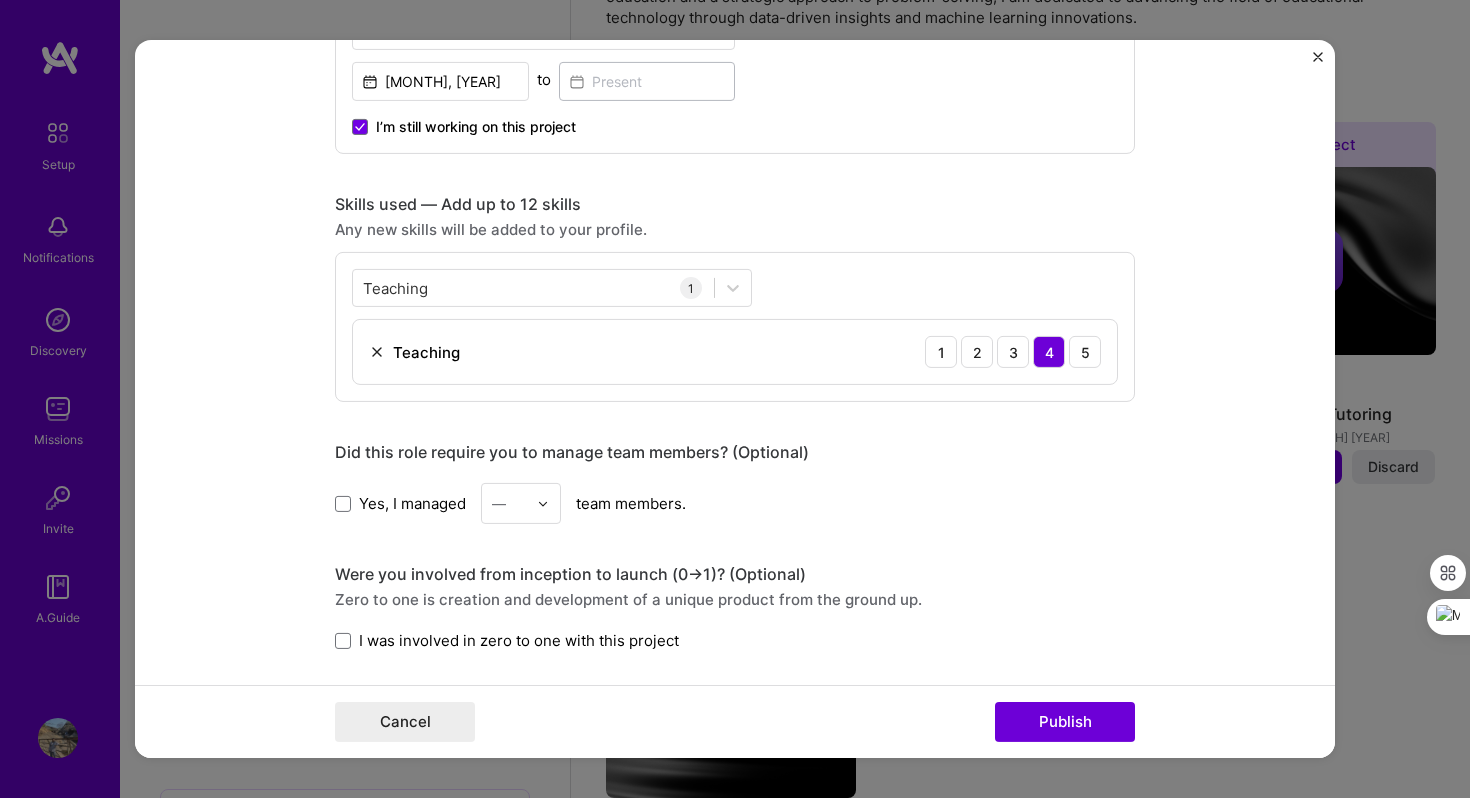 scroll, scrollTop: 664, scrollLeft: 0, axis: vertical 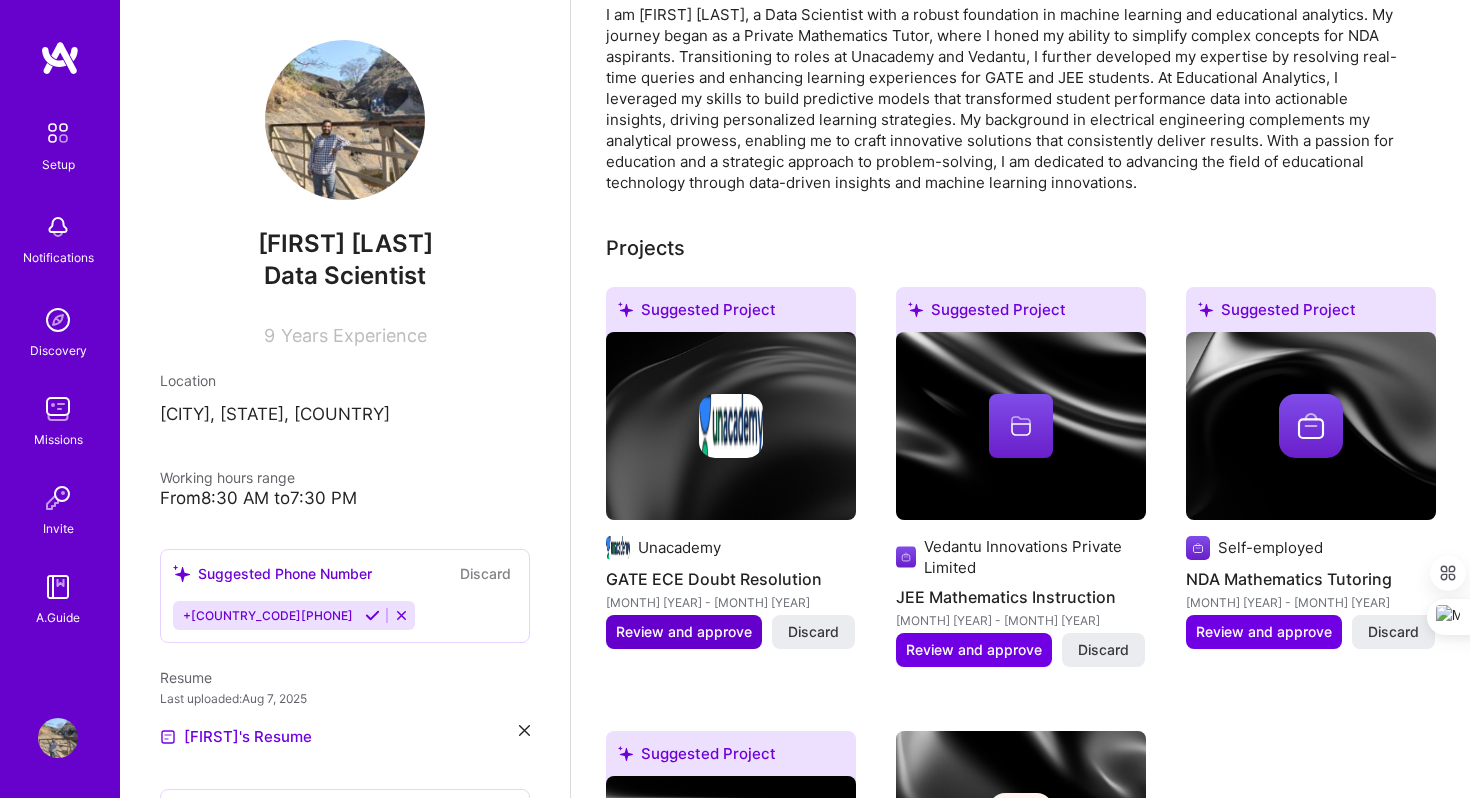 click on "Review and approve" at bounding box center (684, 632) 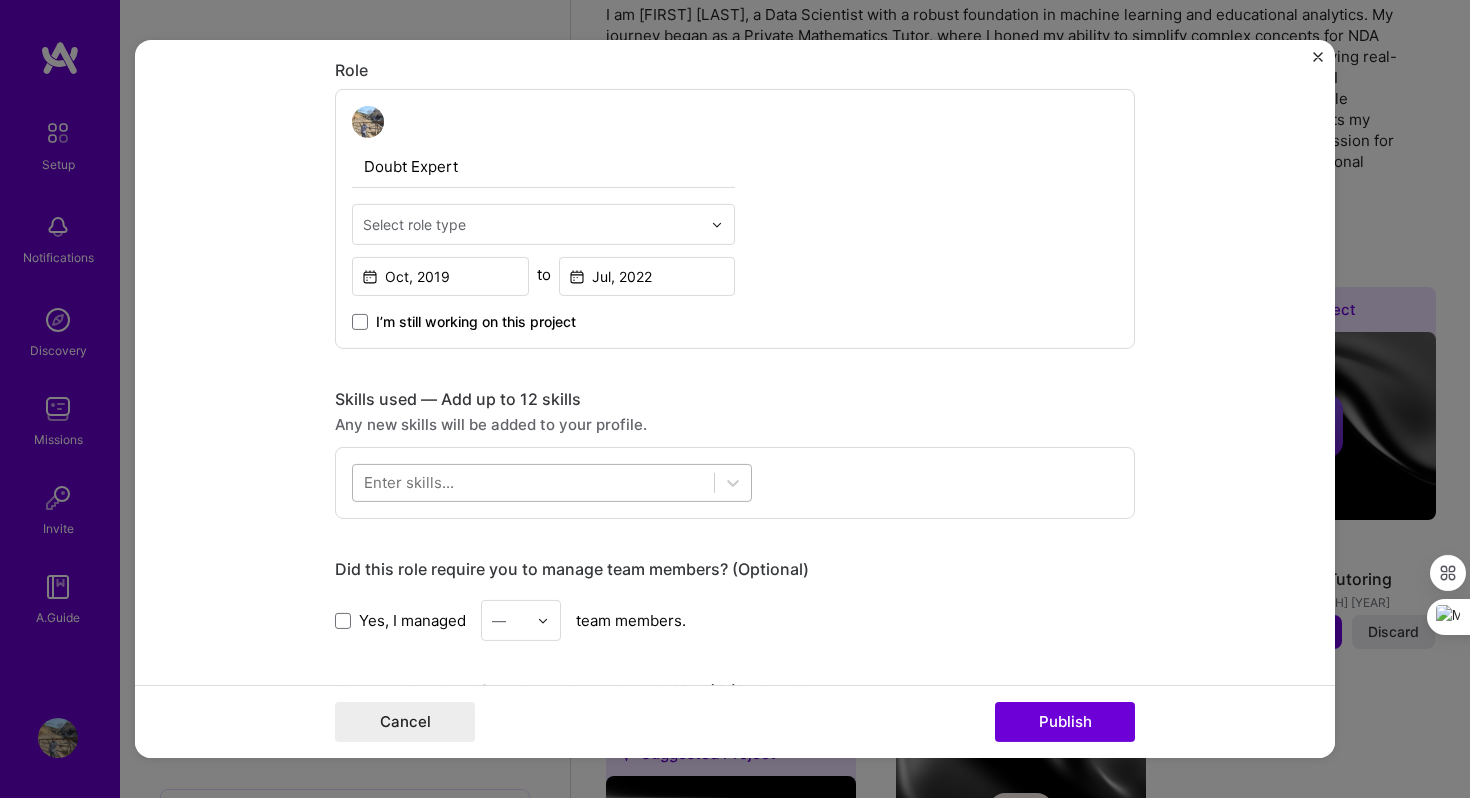 scroll, scrollTop: 662, scrollLeft: 0, axis: vertical 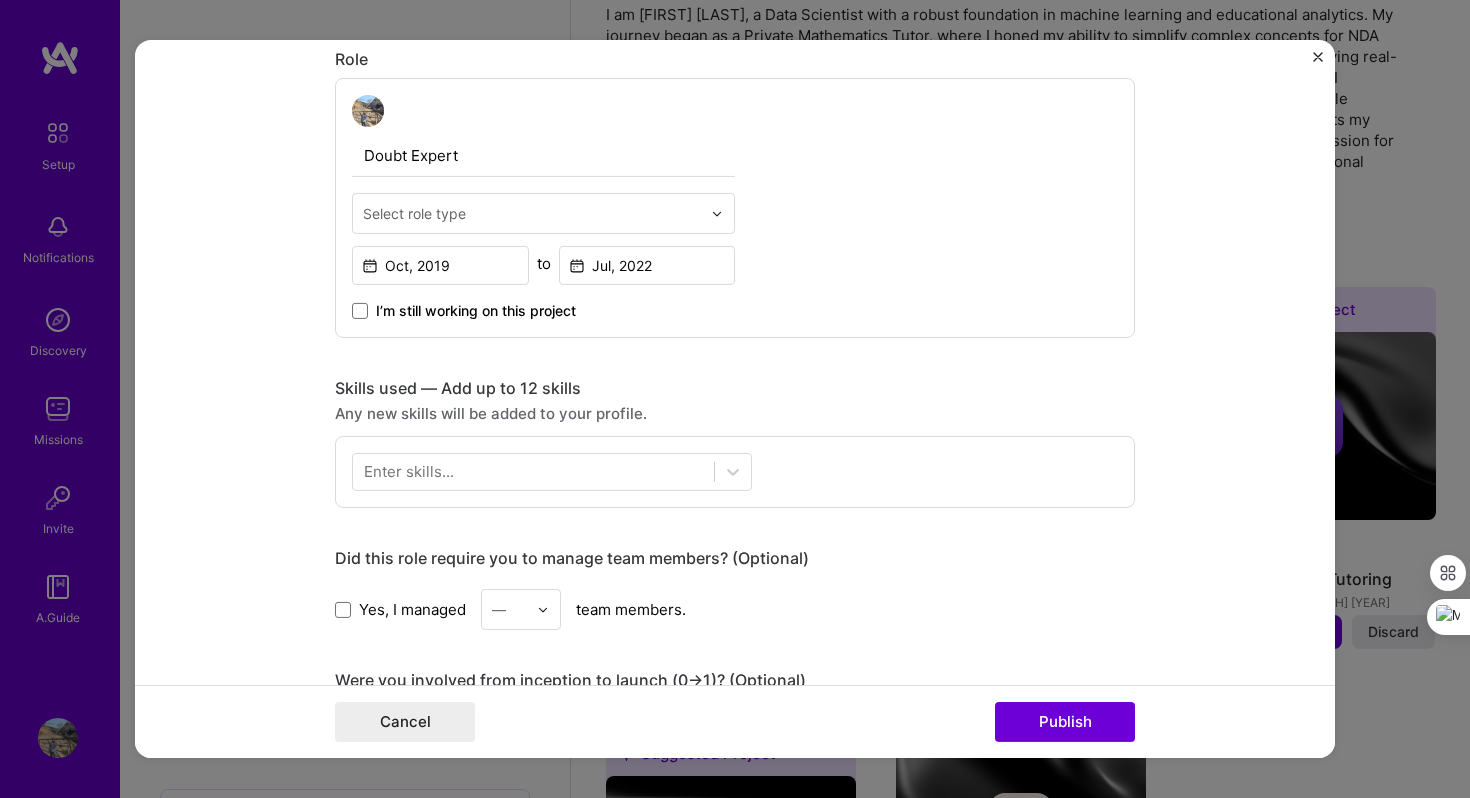 click at bounding box center (532, 213) 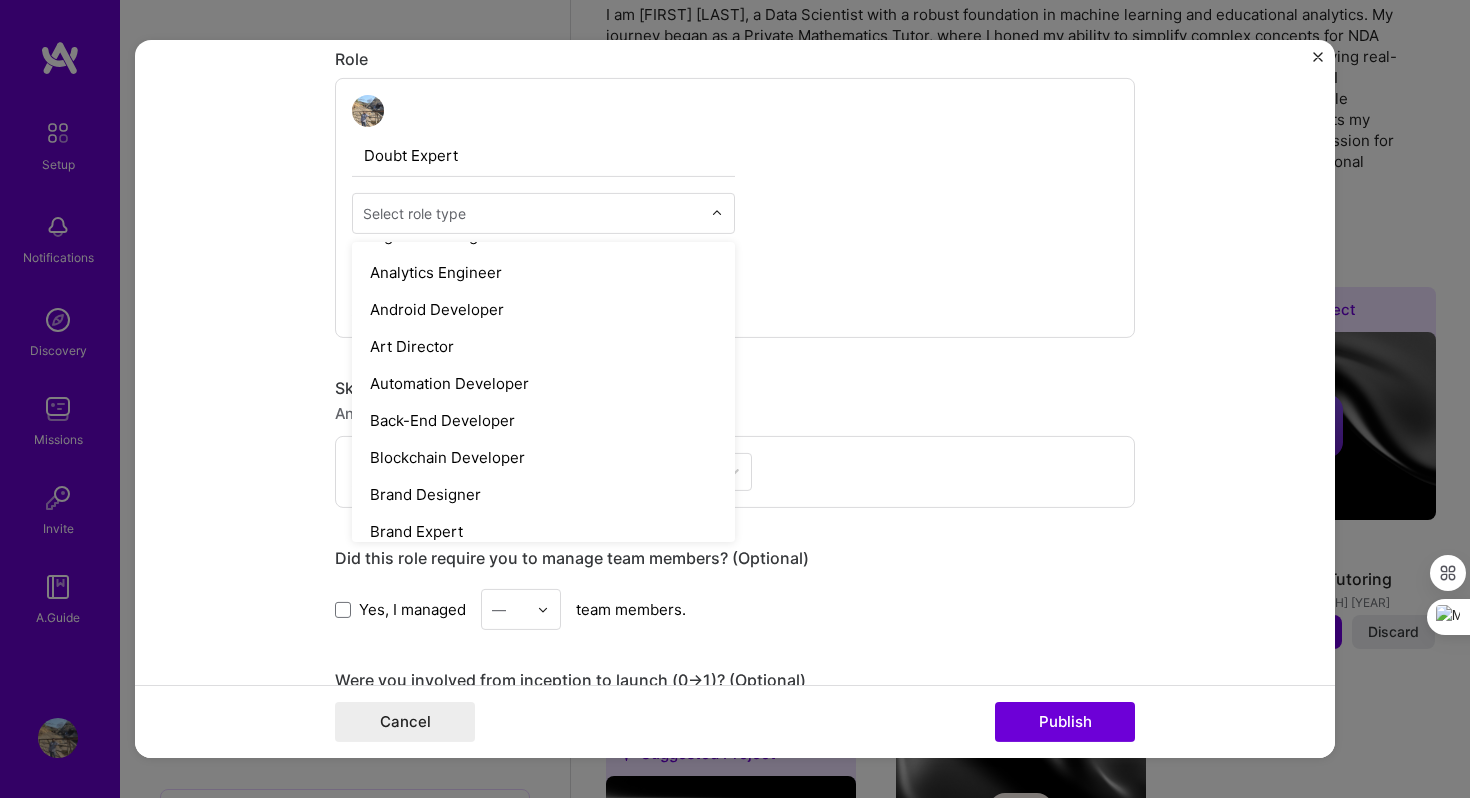 scroll, scrollTop: 0, scrollLeft: 0, axis: both 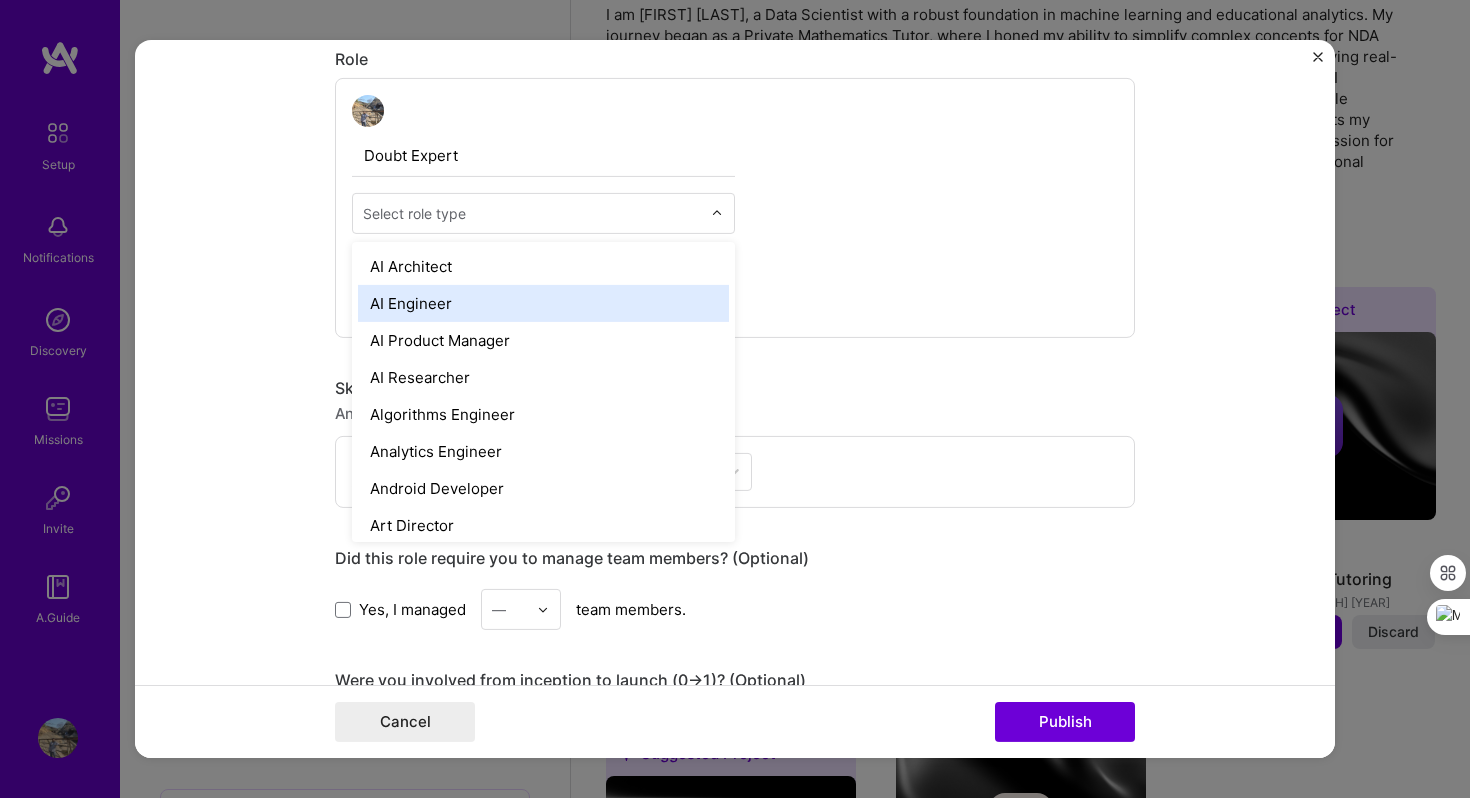 click on "Editing suggested project This project is suggested based on your LinkedIn, resume or A.Team activity. Project title GATE ECE Doubt Resolution Company Unacademy
Project industry Industry 2 Project Link (Optional)
Drag and drop an image or   Upload file Upload file We recommend uploading at least 4 images. 1600x1200px or higher recommended. Max 5MB each. Role Doubt Expert option AI Engineer focused, 2 of 70. 70 results available. Use Up and Down to choose options, press Enter to select the currently focused option, press Escape to exit the menu, press Tab to select the option and exit the menu. Select role type AI Architect AI Engineer AI Product Manager AI Researcher Algorithms Engineer Analytics Engineer Android Developer Art Director Automation Developer Back-End Developer Blockchain Developer Brand Designer Brand Expert Business Development Chief Technology Officer (CTO) Chief of Staff Cloud Expert Community Manager Content Writer Copywriter Data Analyst Data Architect MLOps" at bounding box center [735, 455] 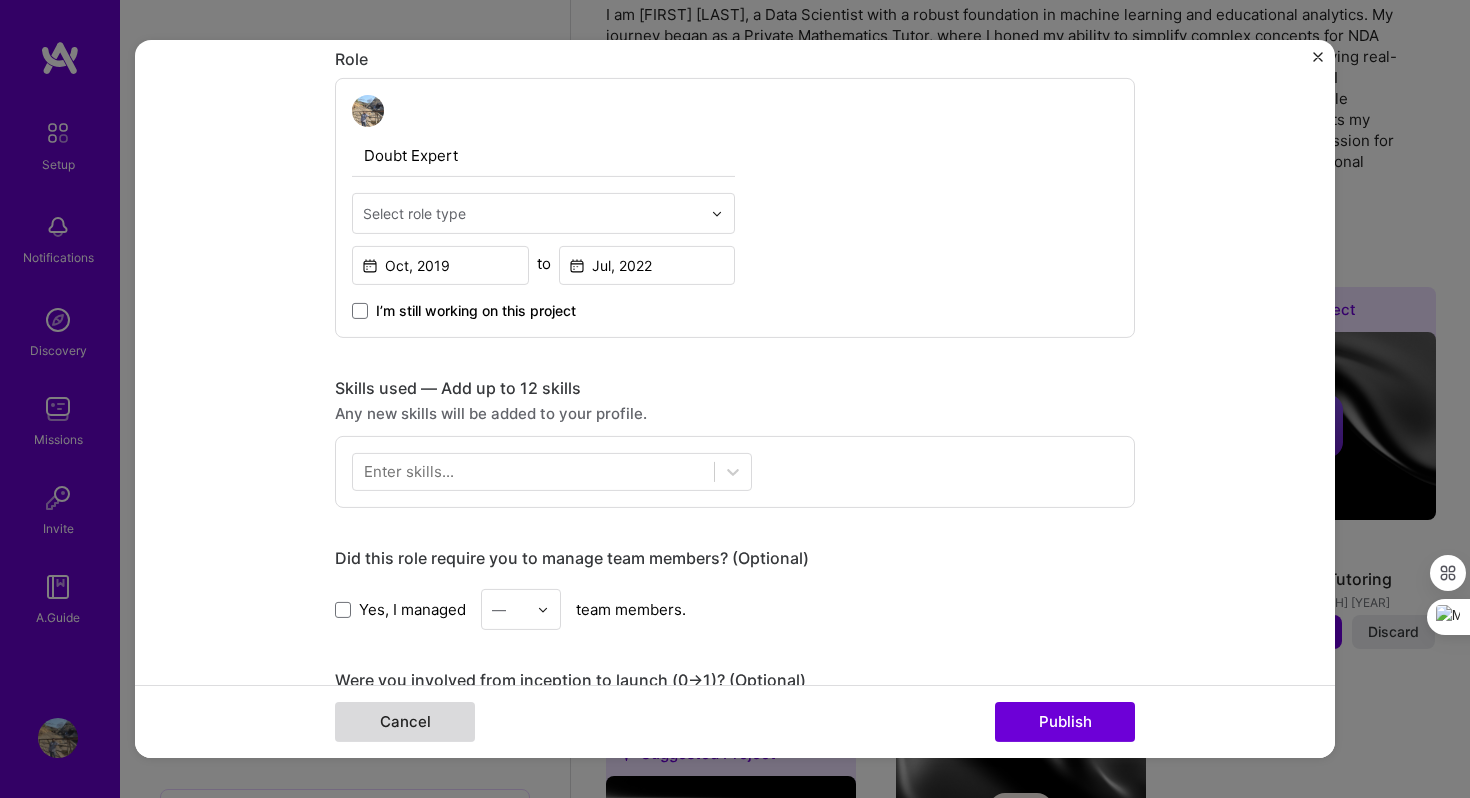 click on "Cancel" at bounding box center (405, 722) 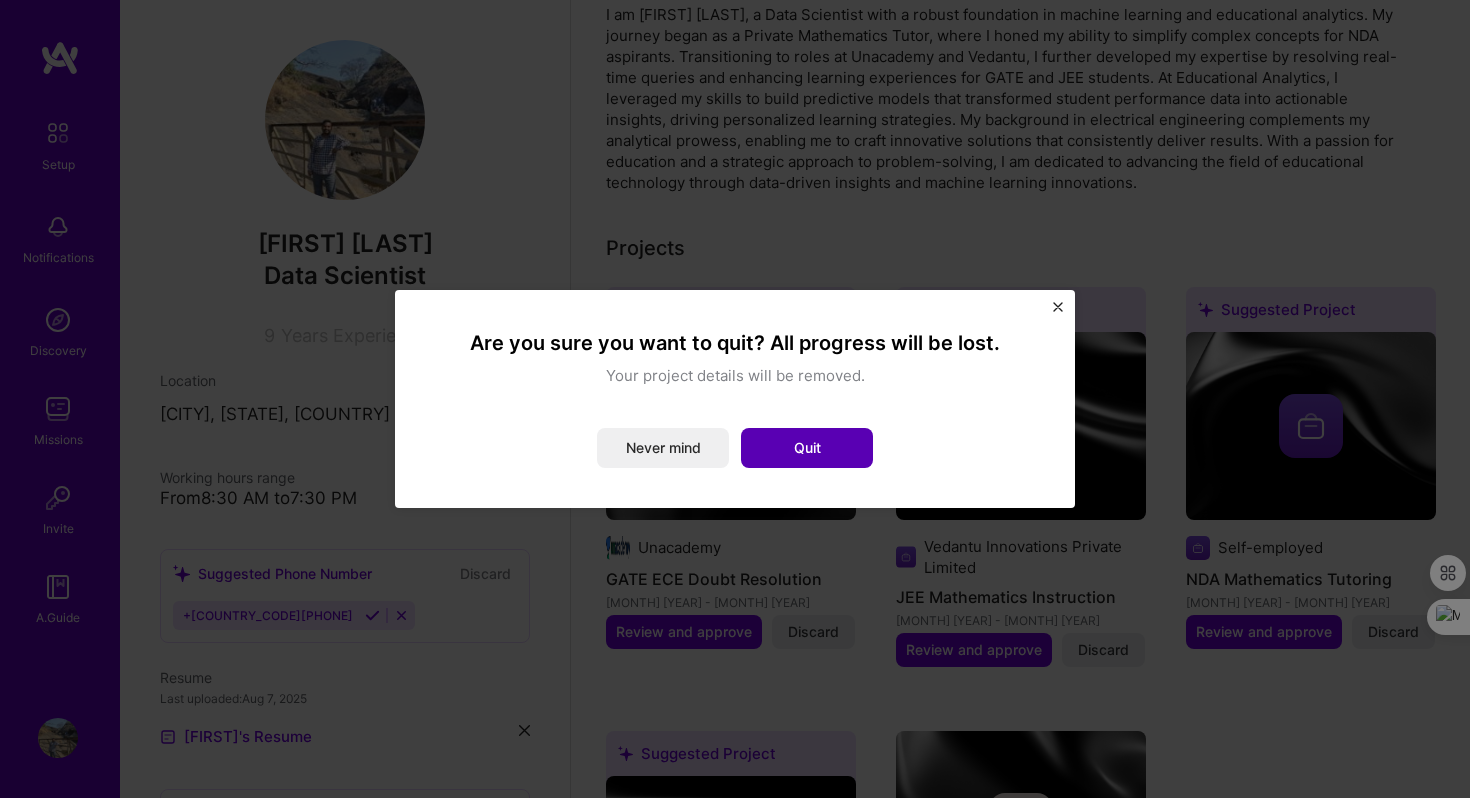 click on "Quit" at bounding box center (807, 448) 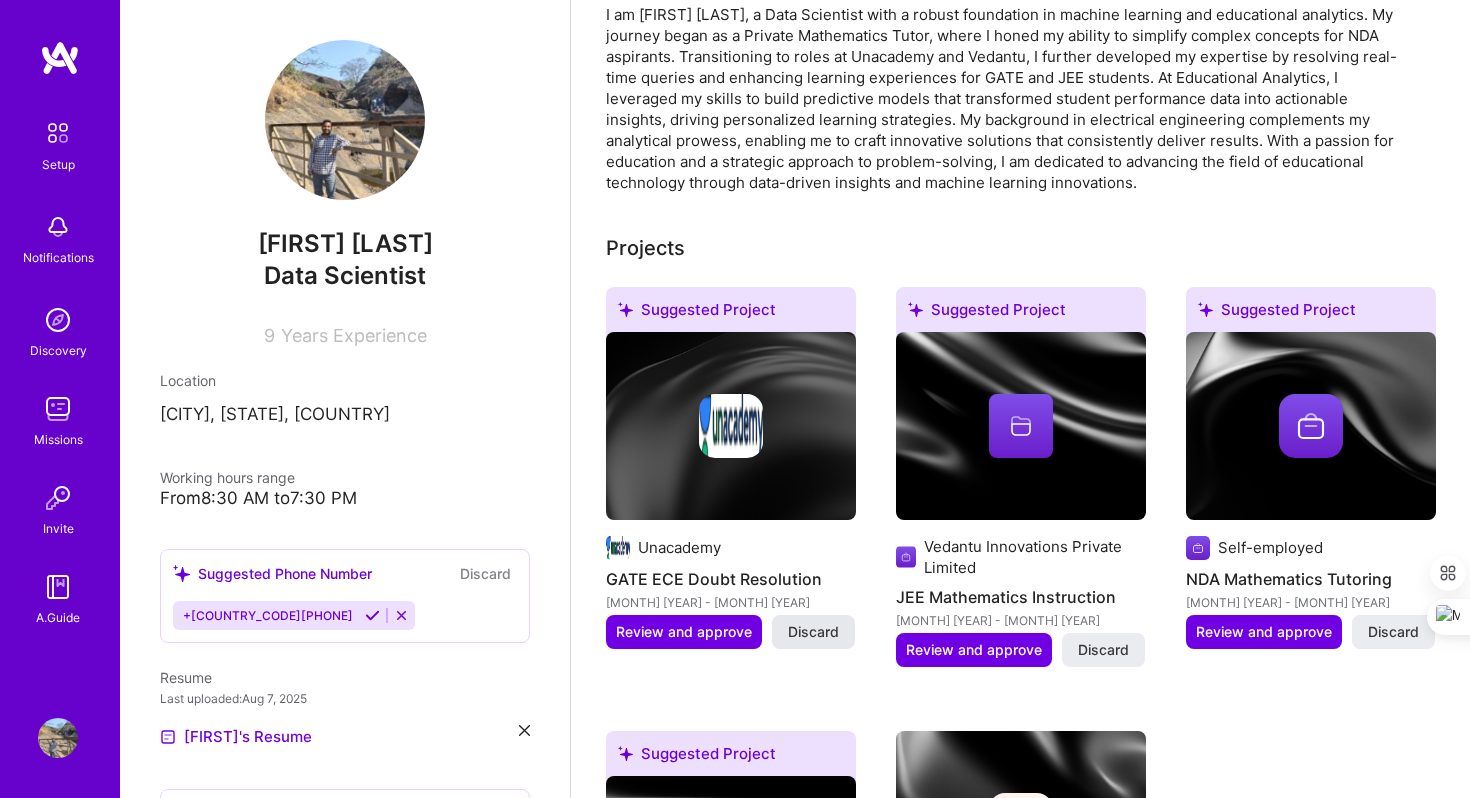 click on "Discard" at bounding box center (813, 632) 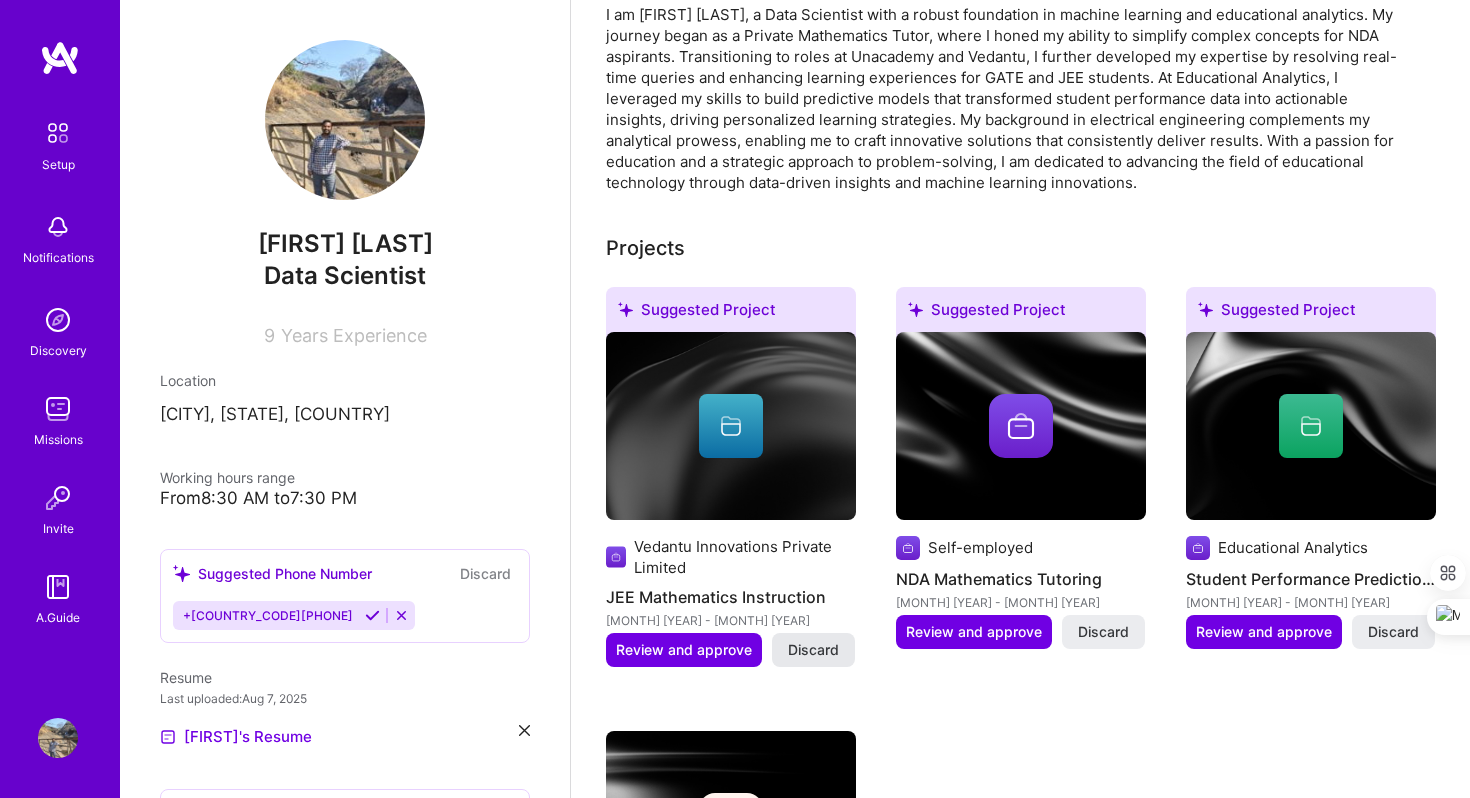 click on "Discard" at bounding box center (813, 650) 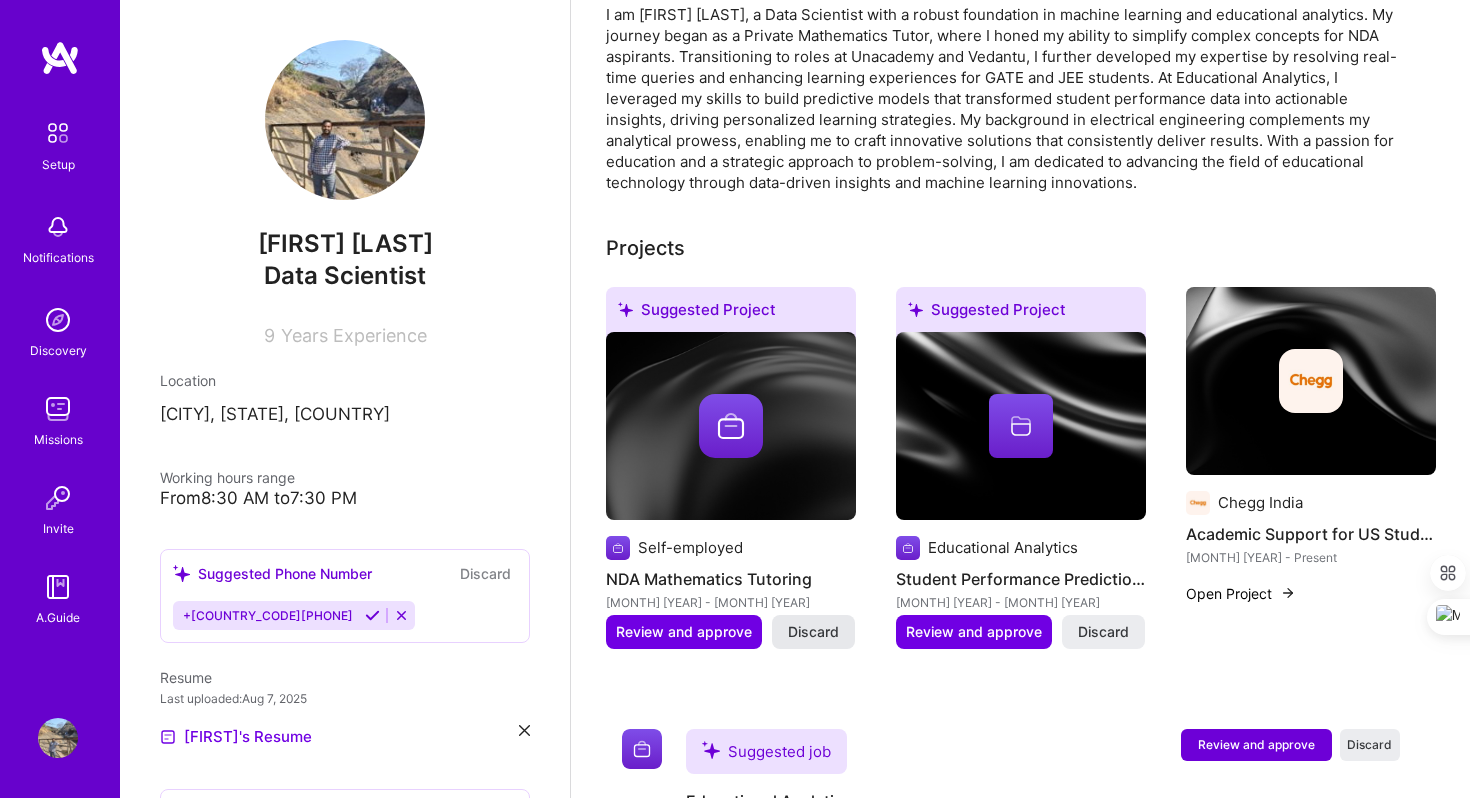 click on "Discard" at bounding box center [813, 632] 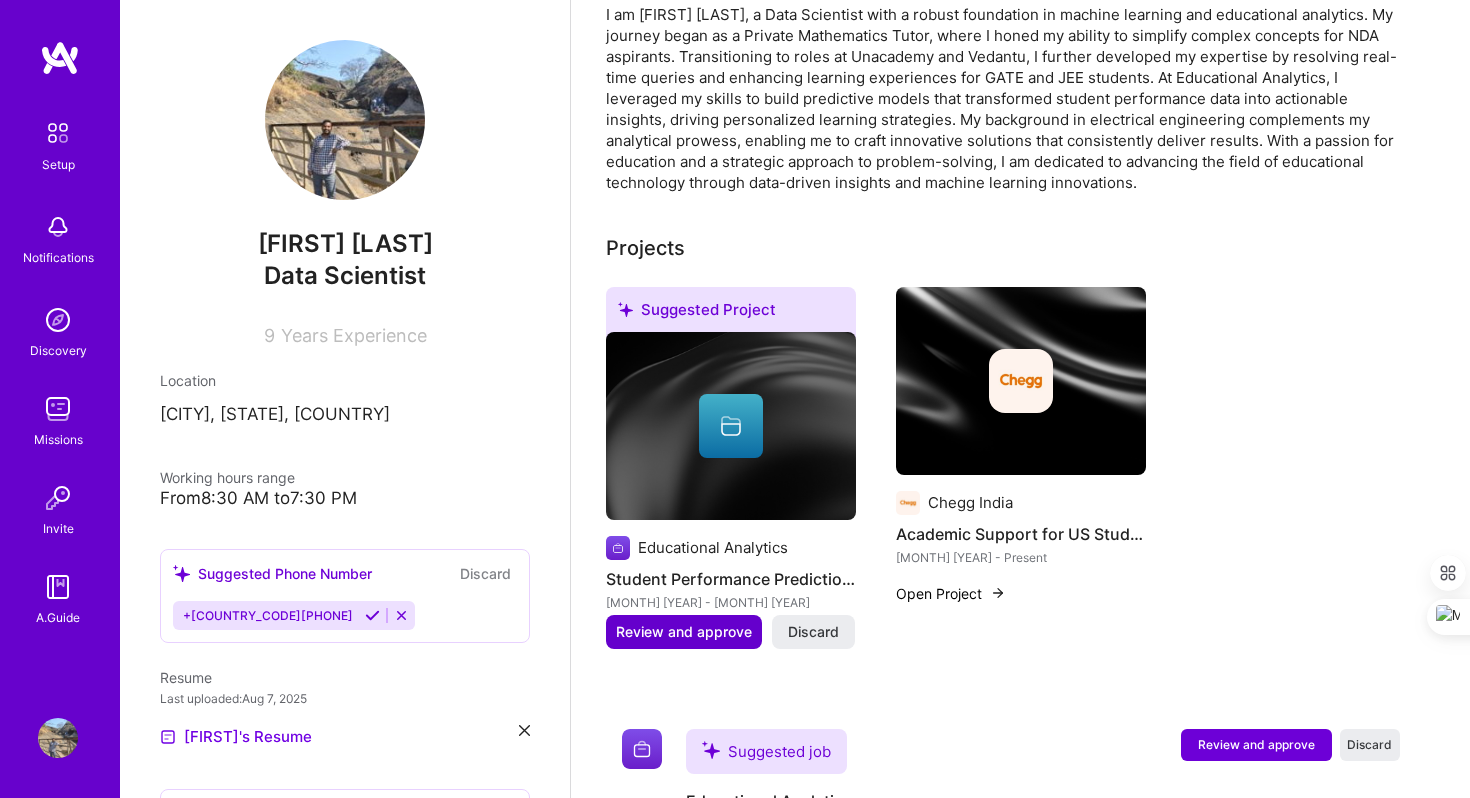 click on "Review and approve" at bounding box center (684, 632) 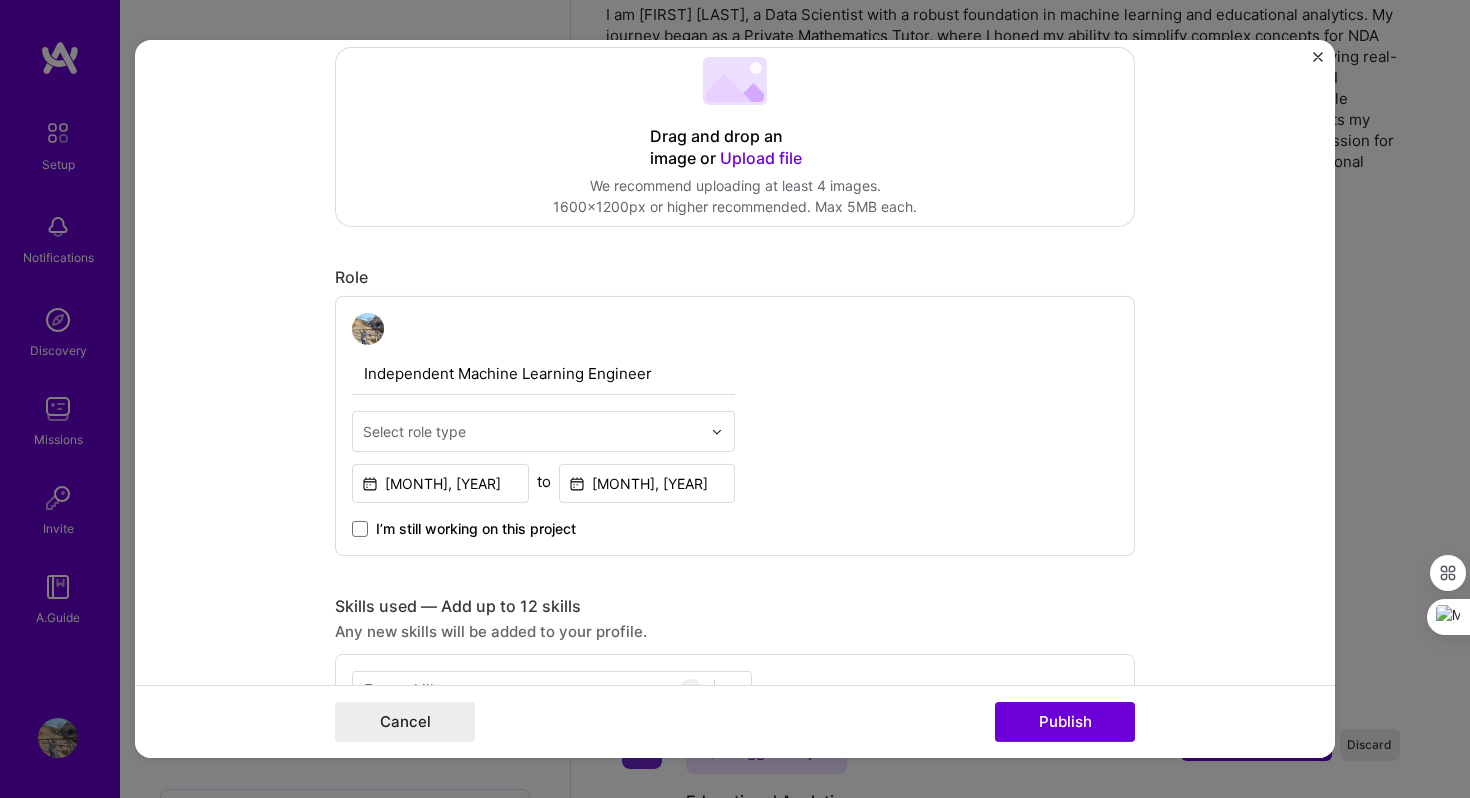 scroll, scrollTop: 453, scrollLeft: 0, axis: vertical 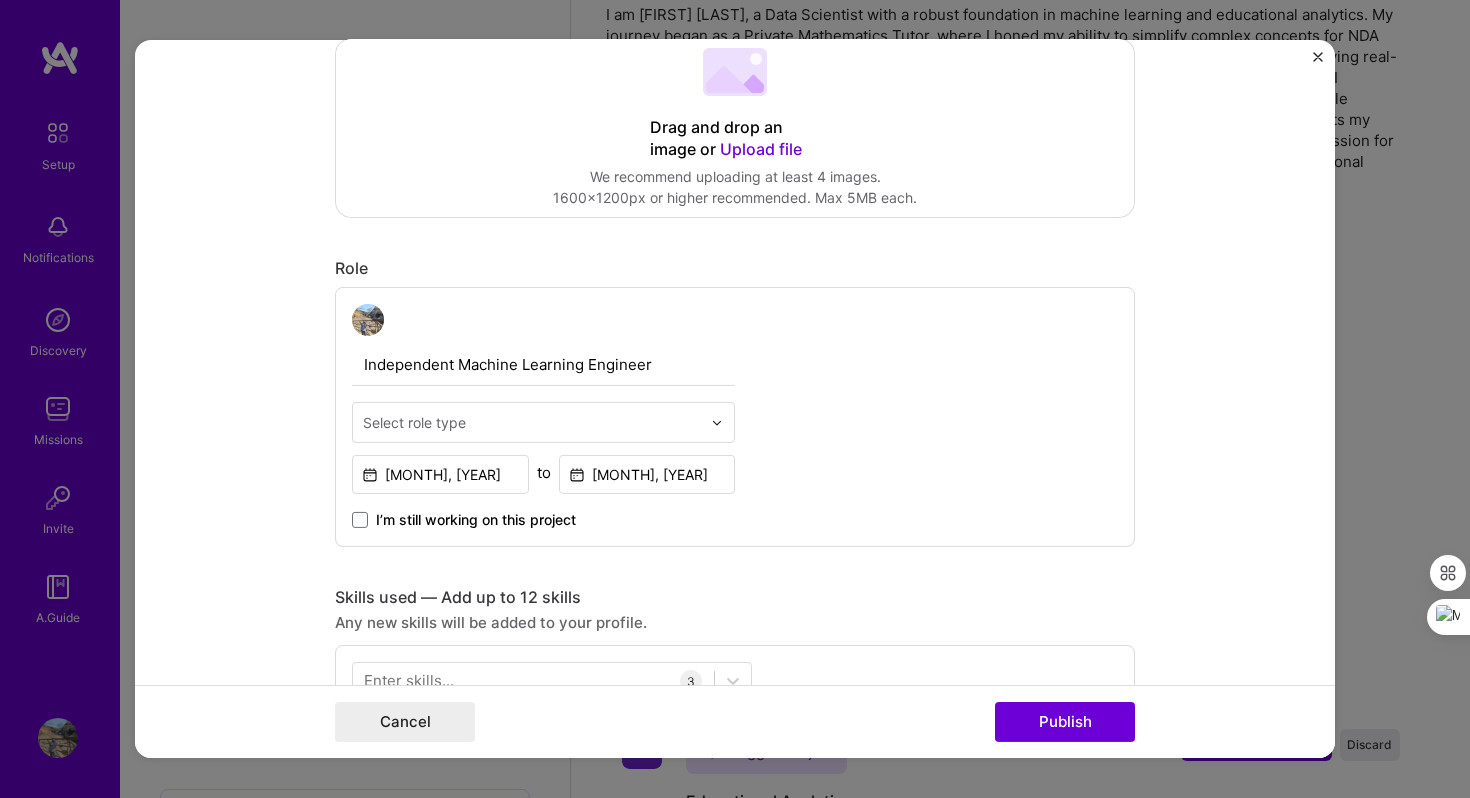 click at bounding box center (532, 422) 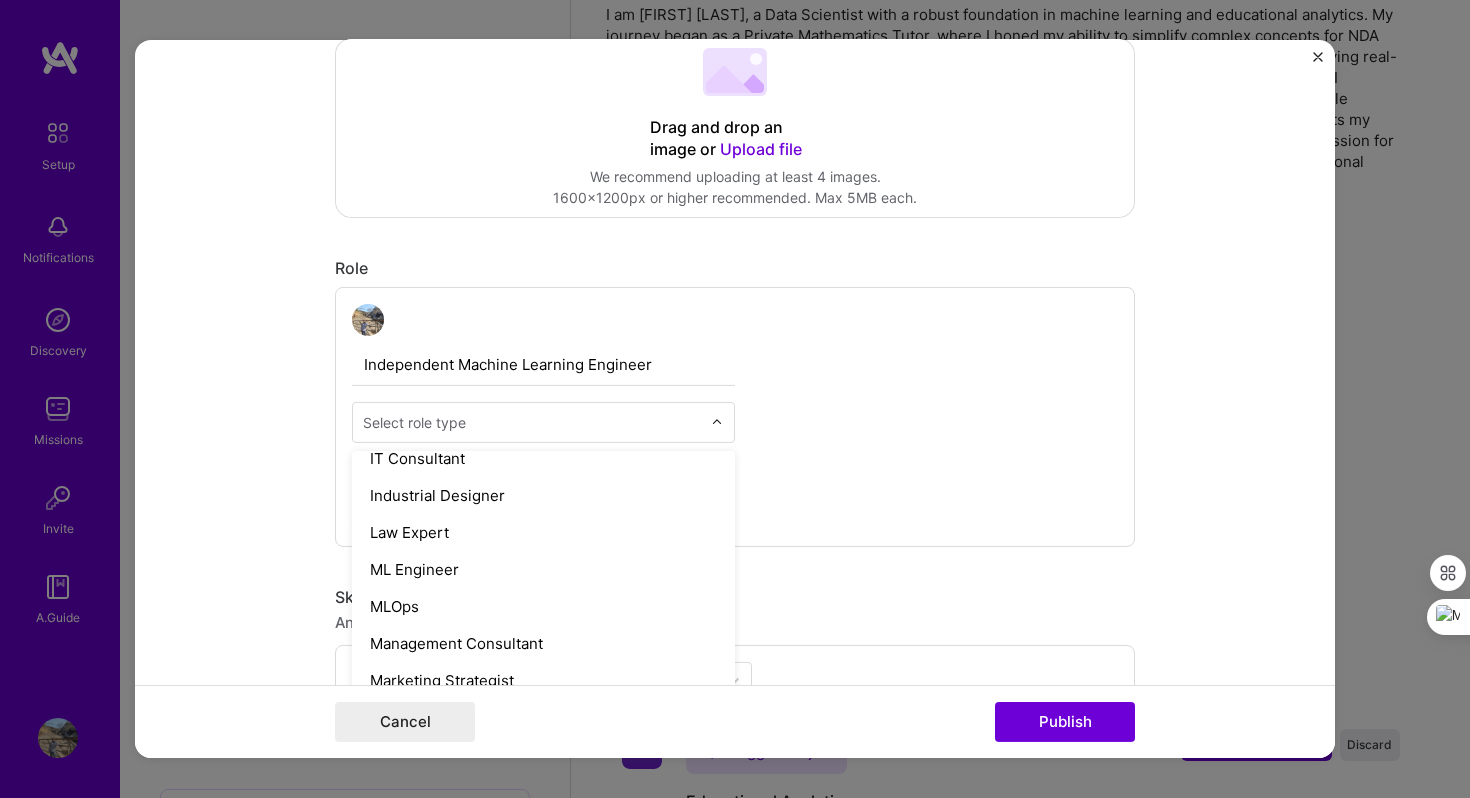 scroll, scrollTop: 1415, scrollLeft: 0, axis: vertical 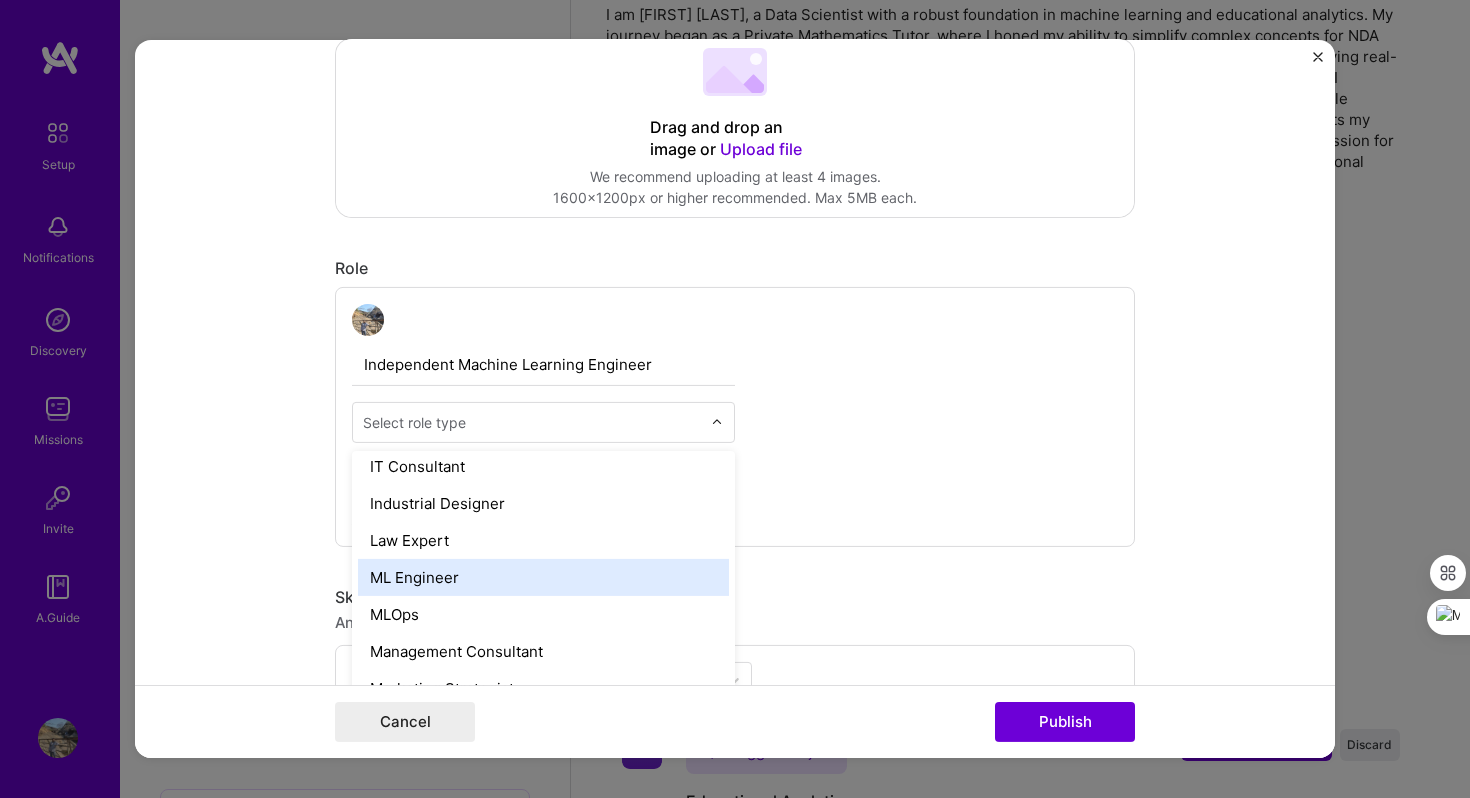 click on "ML Engineer" at bounding box center [543, 577] 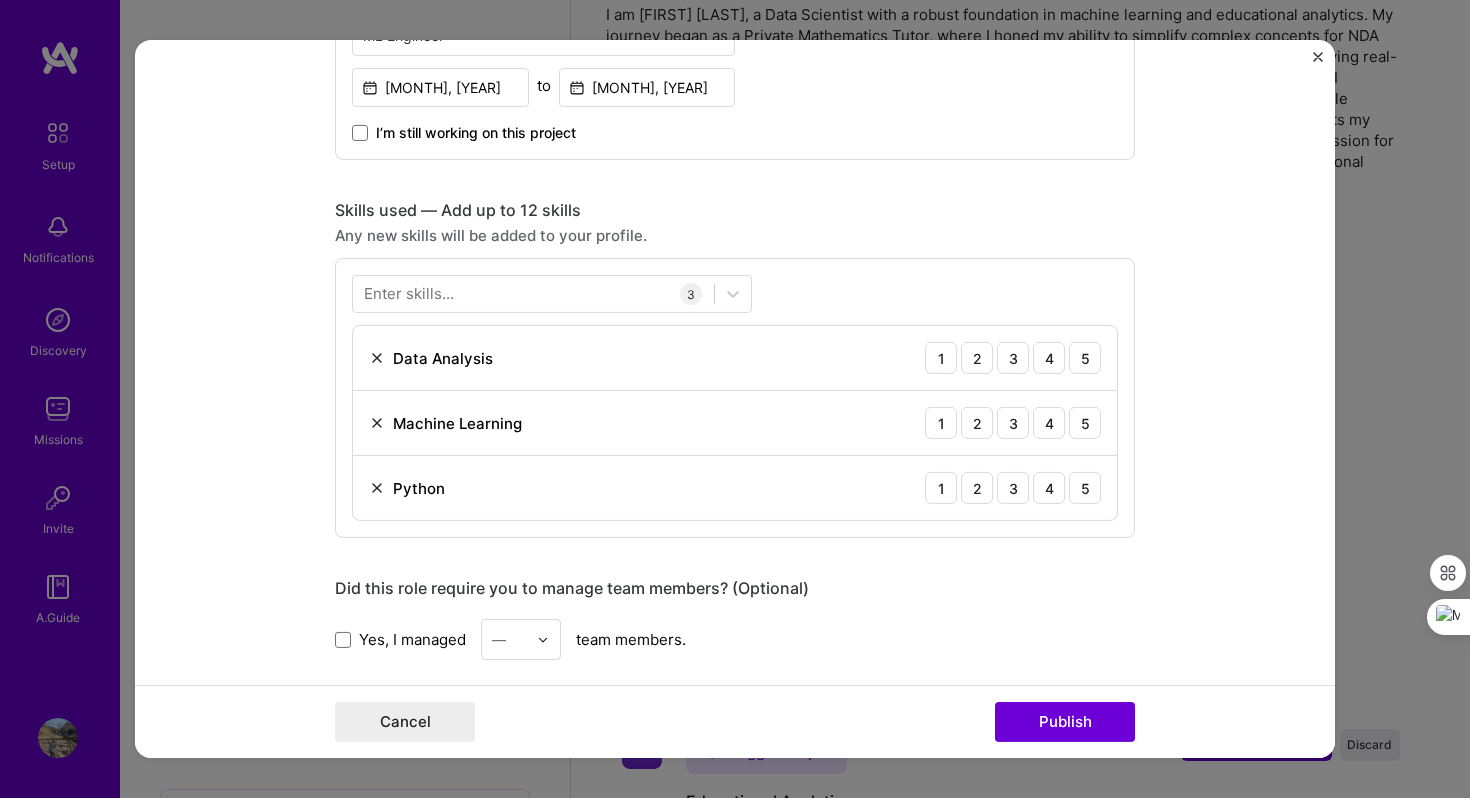 scroll, scrollTop: 848, scrollLeft: 0, axis: vertical 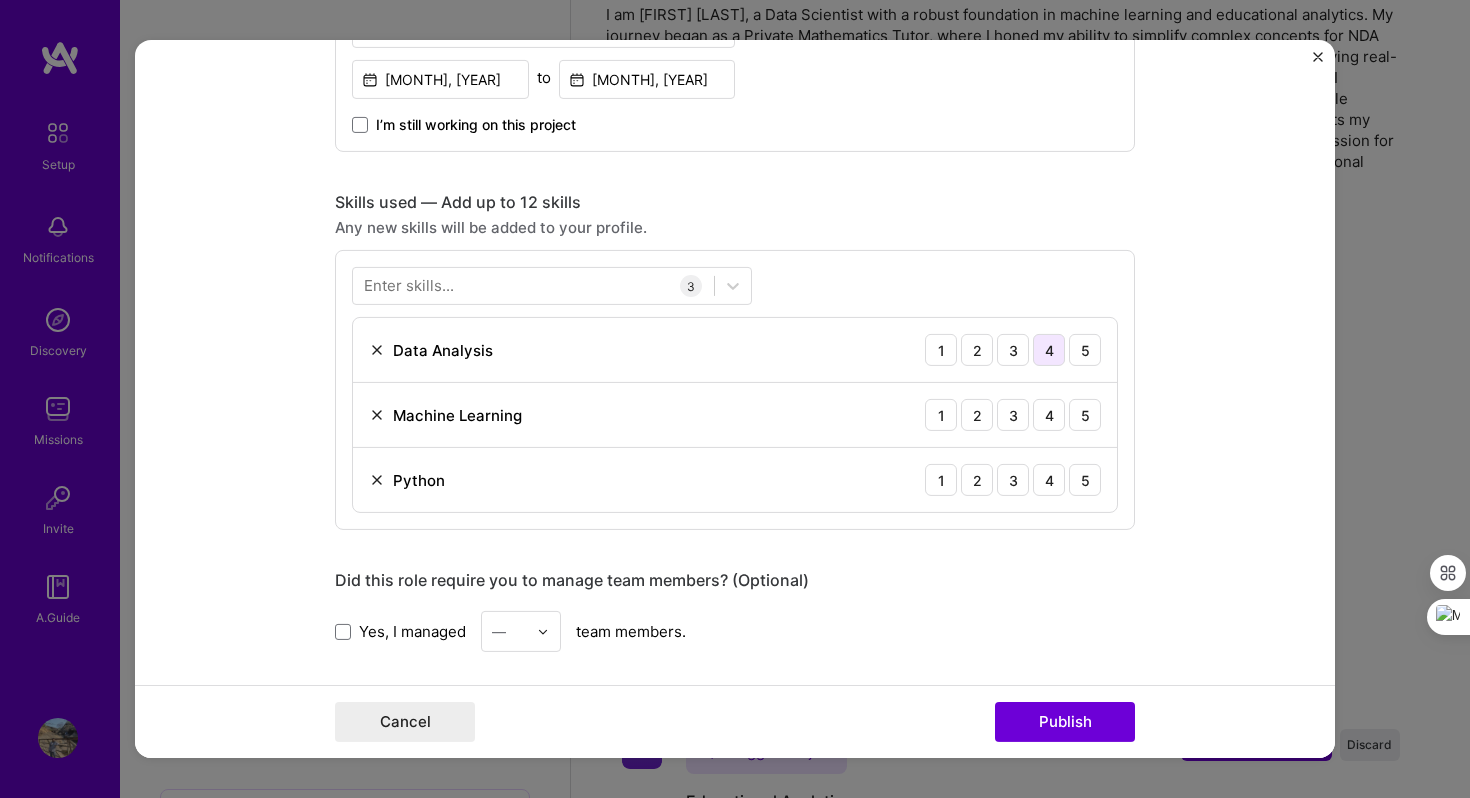 click on "4" at bounding box center (1049, 350) 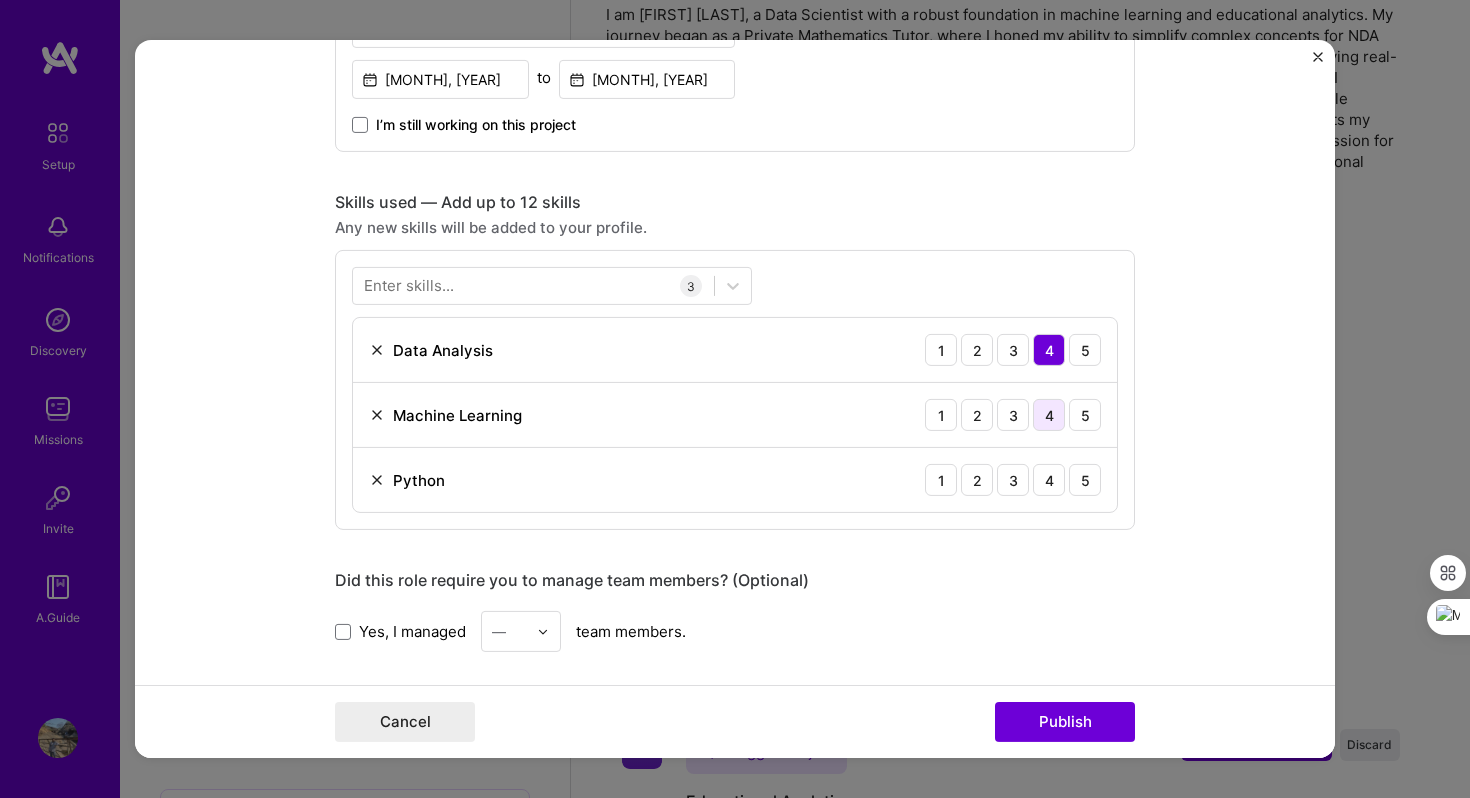 click on "4" at bounding box center [1049, 415] 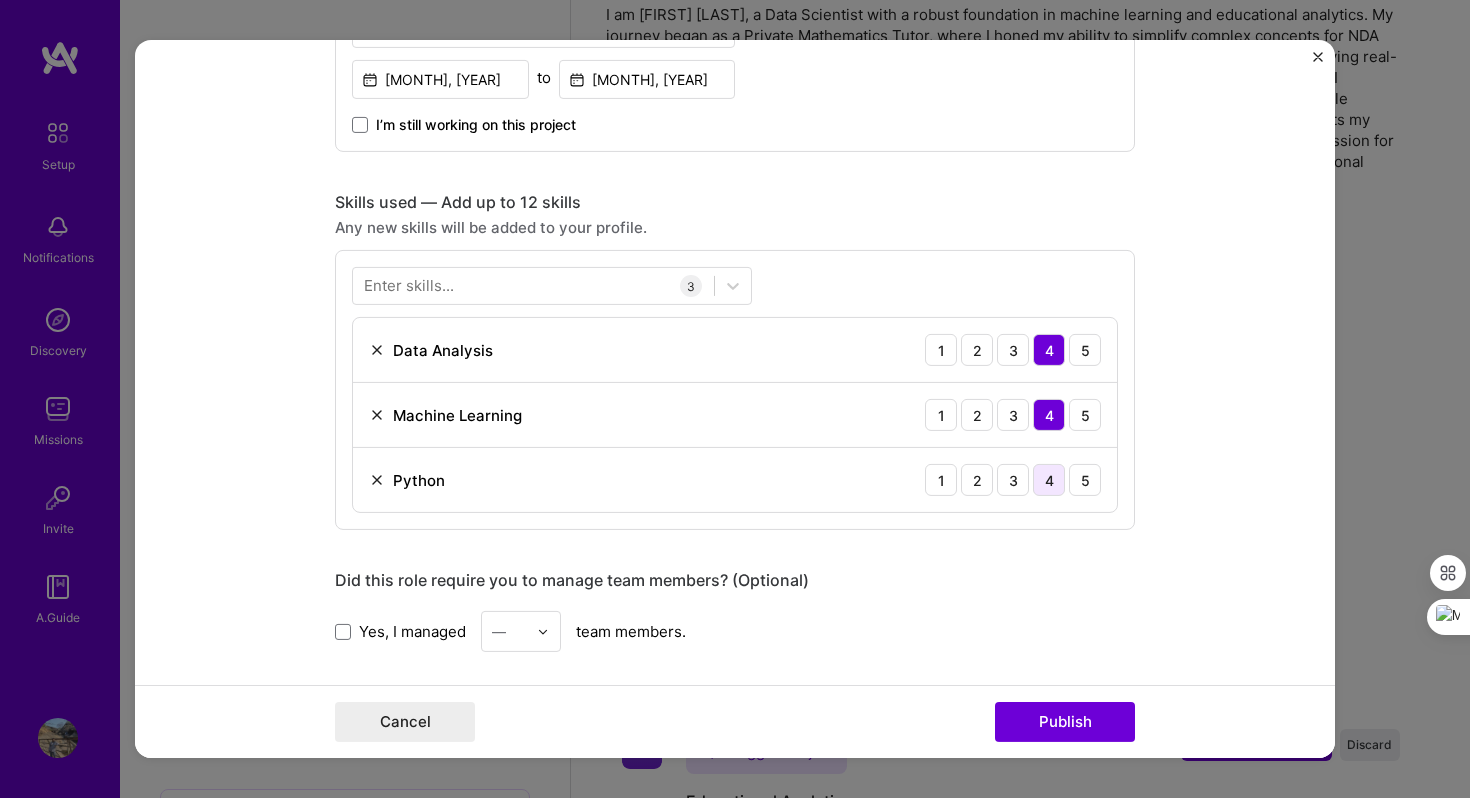click on "4" at bounding box center [1049, 480] 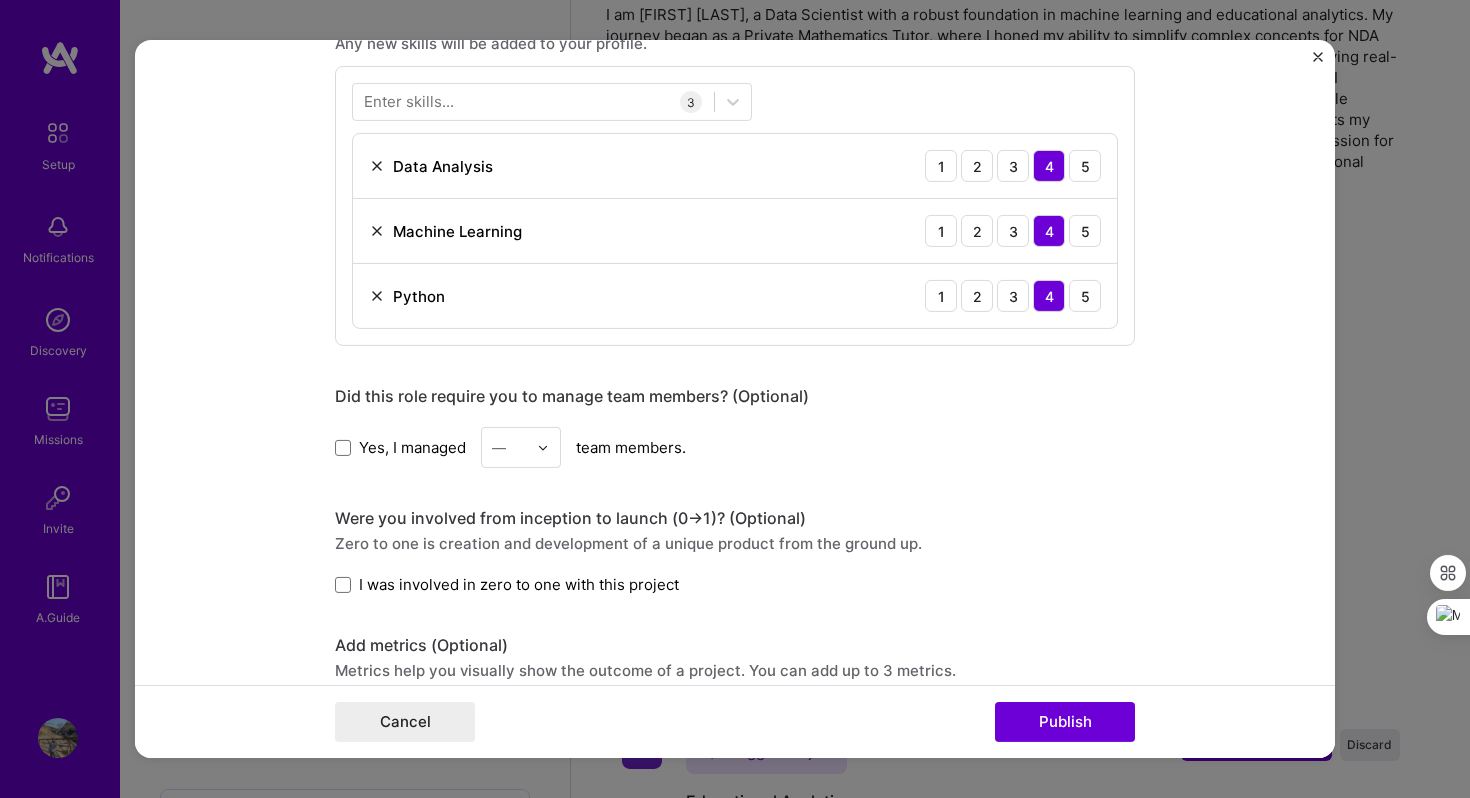 scroll, scrollTop: 1001, scrollLeft: 0, axis: vertical 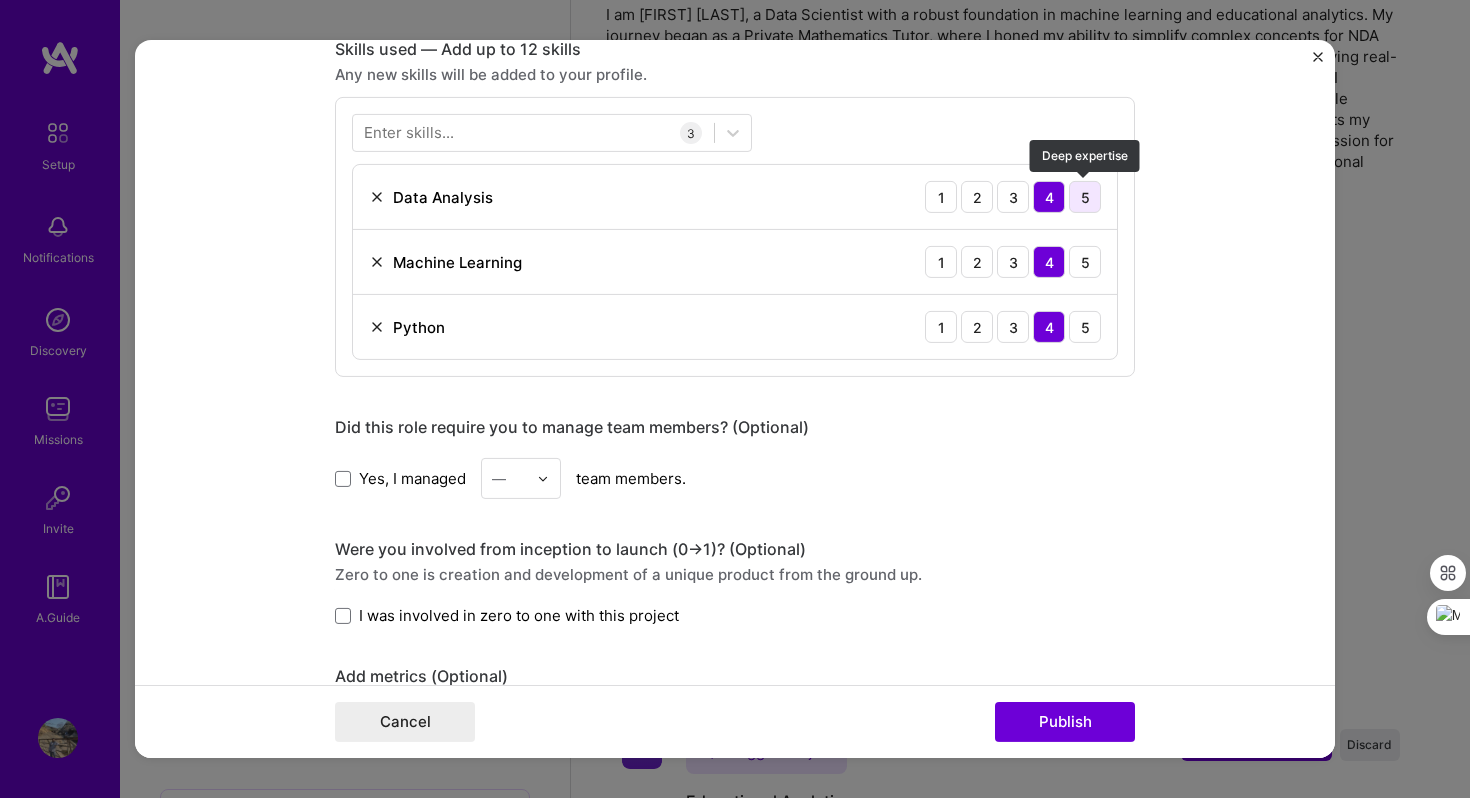 click on "5" at bounding box center (1085, 197) 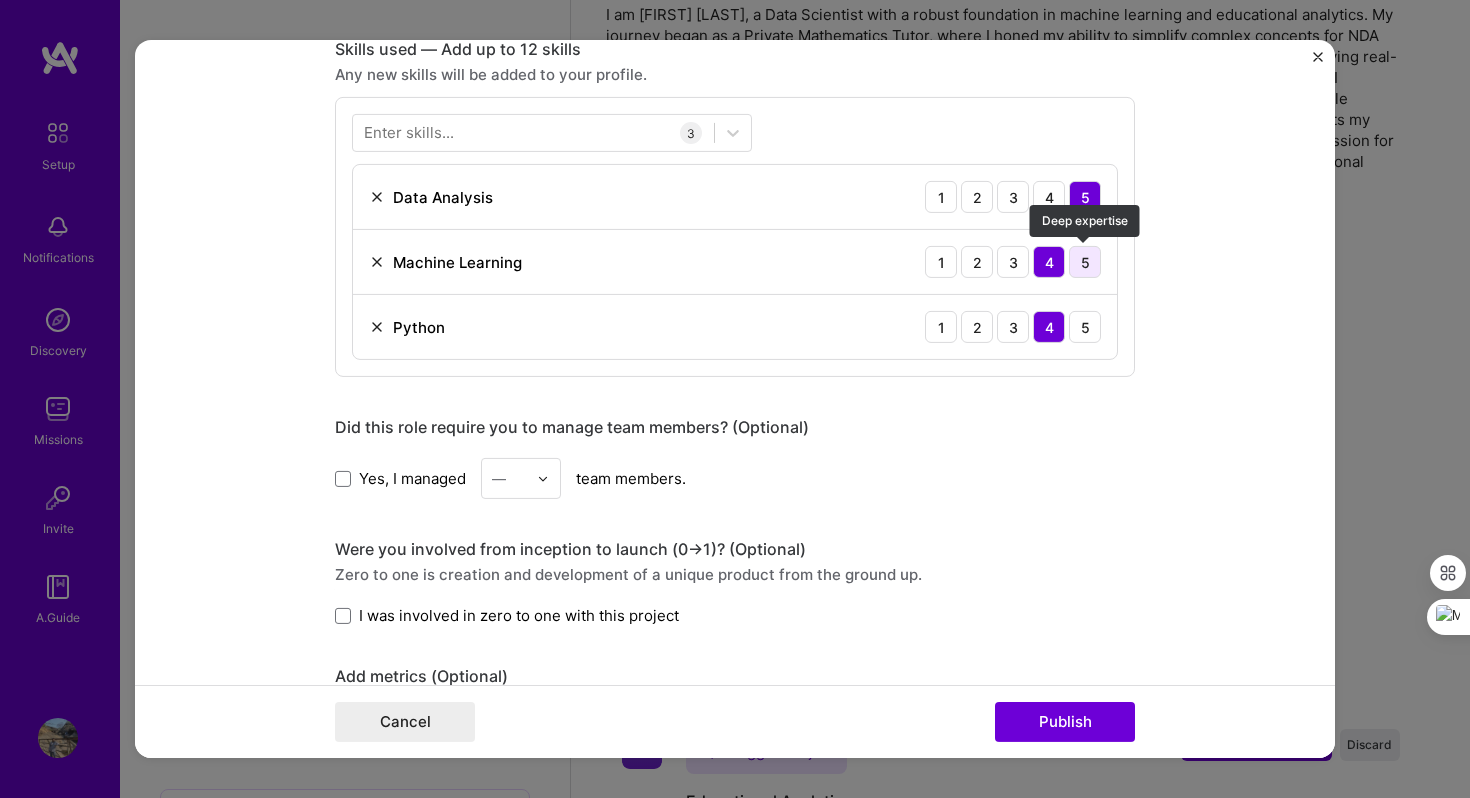 click on "5" at bounding box center [1085, 262] 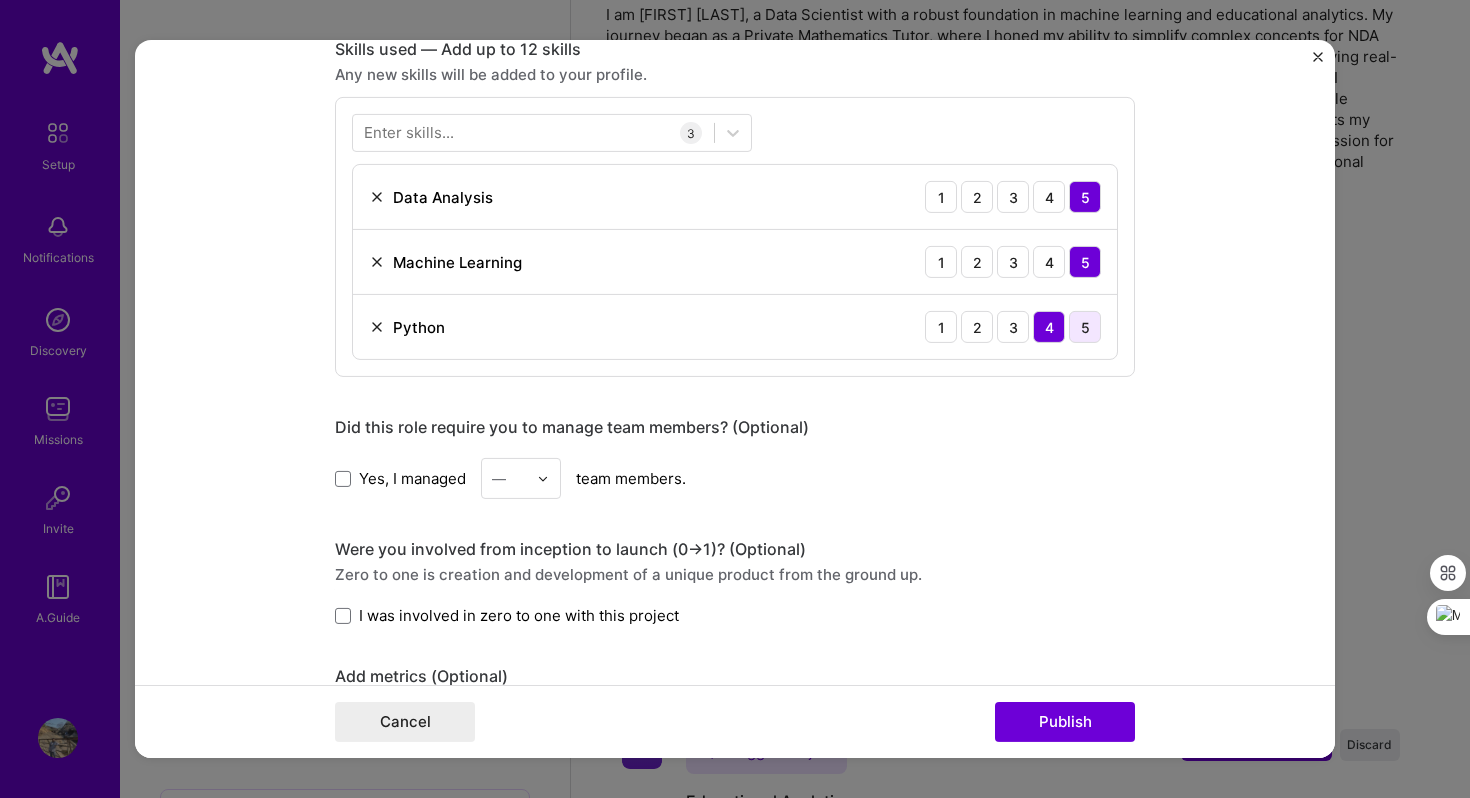 click on "5" at bounding box center (1085, 327) 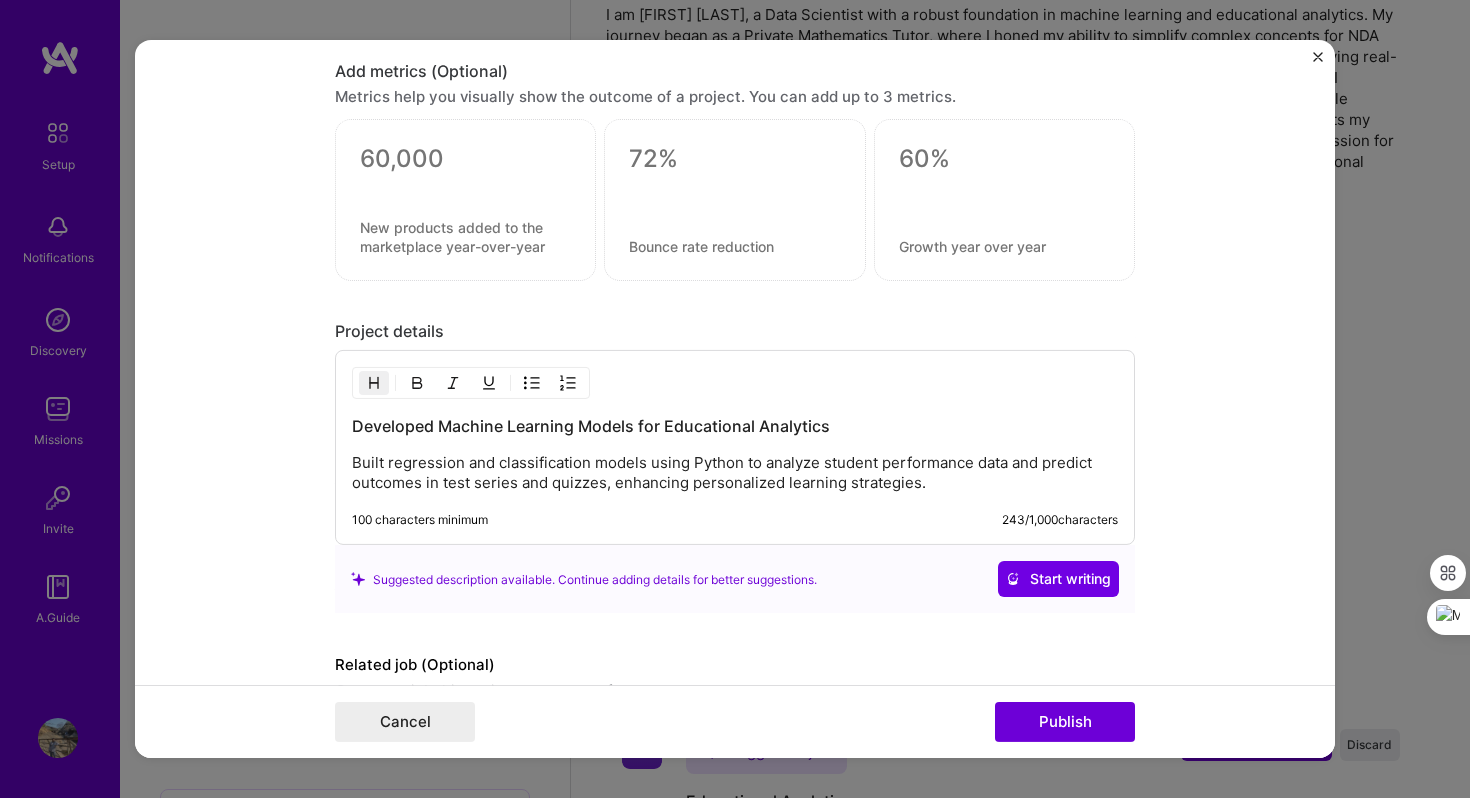 scroll, scrollTop: 1715, scrollLeft: 0, axis: vertical 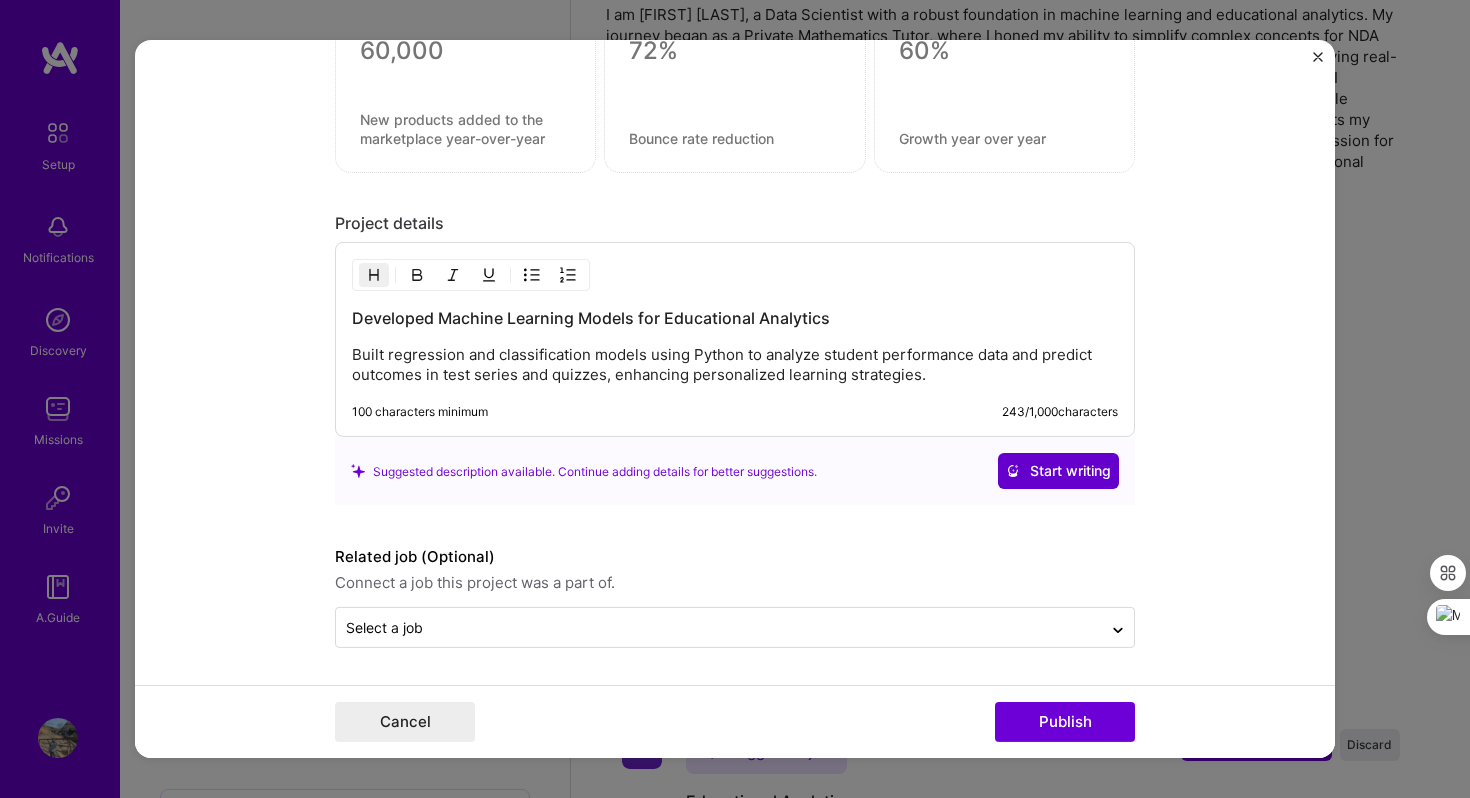 click on "Start writing" at bounding box center (1058, 471) 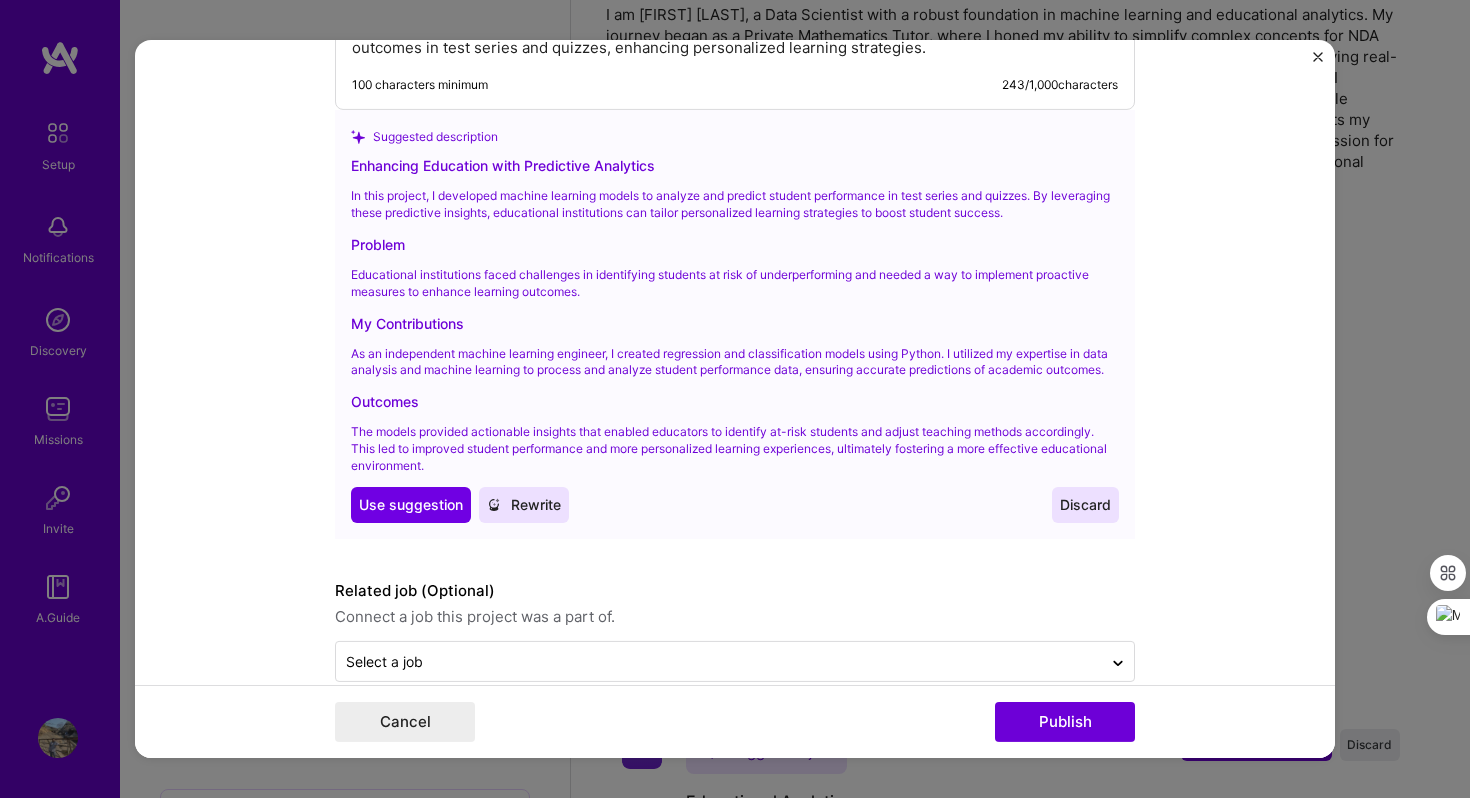 scroll, scrollTop: 2092, scrollLeft: 0, axis: vertical 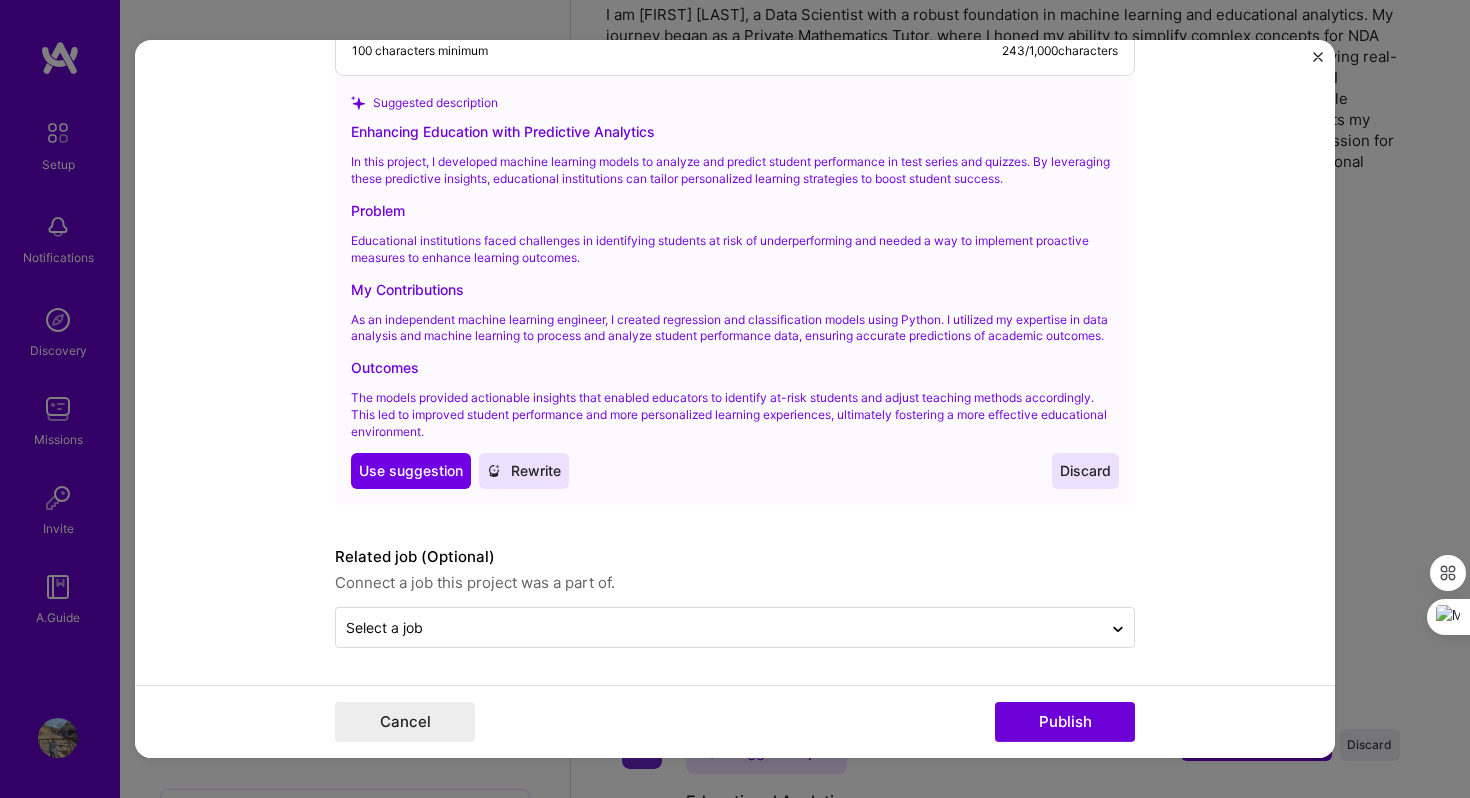 click on "Suggested description Enhancing Education with Predictive Analytics In this project, I developed machine learning models to analyze and predict student performance in test series and quizzes. By leveraging these predictive insights, educational institutions can tailor personalized learning strategies to boost student success. Problem Educational institutions faced challenges in identifying students at risk of underperforming and needed a way to implement proactive measures to enhance learning outcomes. My Contributions As an independent machine learning engineer, I created regression and classification models using Python. I utilized my expertise in data analysis and machine learning to process and analyze student performance data, ensuring accurate predictions of academic outcomes. Outcomes Use Use suggestion Rewrite Discard" at bounding box center (735, 290) 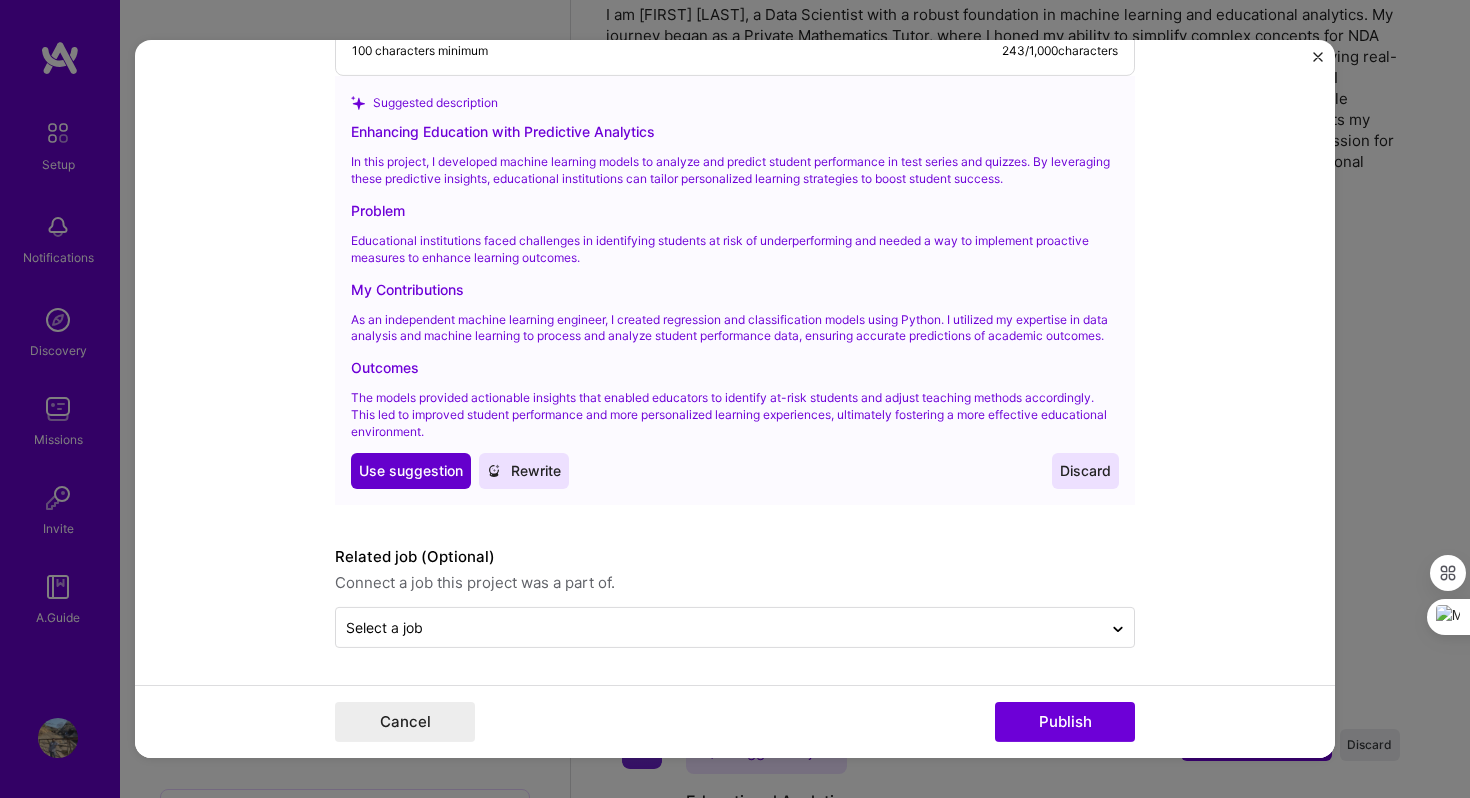 click on "Use suggestion" at bounding box center [411, 471] 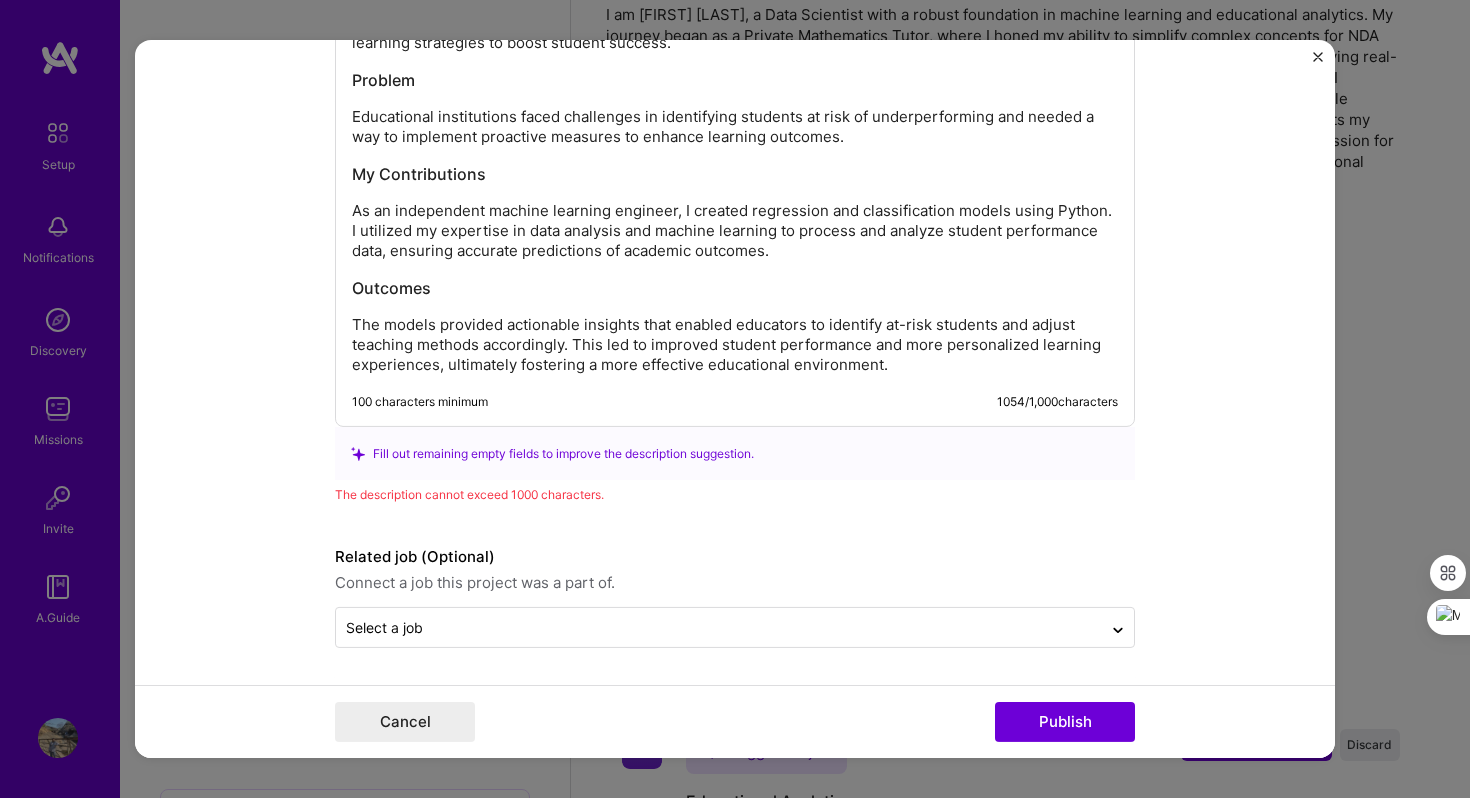 scroll, scrollTop: 2067, scrollLeft: 0, axis: vertical 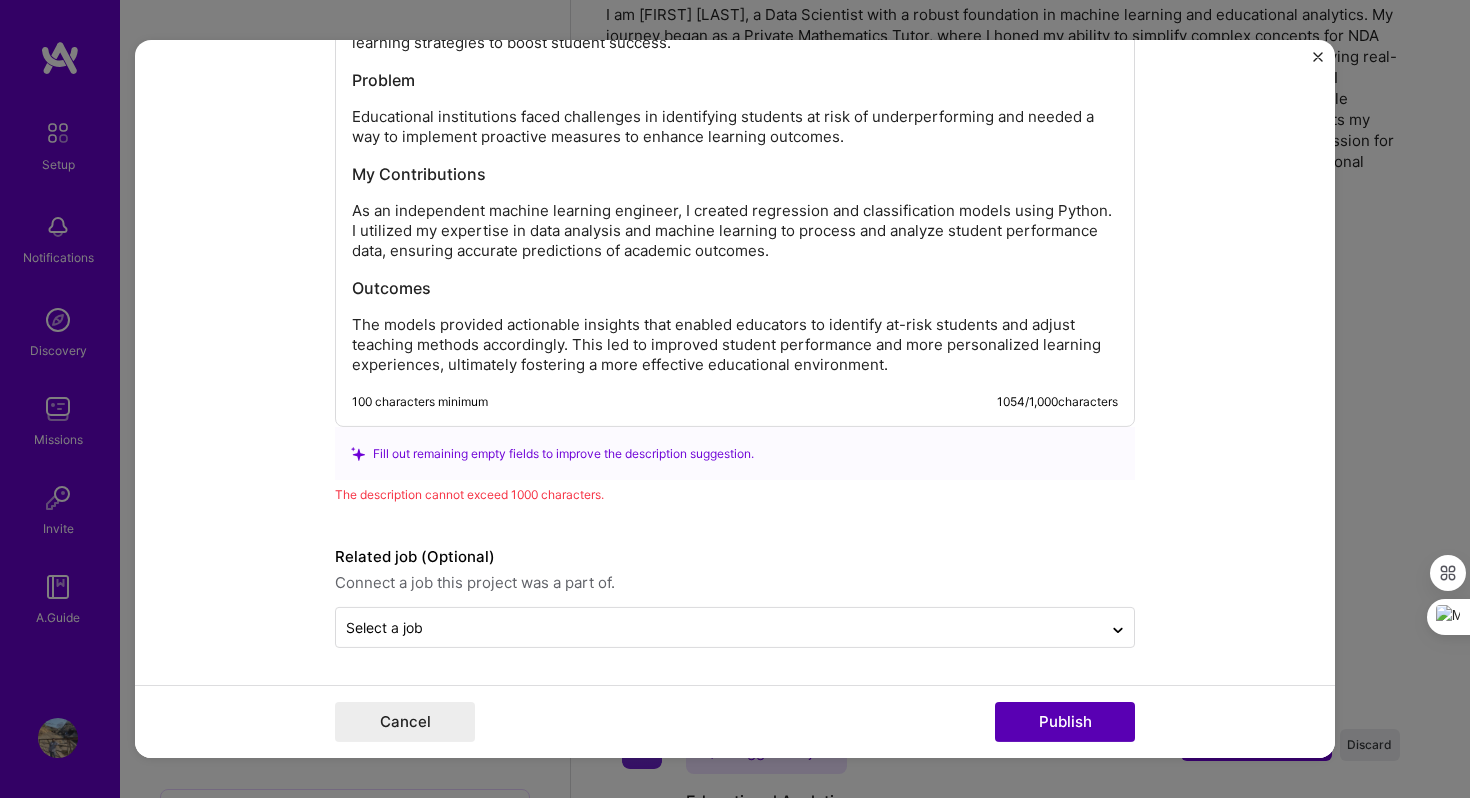 click on "Publish" at bounding box center [1065, 722] 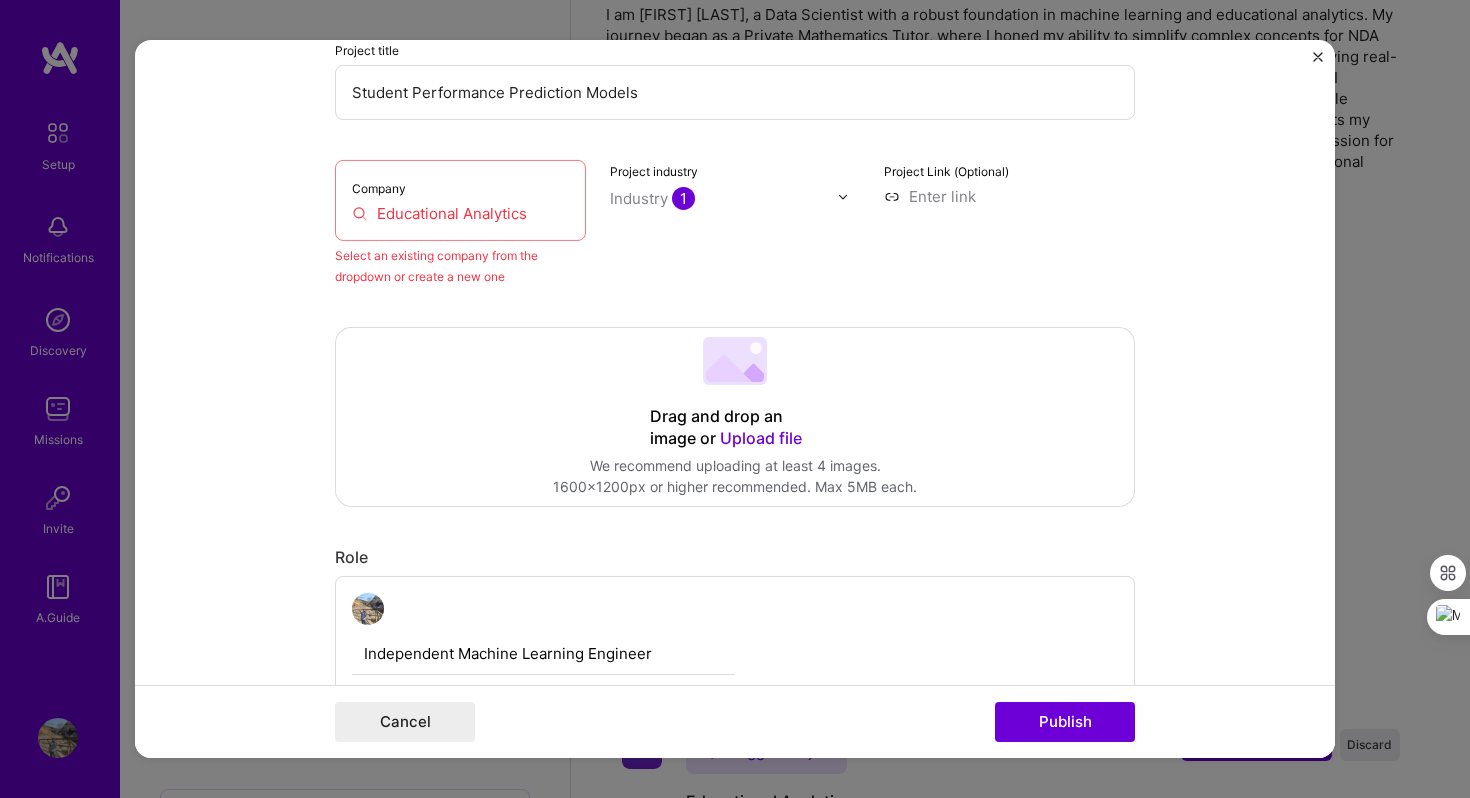 scroll, scrollTop: 131, scrollLeft: 0, axis: vertical 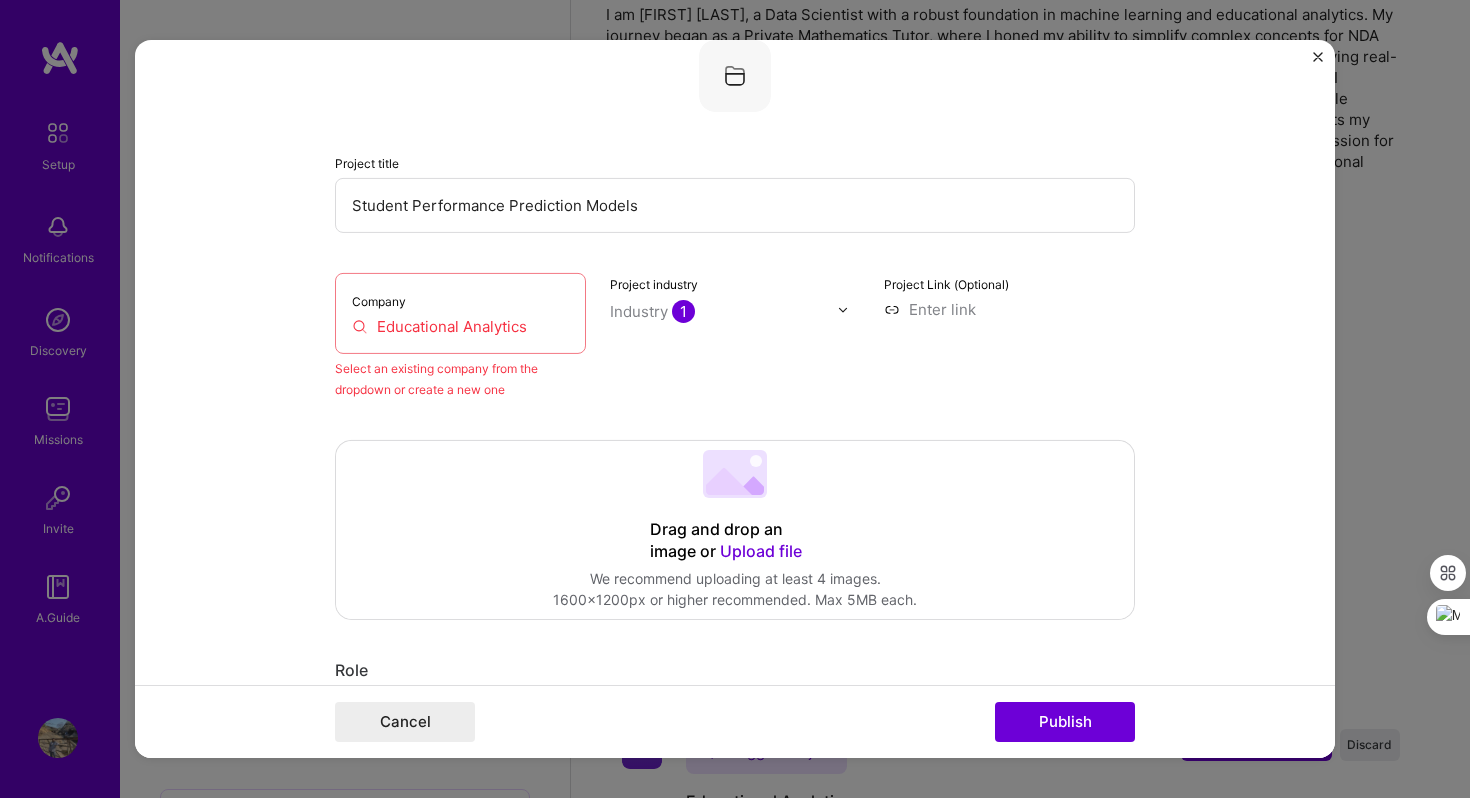 click on "Educational Analytics" at bounding box center (460, 326) 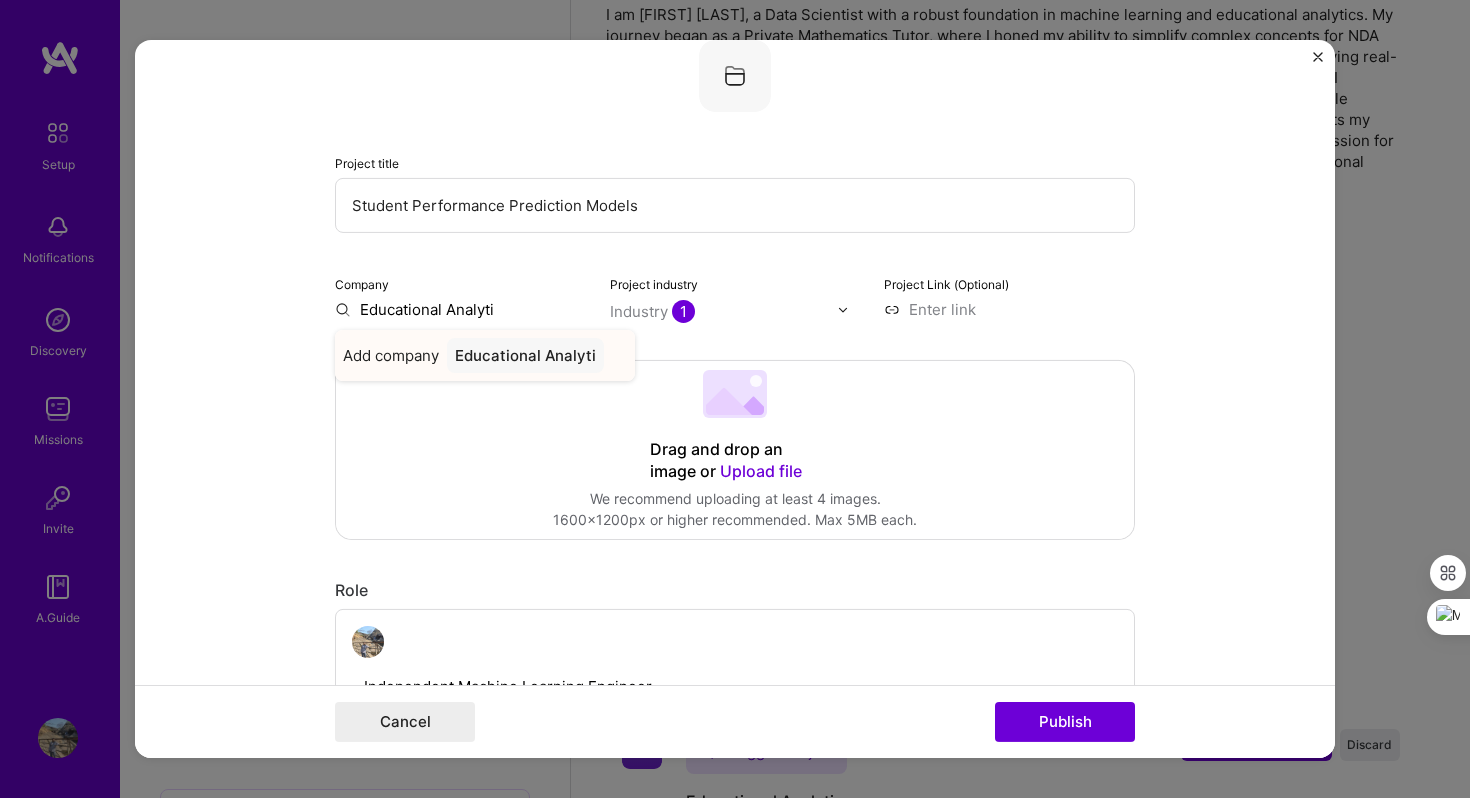 type on "Educational Analyti" 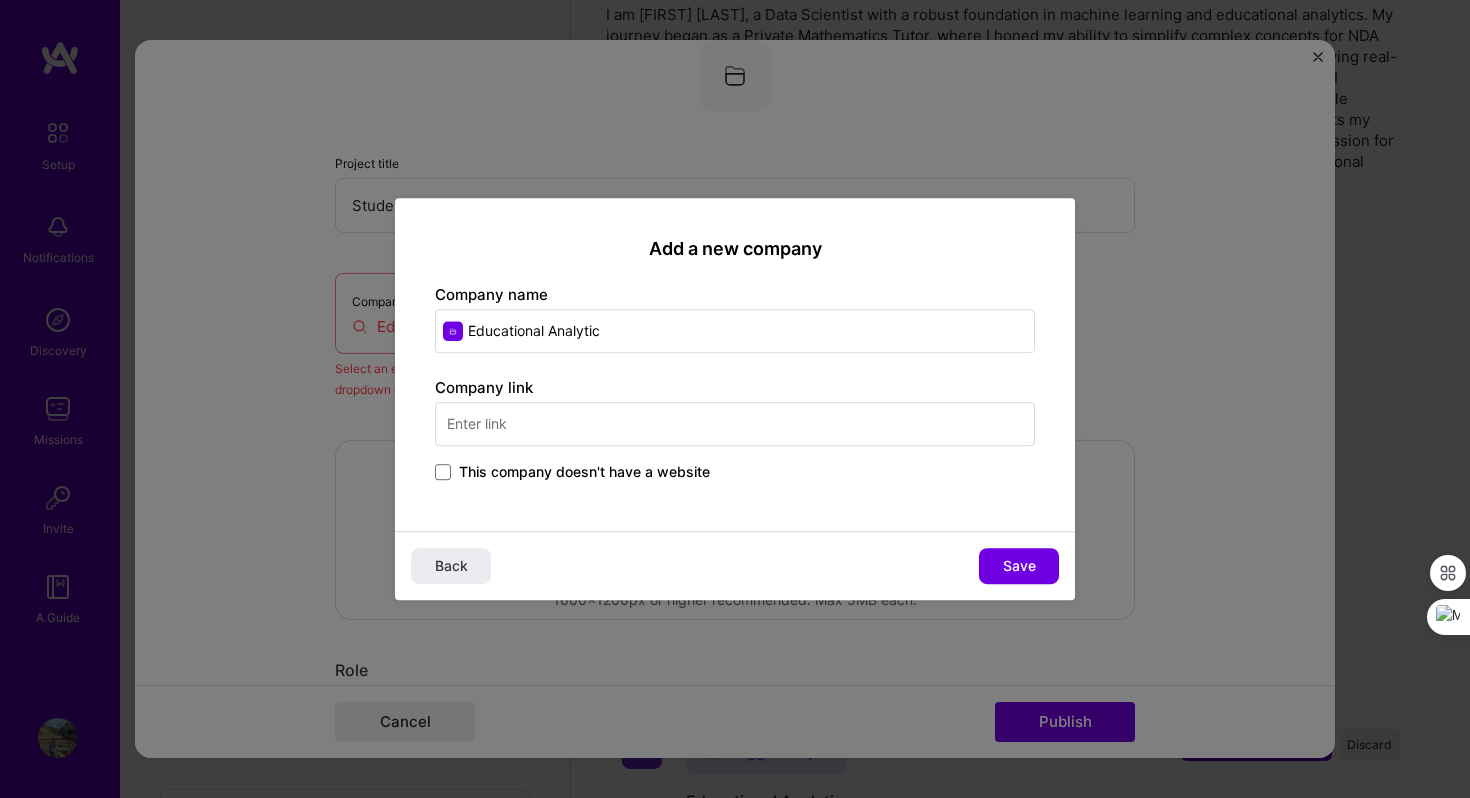 type on "Educational Analytics" 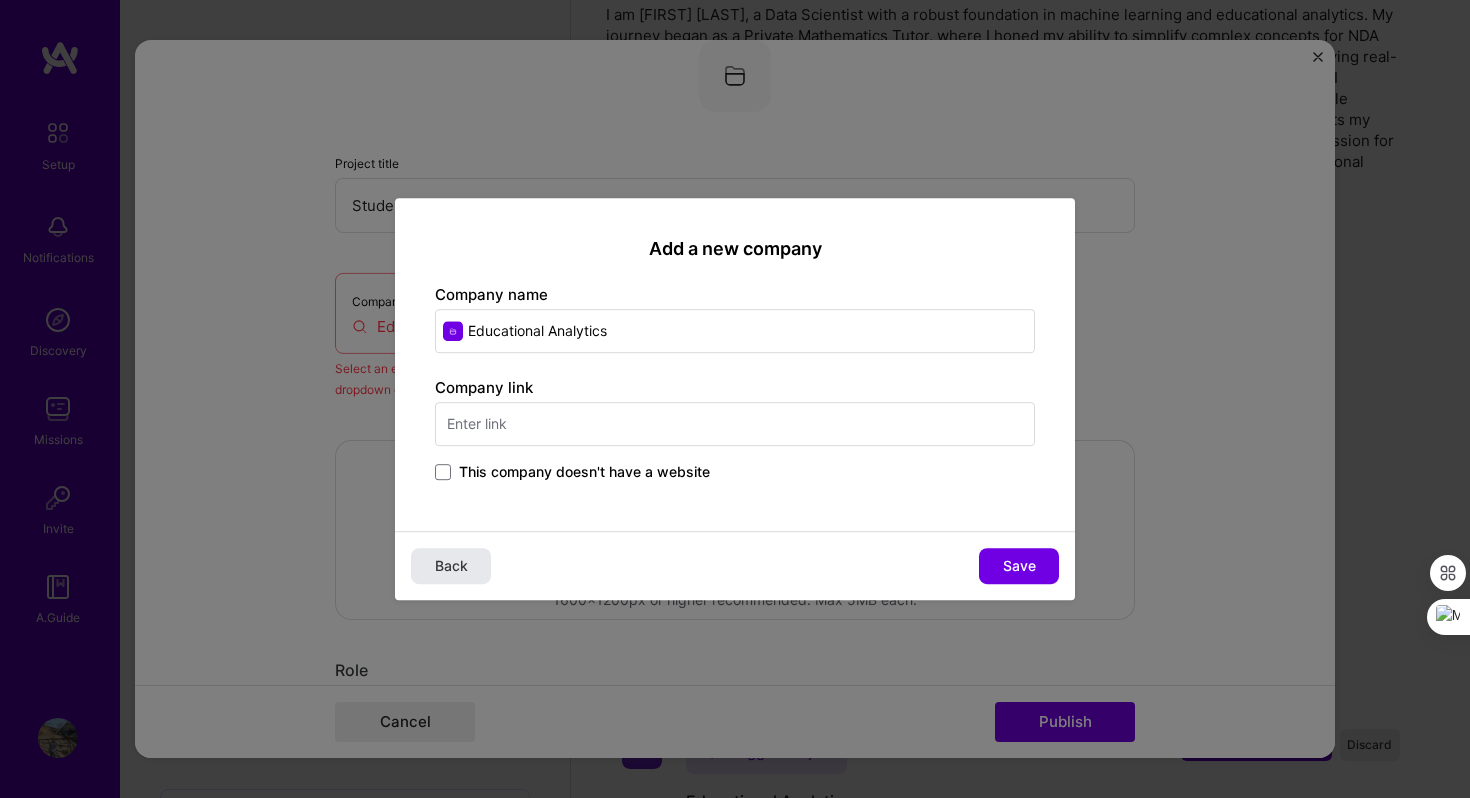 click on "Back" at bounding box center [451, 566] 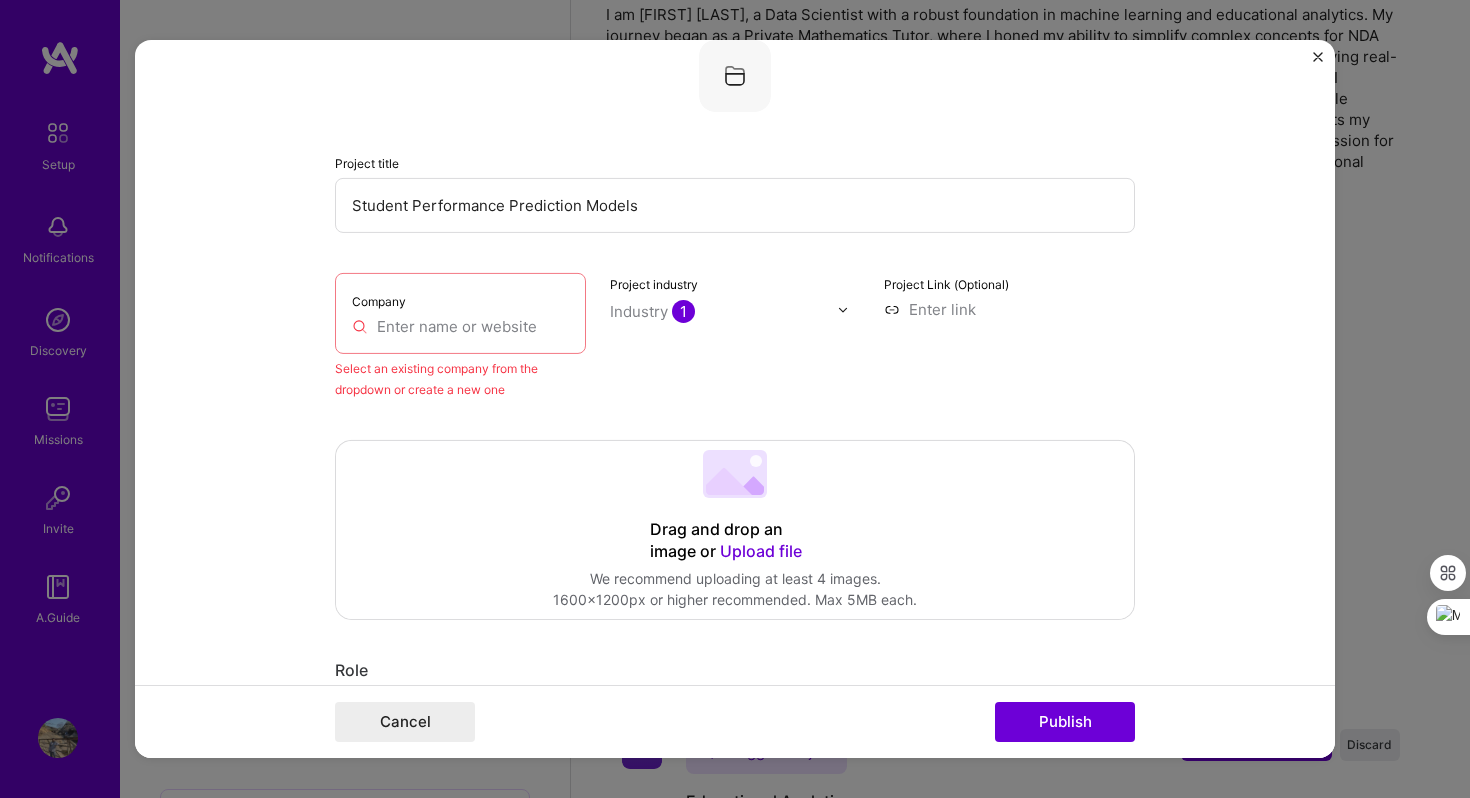 drag, startPoint x: 517, startPoint y: 327, endPoint x: 339, endPoint y: 325, distance: 178.01123 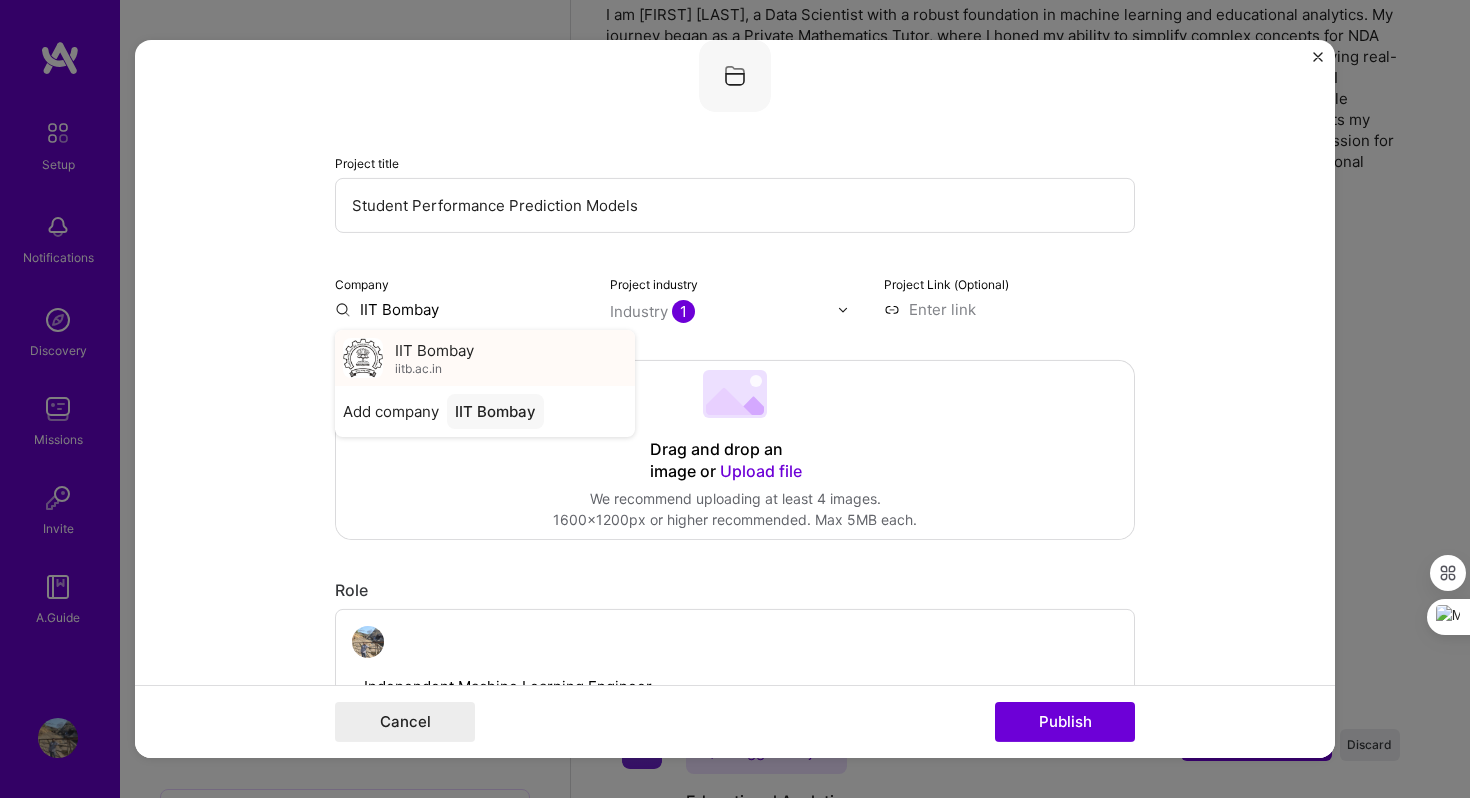 type on "IIT Bombay" 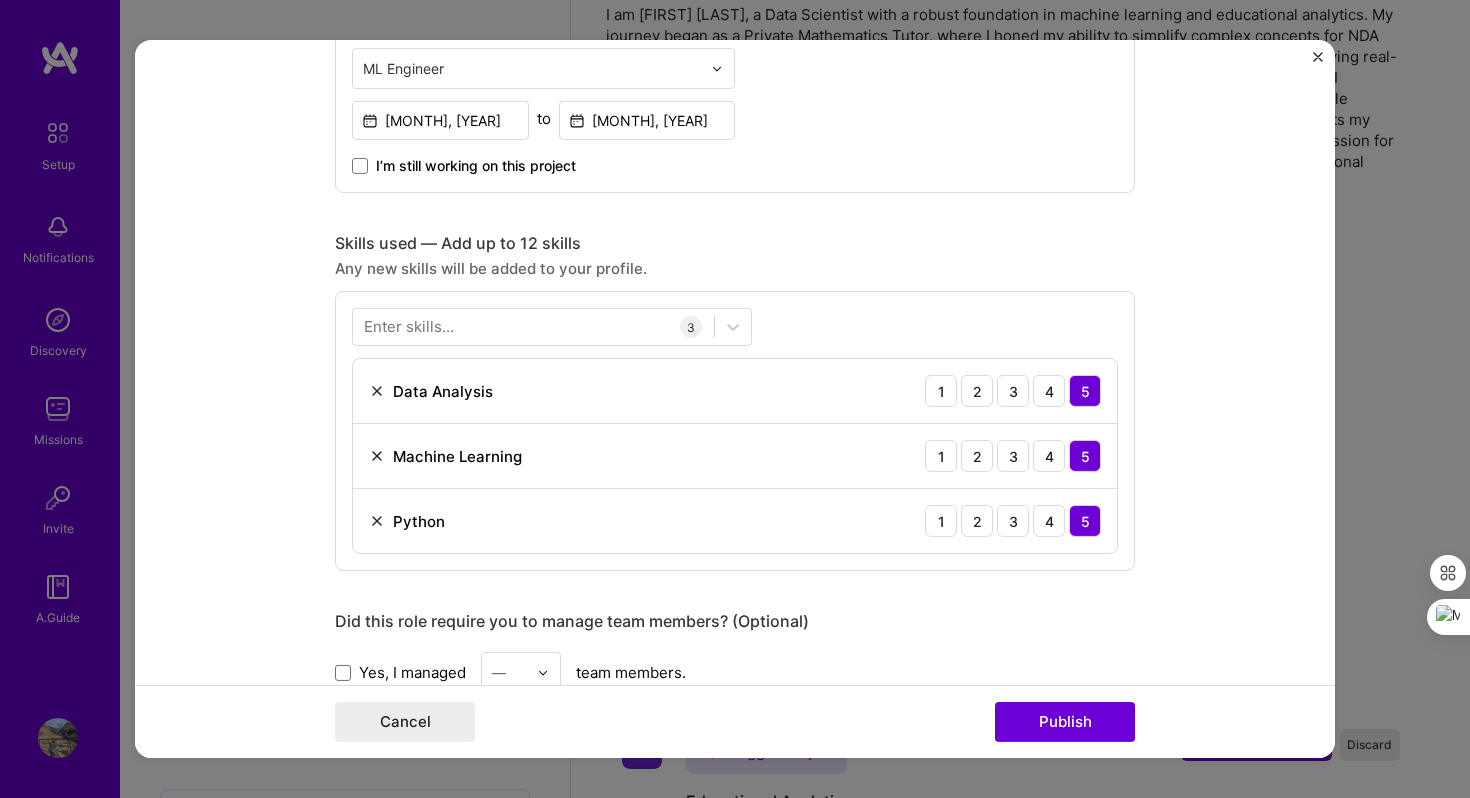scroll, scrollTop: 1179, scrollLeft: 0, axis: vertical 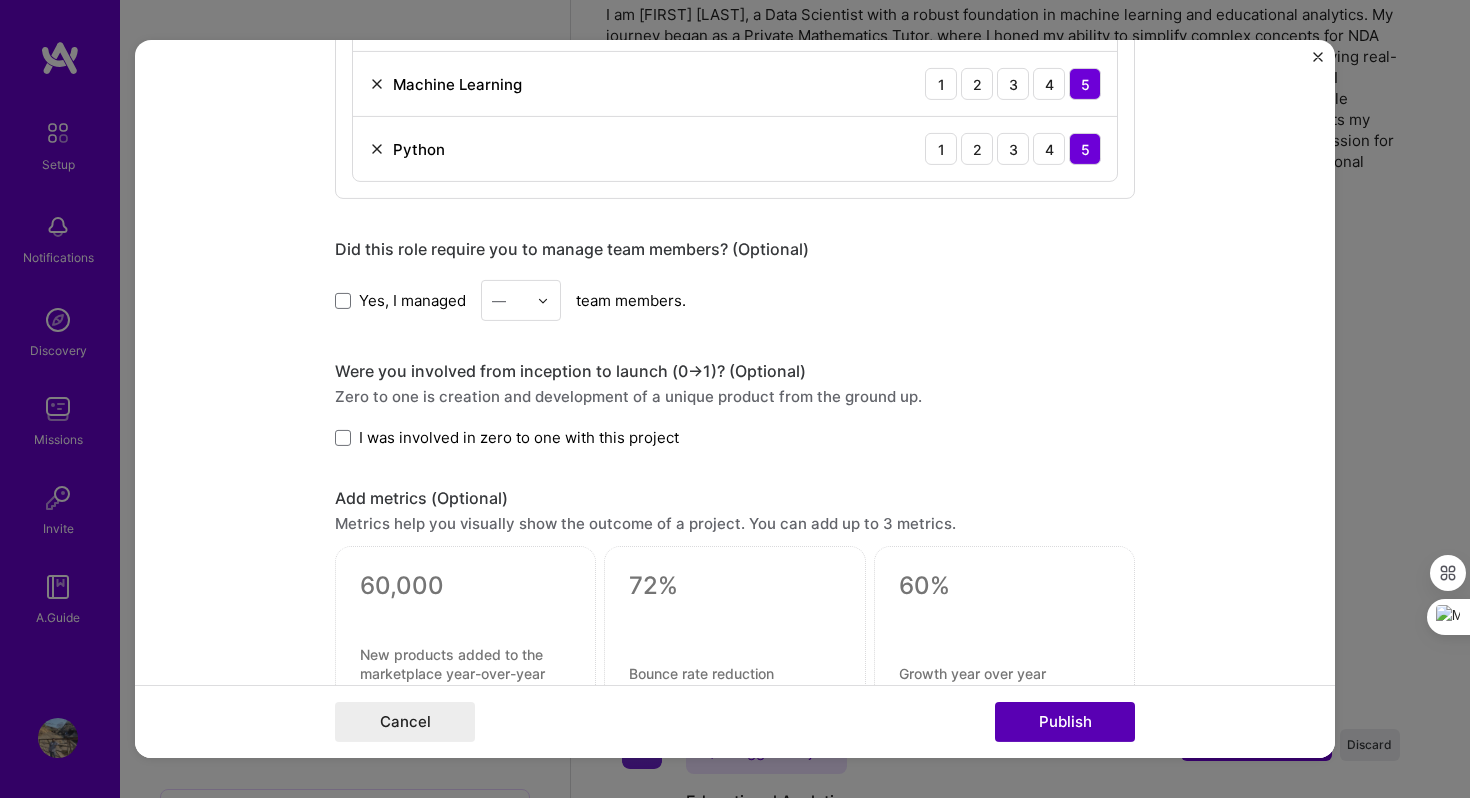 click on "Publish" at bounding box center [1065, 722] 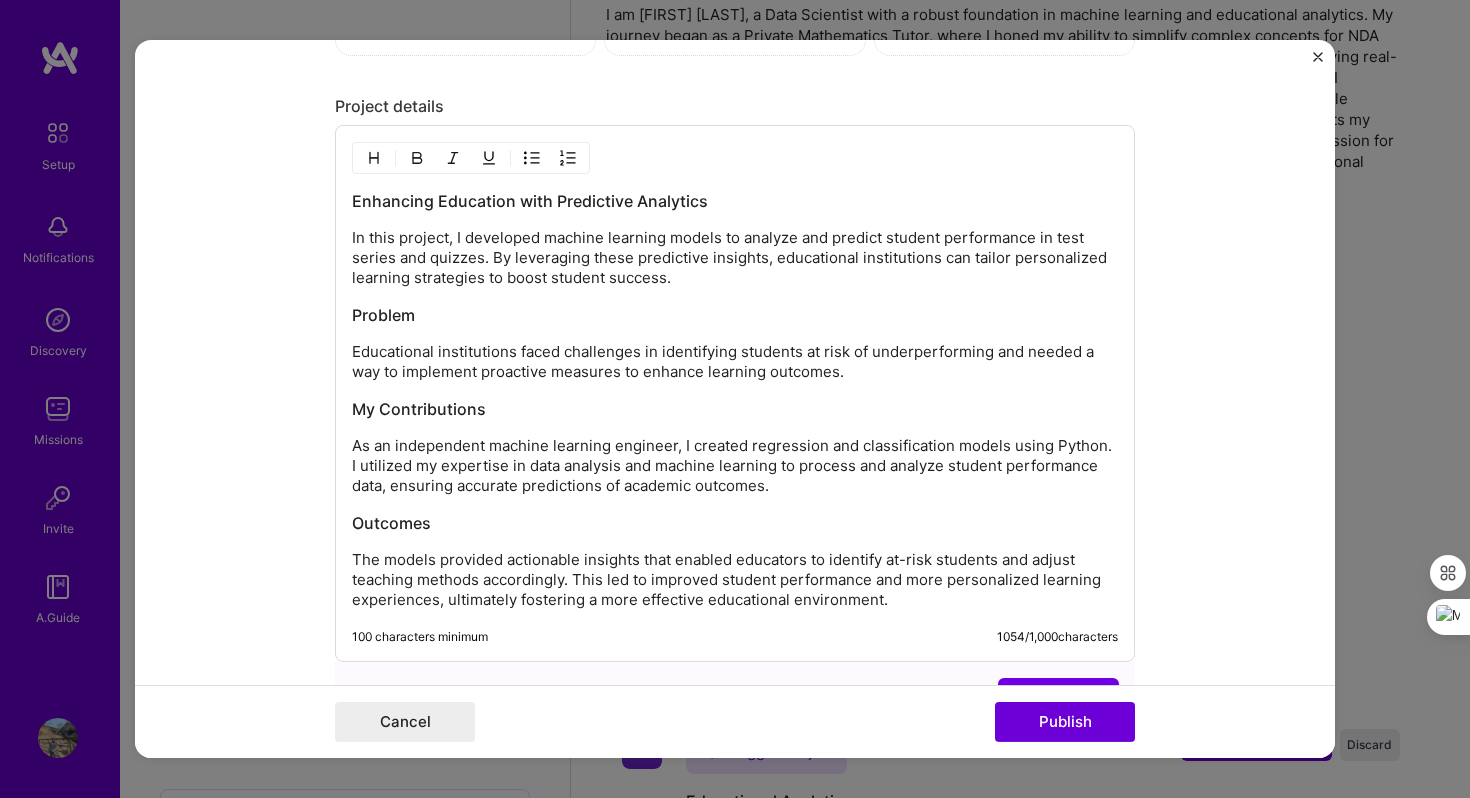 scroll, scrollTop: 1786, scrollLeft: 0, axis: vertical 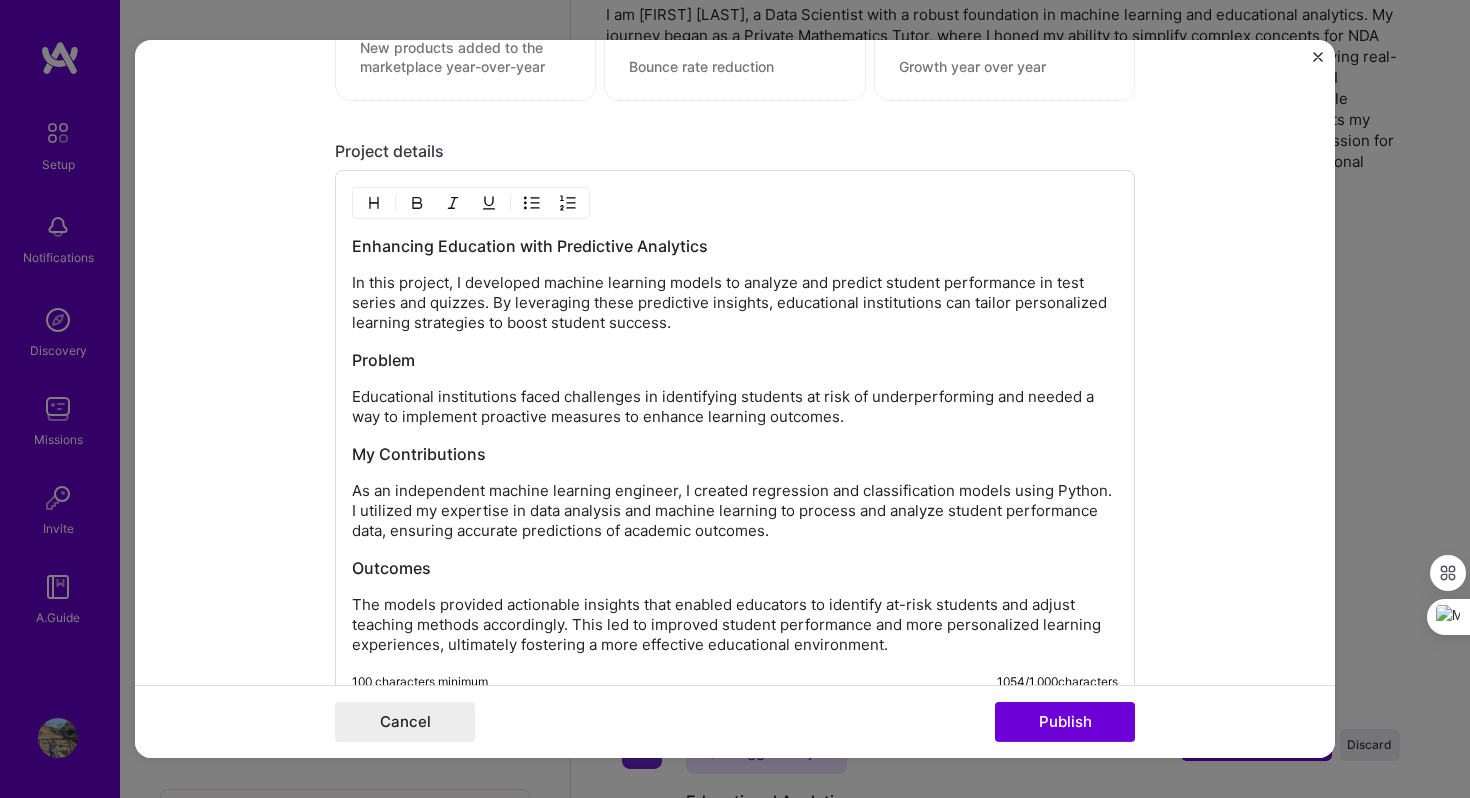 click on "Problem" at bounding box center (735, 360) 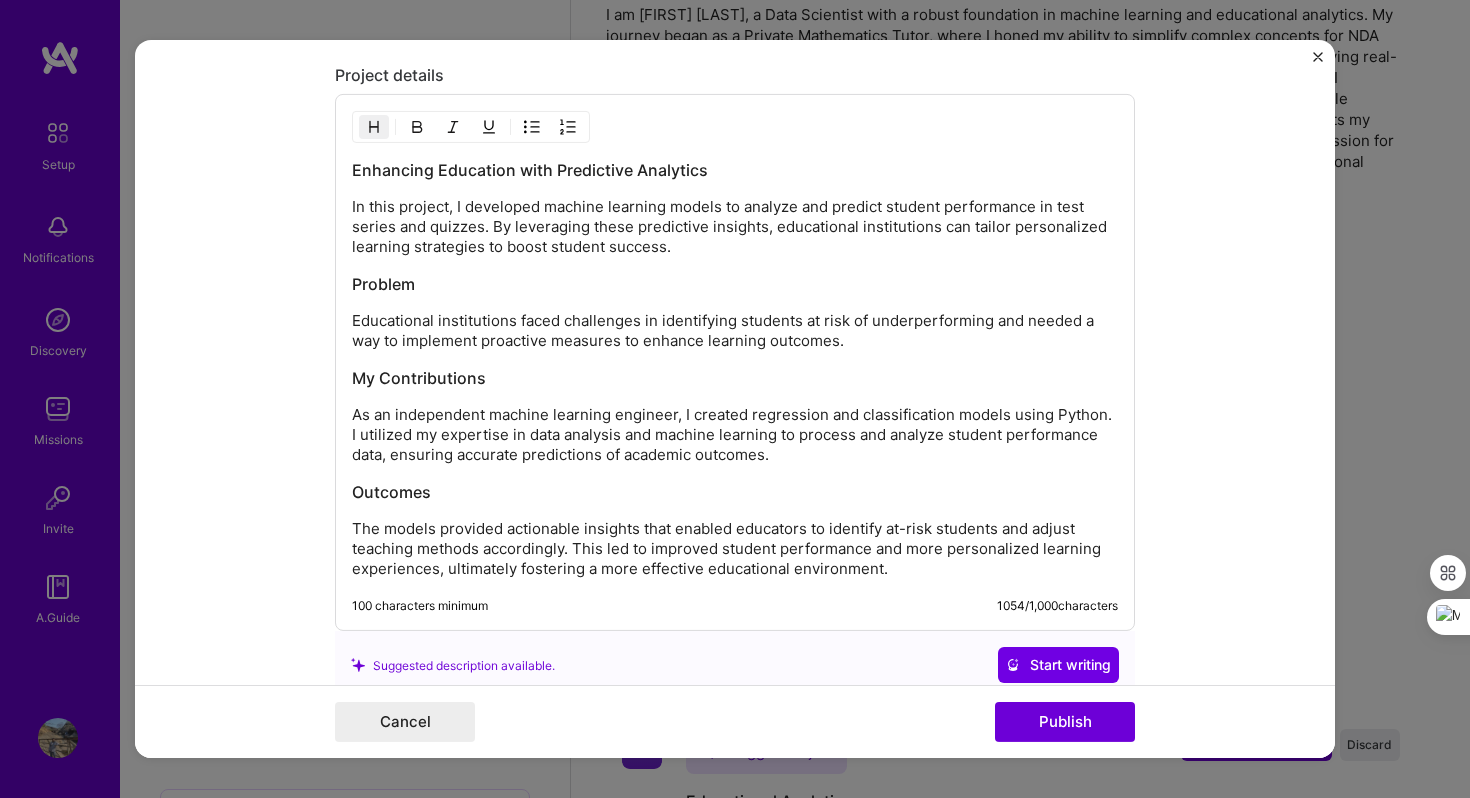 scroll, scrollTop: 1916, scrollLeft: 0, axis: vertical 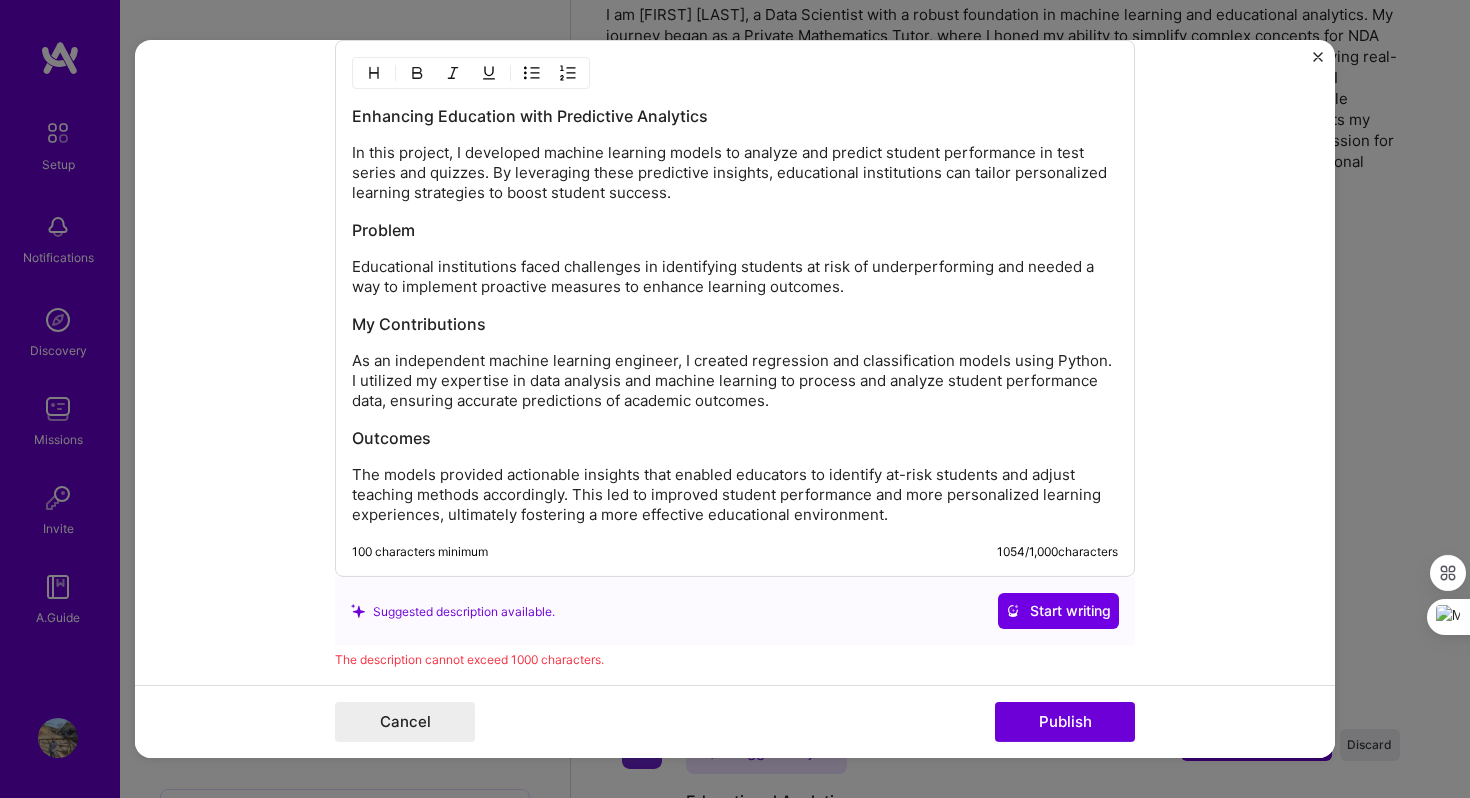 drag, startPoint x: 575, startPoint y: 497, endPoint x: 912, endPoint y: 537, distance: 339.36557 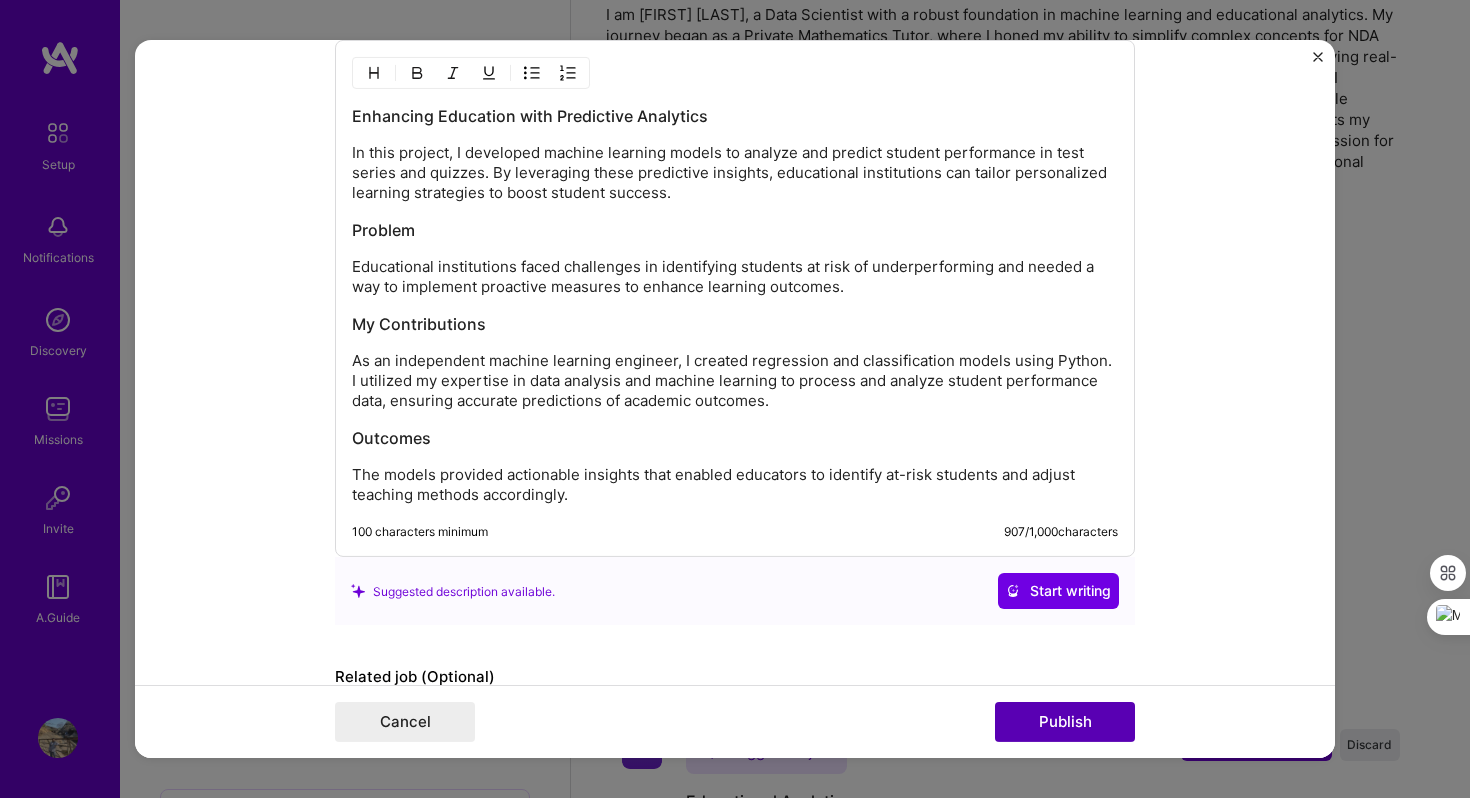 click on "Publish" at bounding box center (1065, 722) 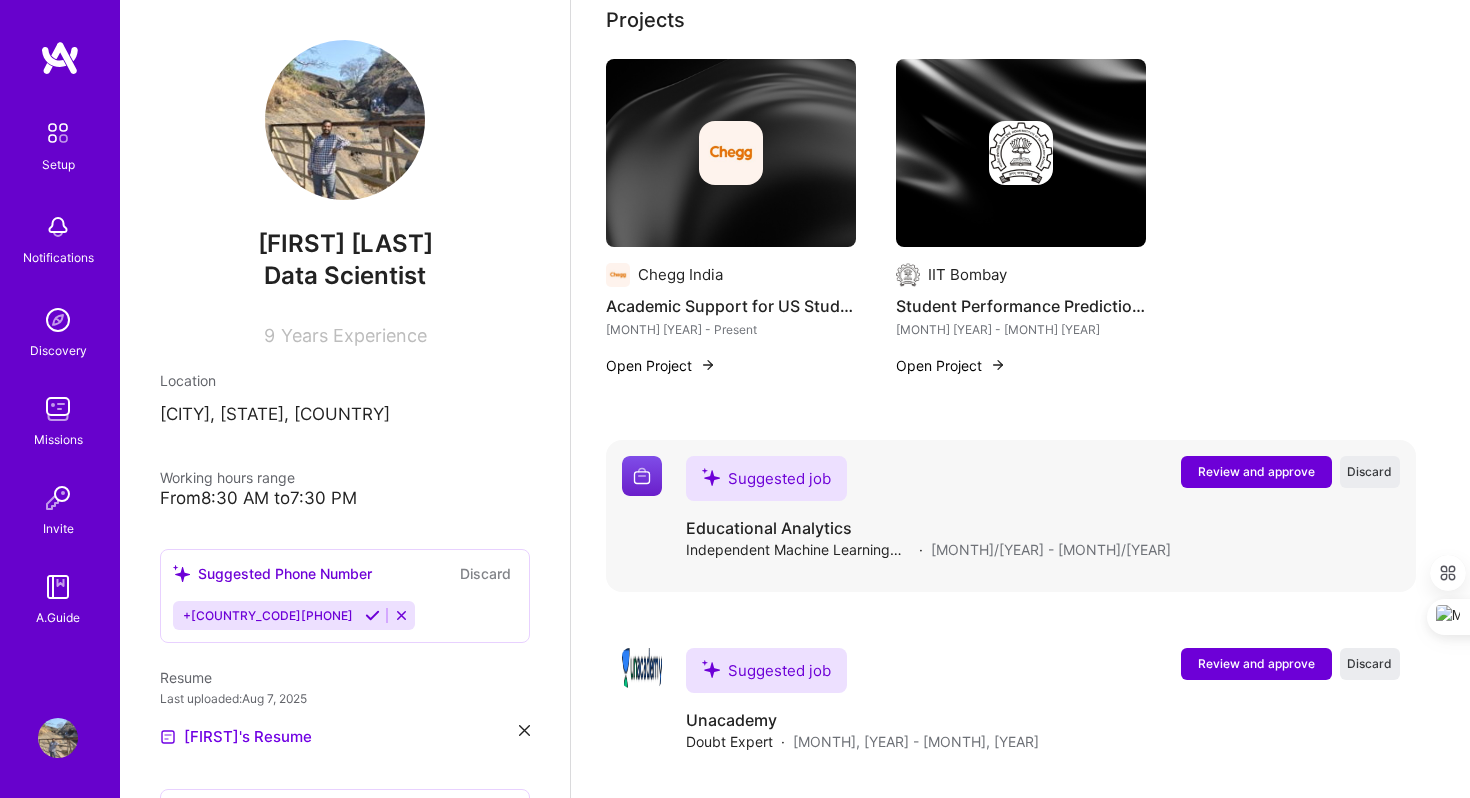 scroll, scrollTop: 761, scrollLeft: 0, axis: vertical 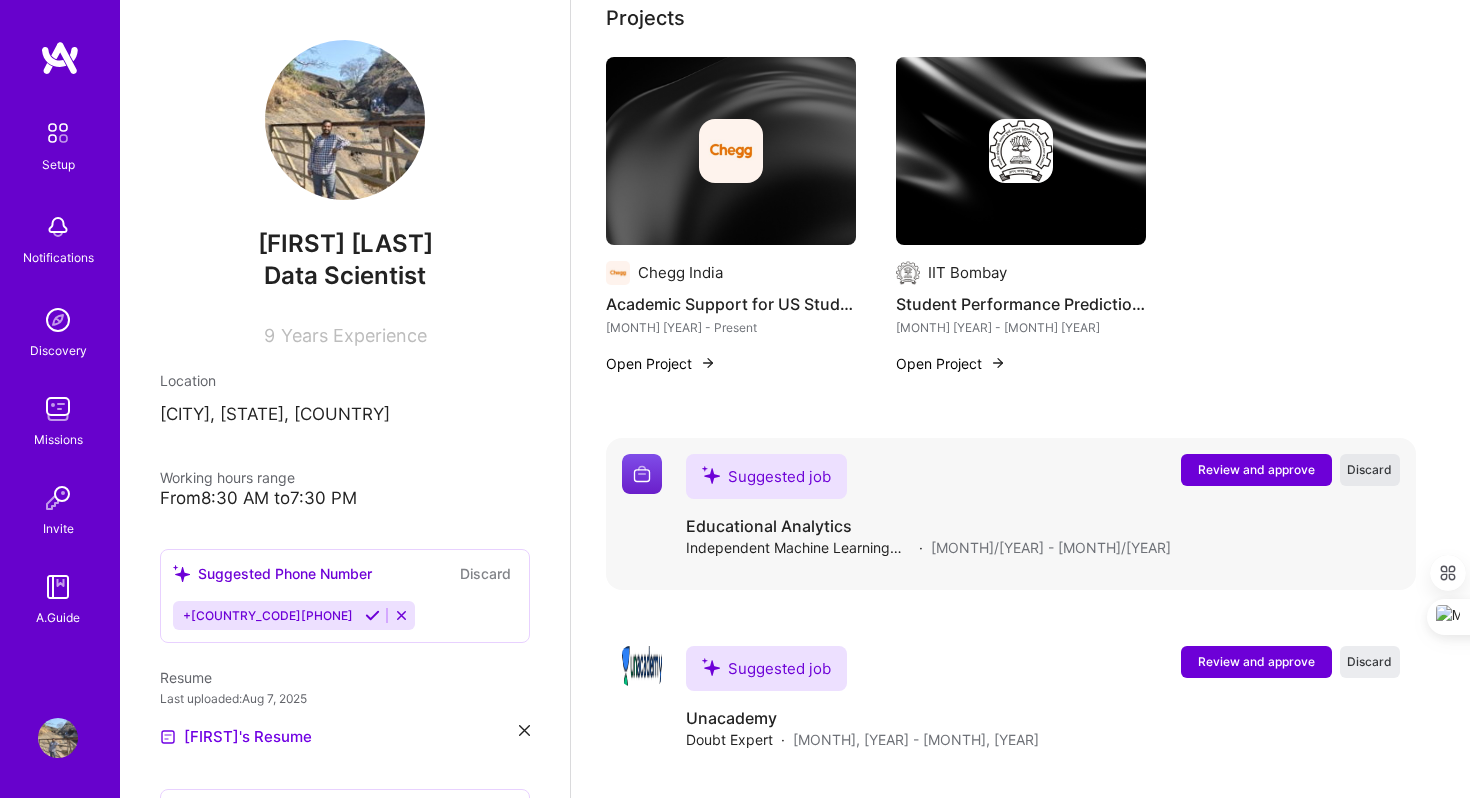 click on "Discard" at bounding box center [1369, 469] 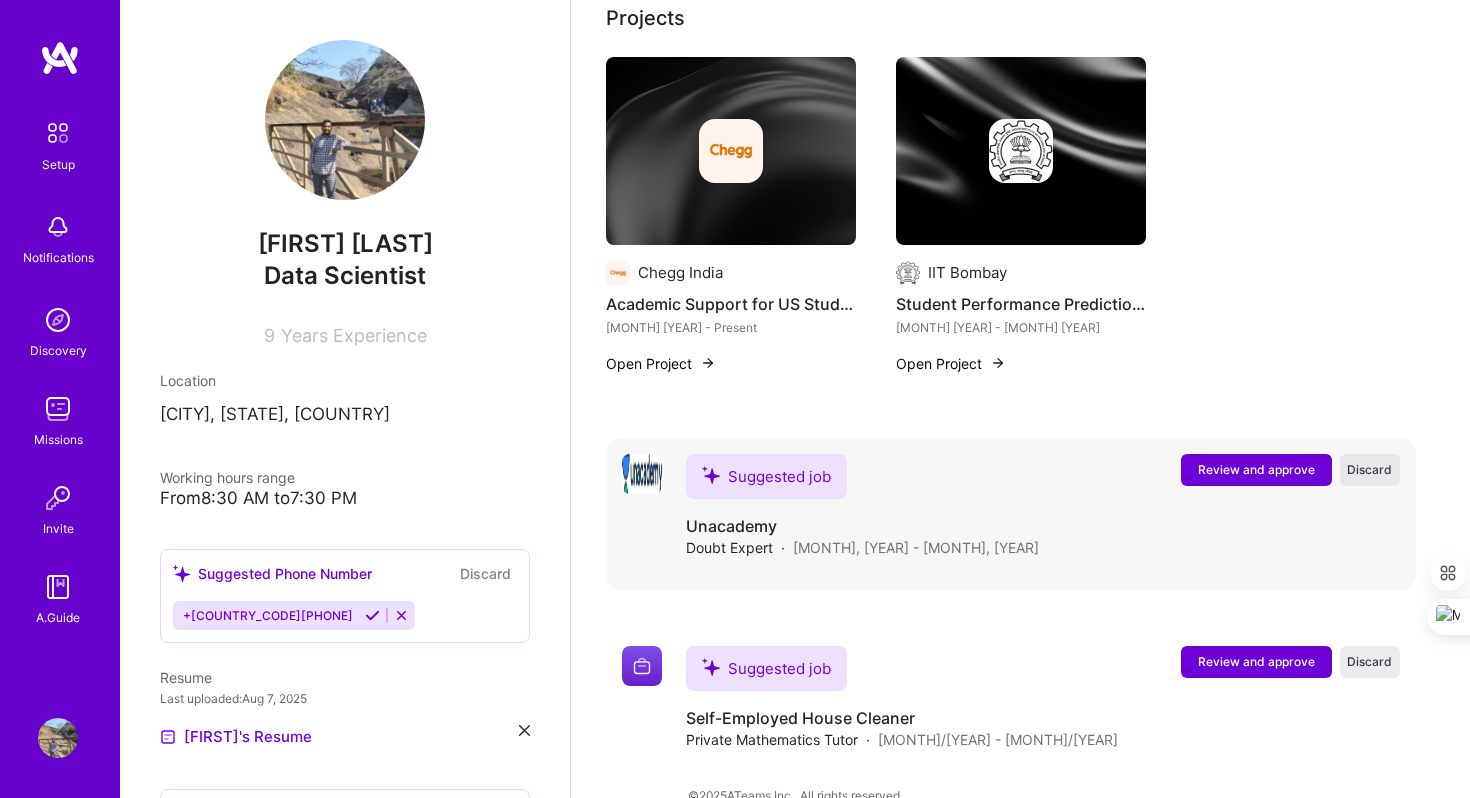 click on "Discard" at bounding box center [1369, 469] 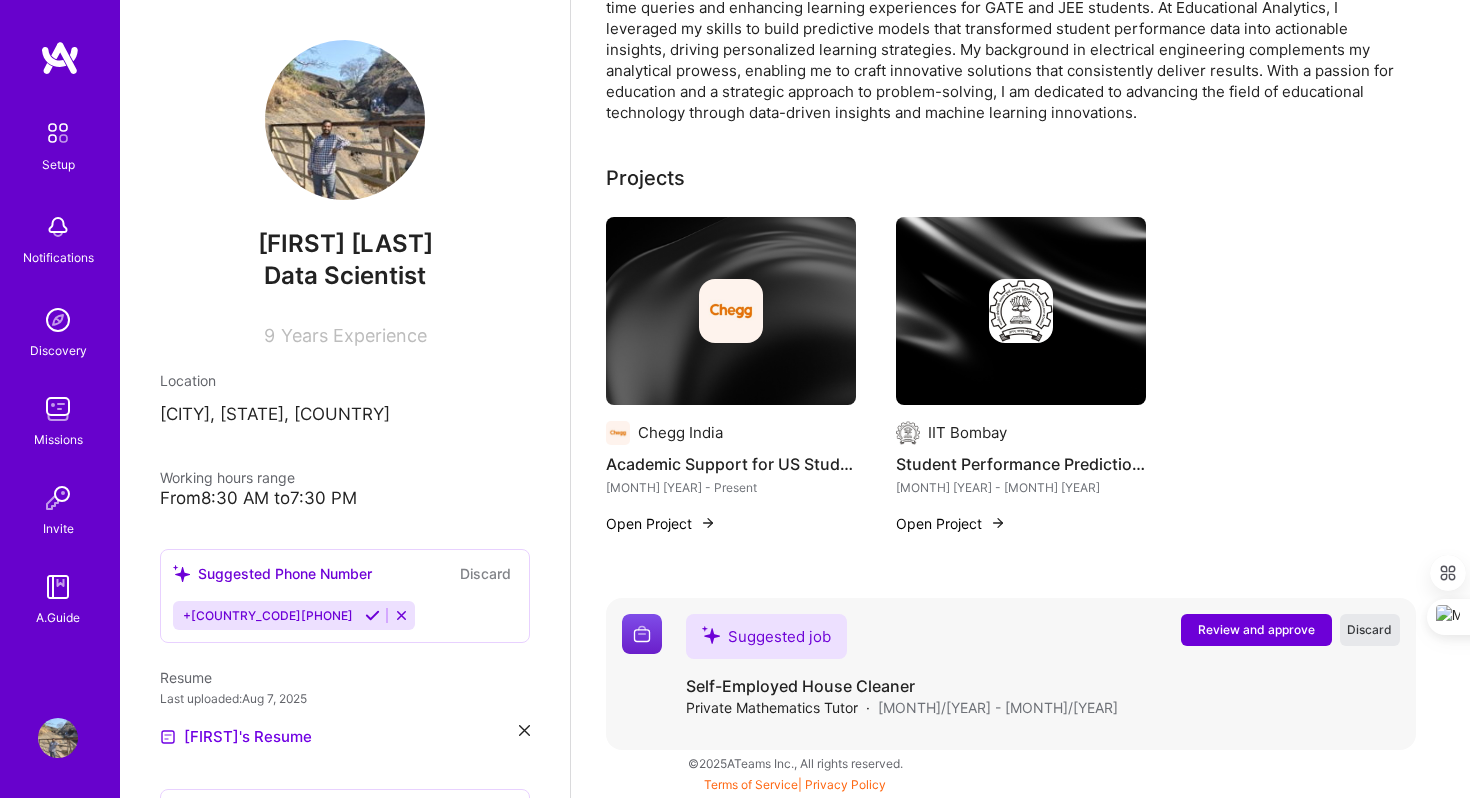 scroll, scrollTop: 600, scrollLeft: 0, axis: vertical 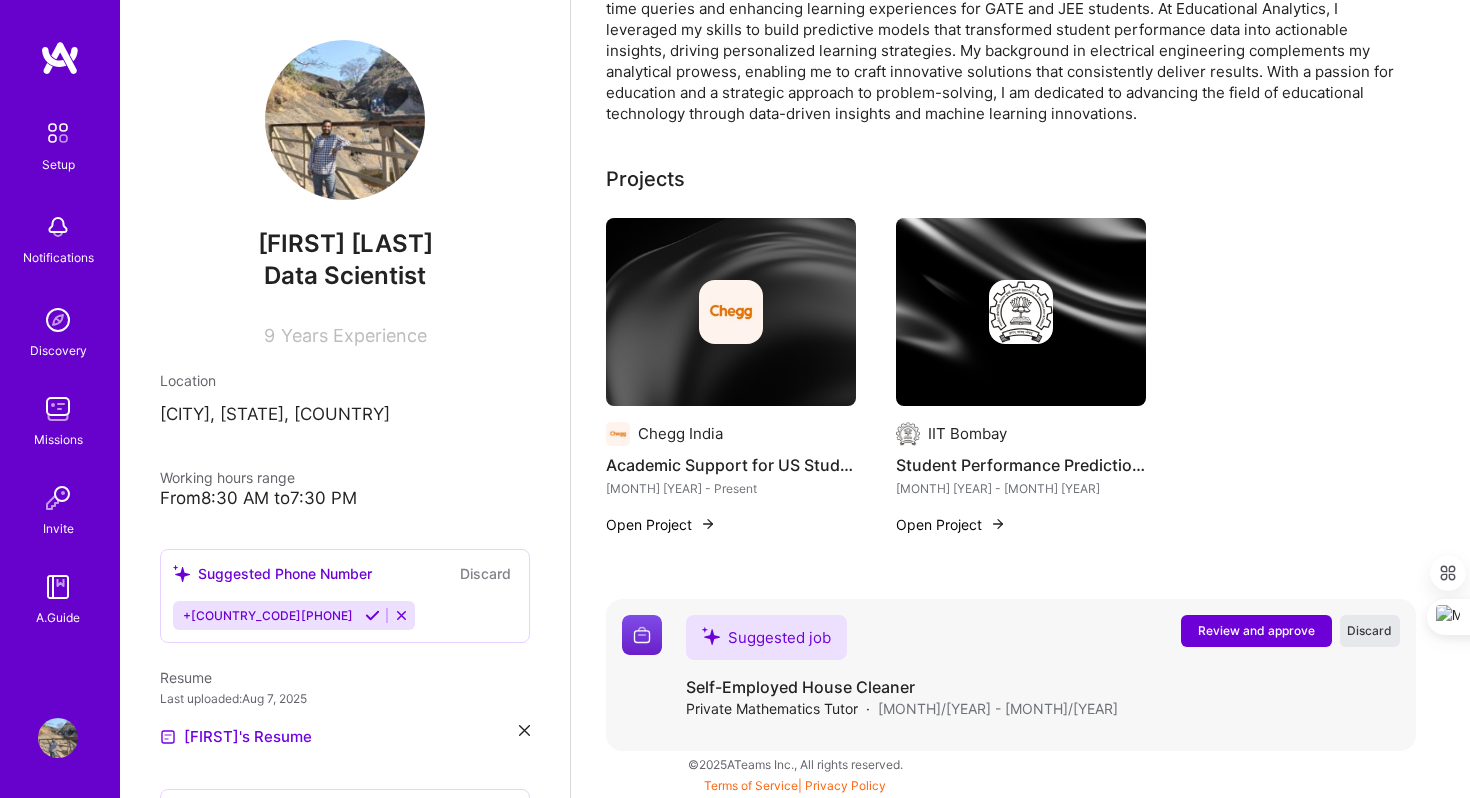 click on "Chegg India Academic Support for US Students [MONTH] [YEAR] - [MONTH] [YEAR] Open Project   IIT Bombay Student Performance Prediction Models [MONTH] [YEAR] - [MONTH] [YEAR] Open Project" at bounding box center [1021, 388] 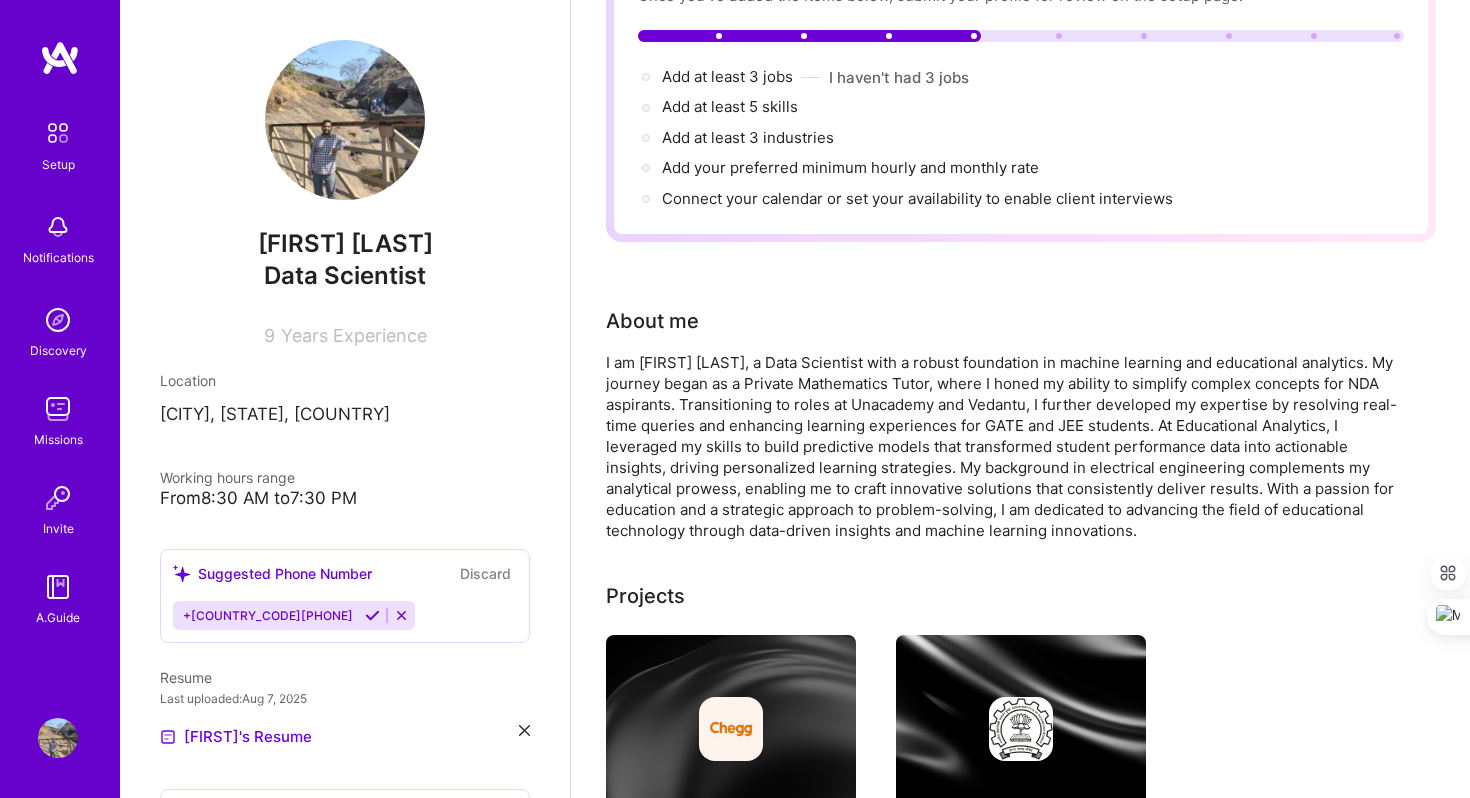 scroll, scrollTop: 197, scrollLeft: 0, axis: vertical 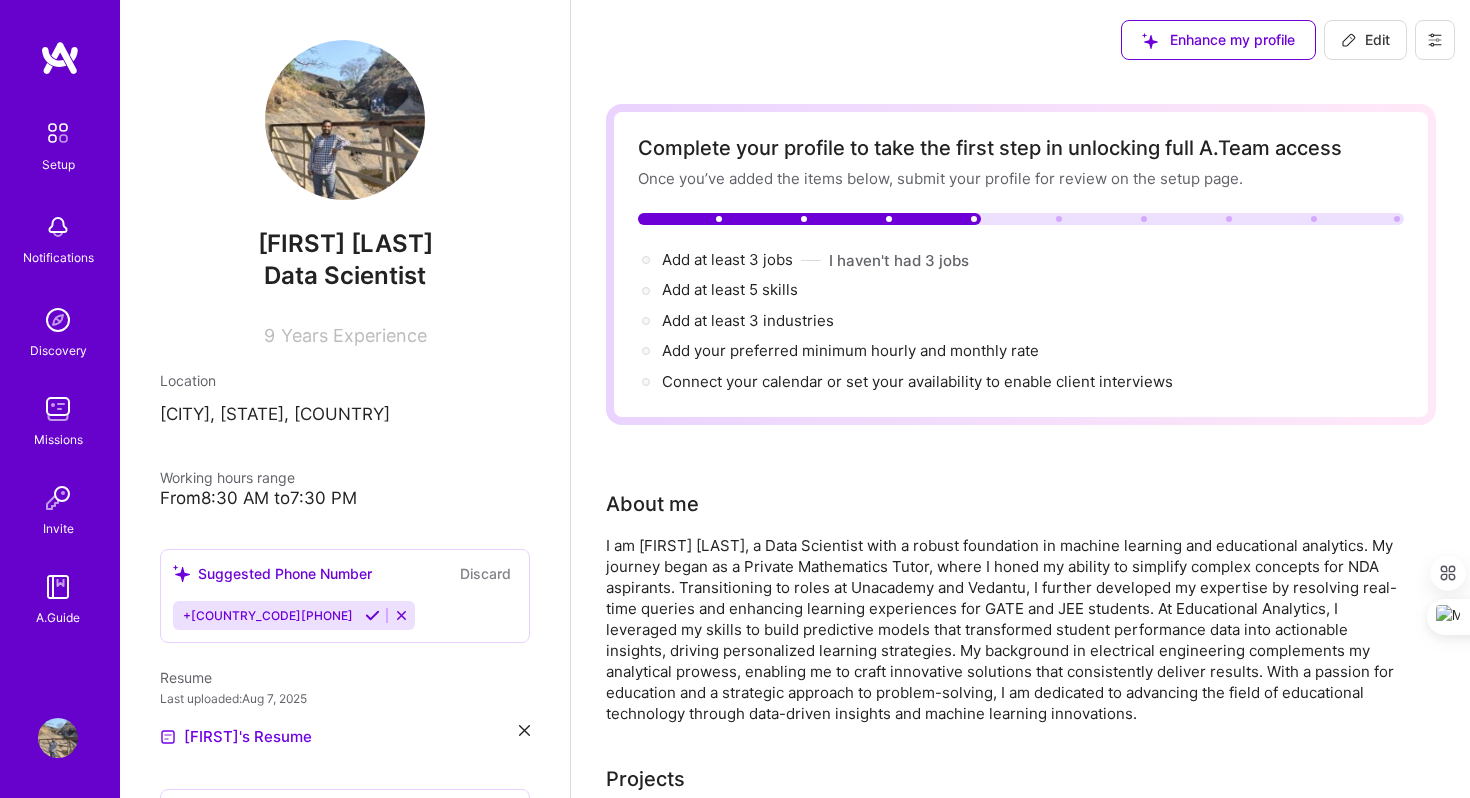 click on "Edit" at bounding box center (1365, 40) 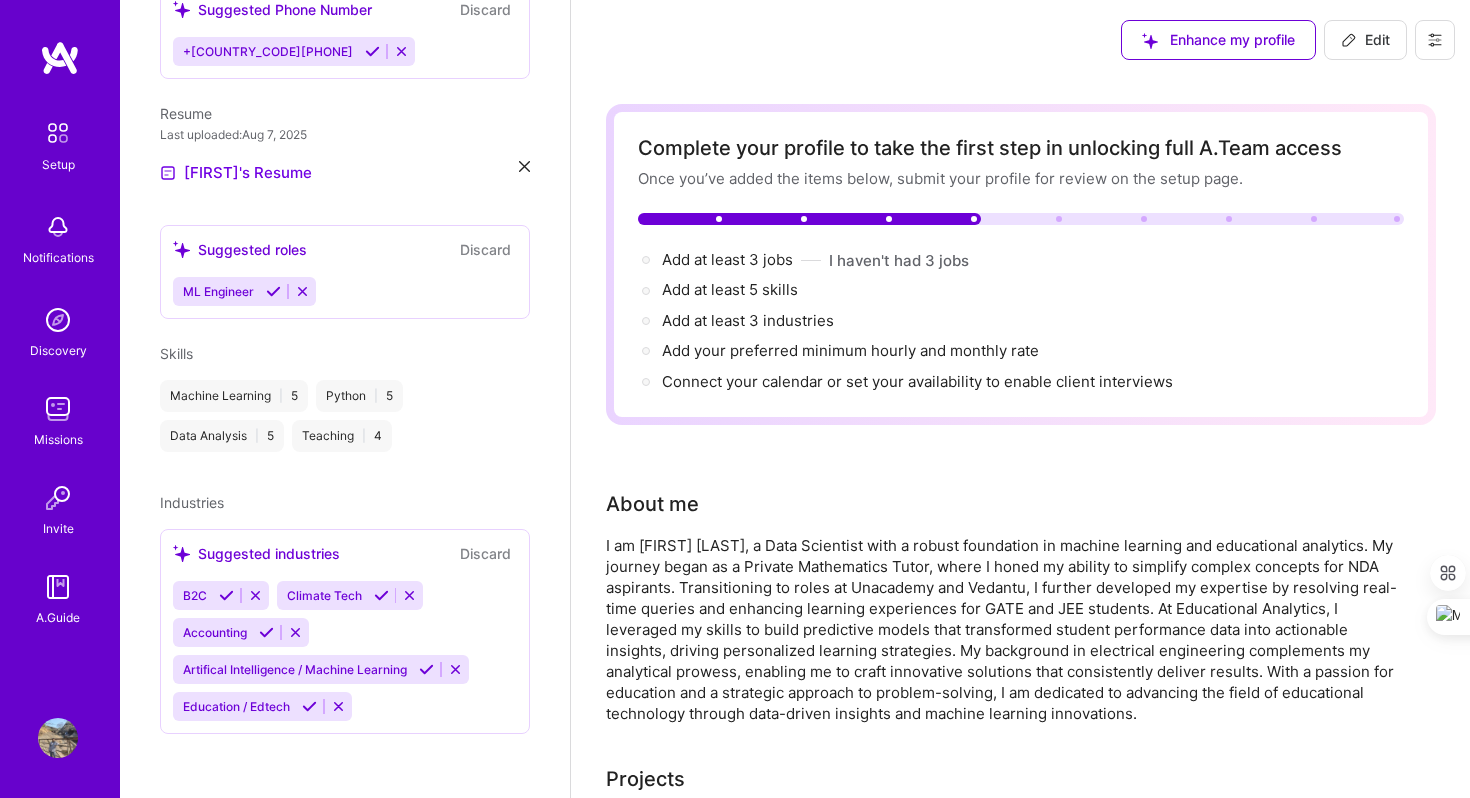 select on "US" 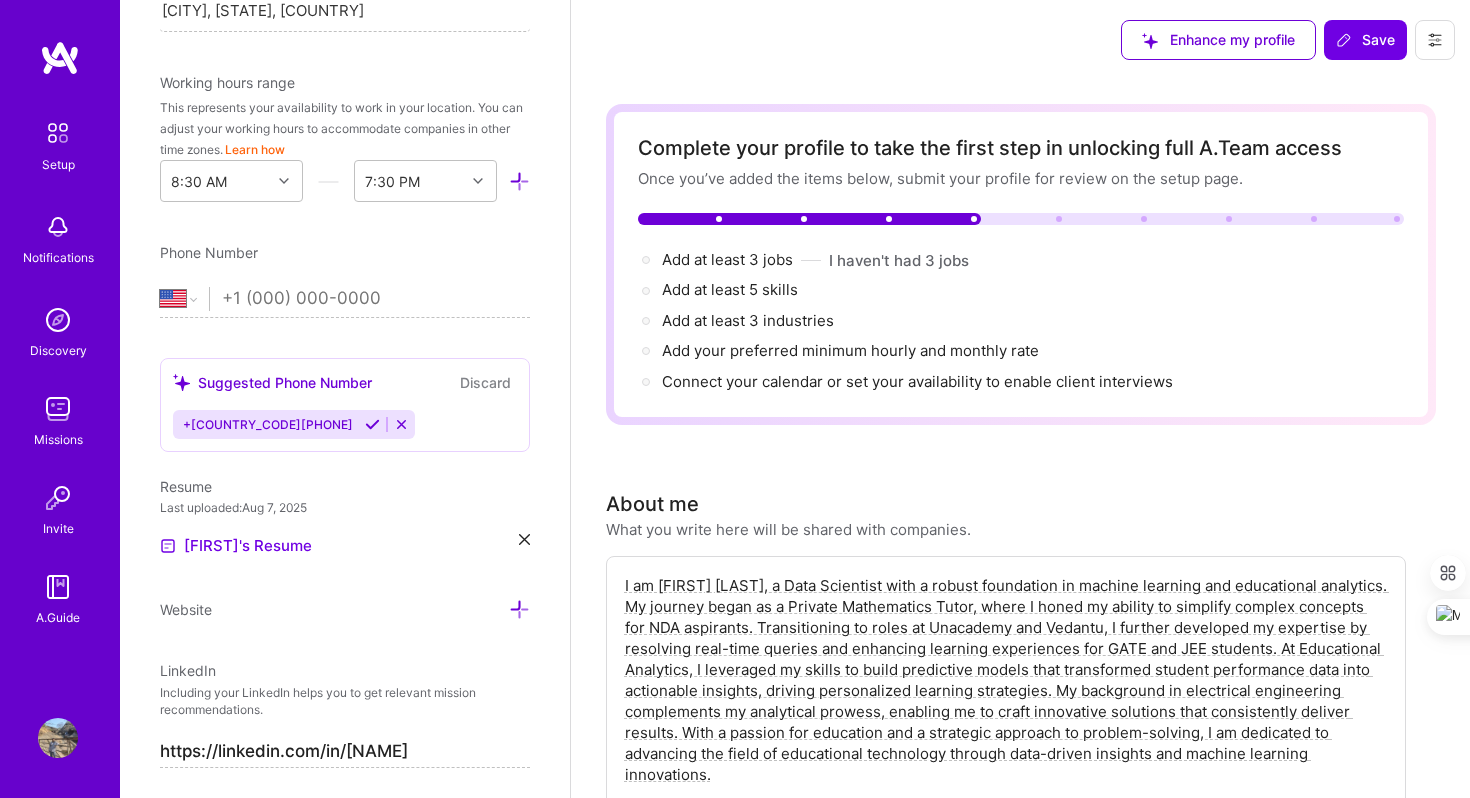 scroll, scrollTop: 0, scrollLeft: 0, axis: both 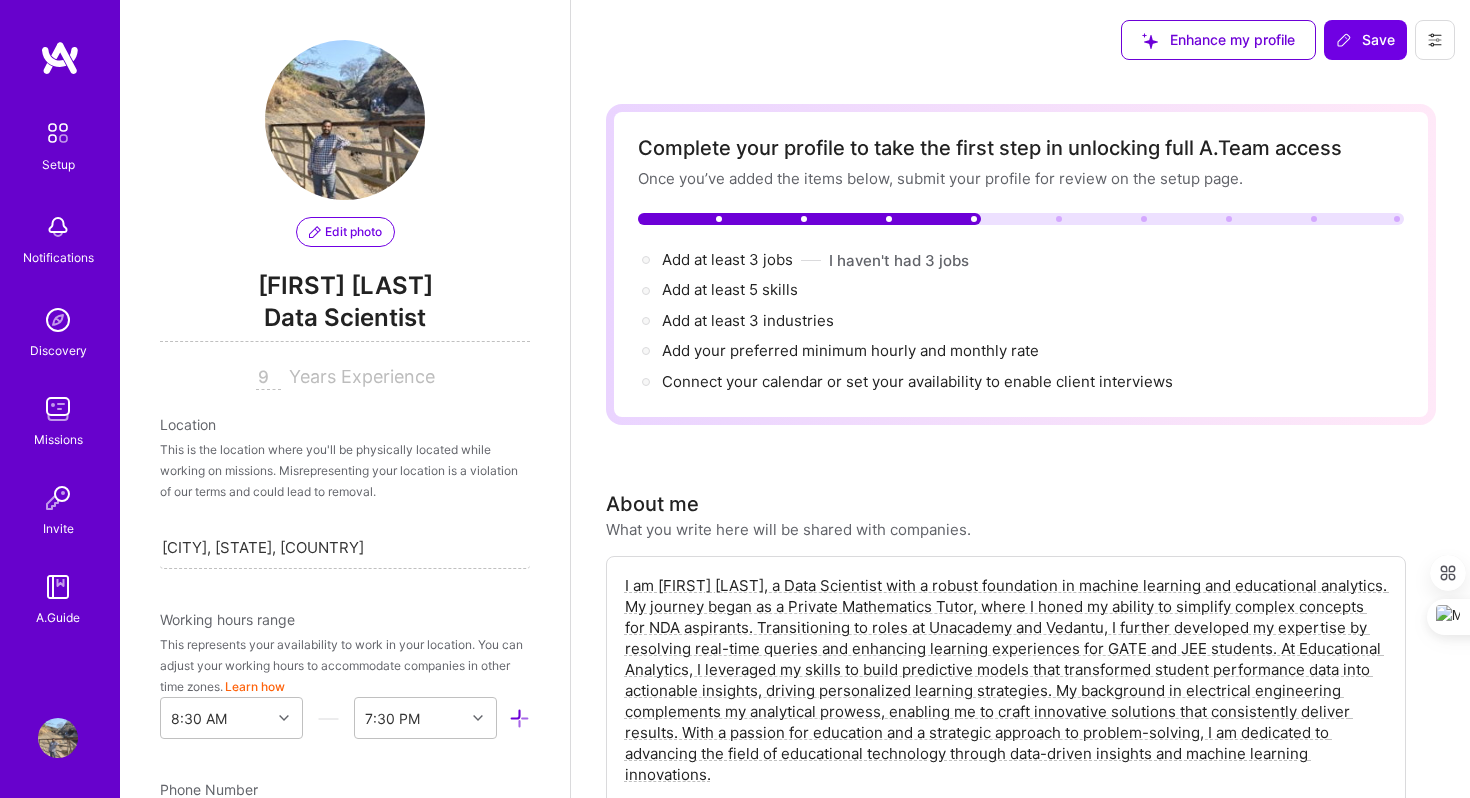 click at bounding box center (1435, 40) 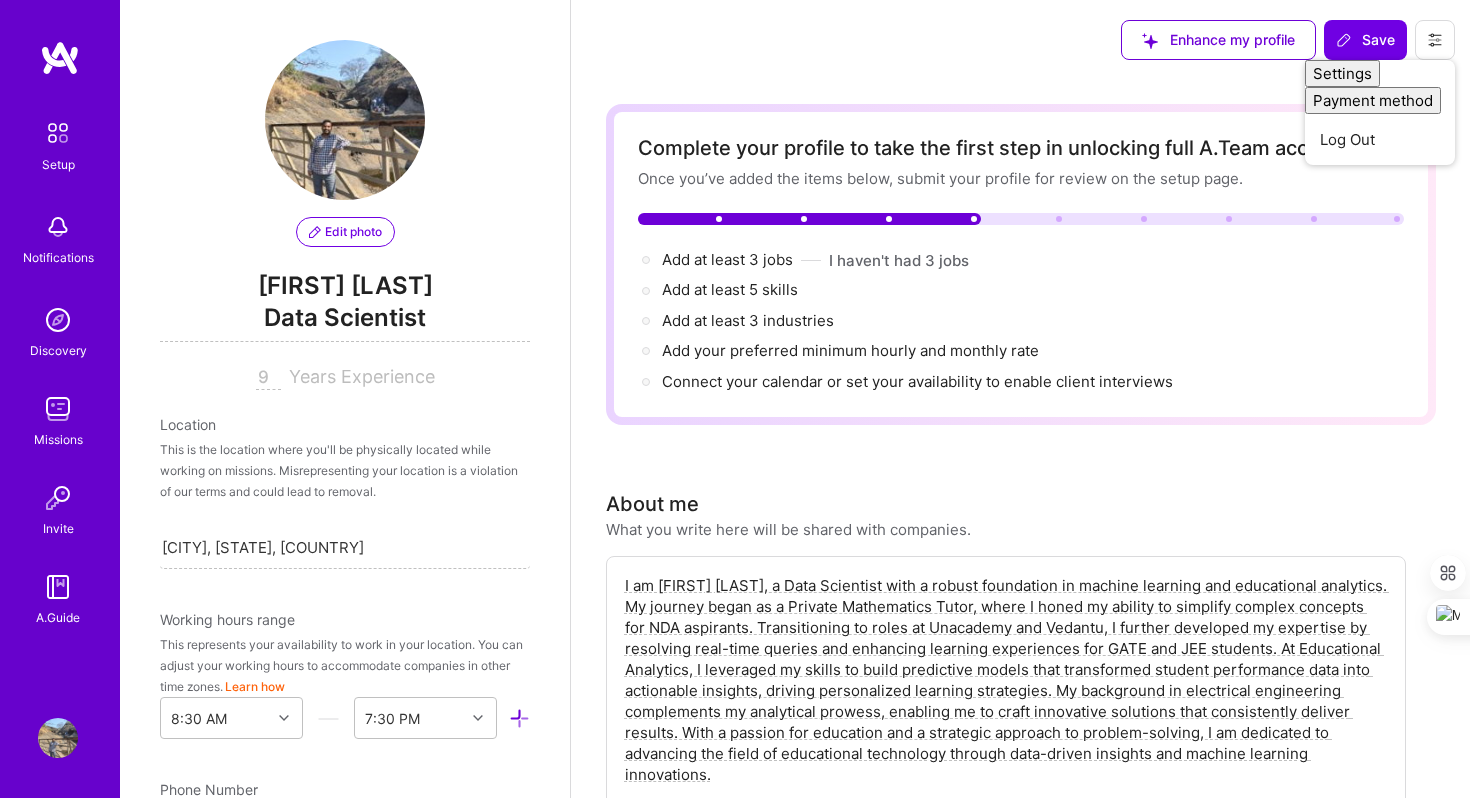 click on "Add at least 3 jobs  → I haven't had 3 jobs Add at least 5 skills  → Add at least 3 industries  → Add your preferred minimum hourly and monthly rate  →   Connect your calendar or set your availability to enable client interviews  →" at bounding box center (1021, 321) 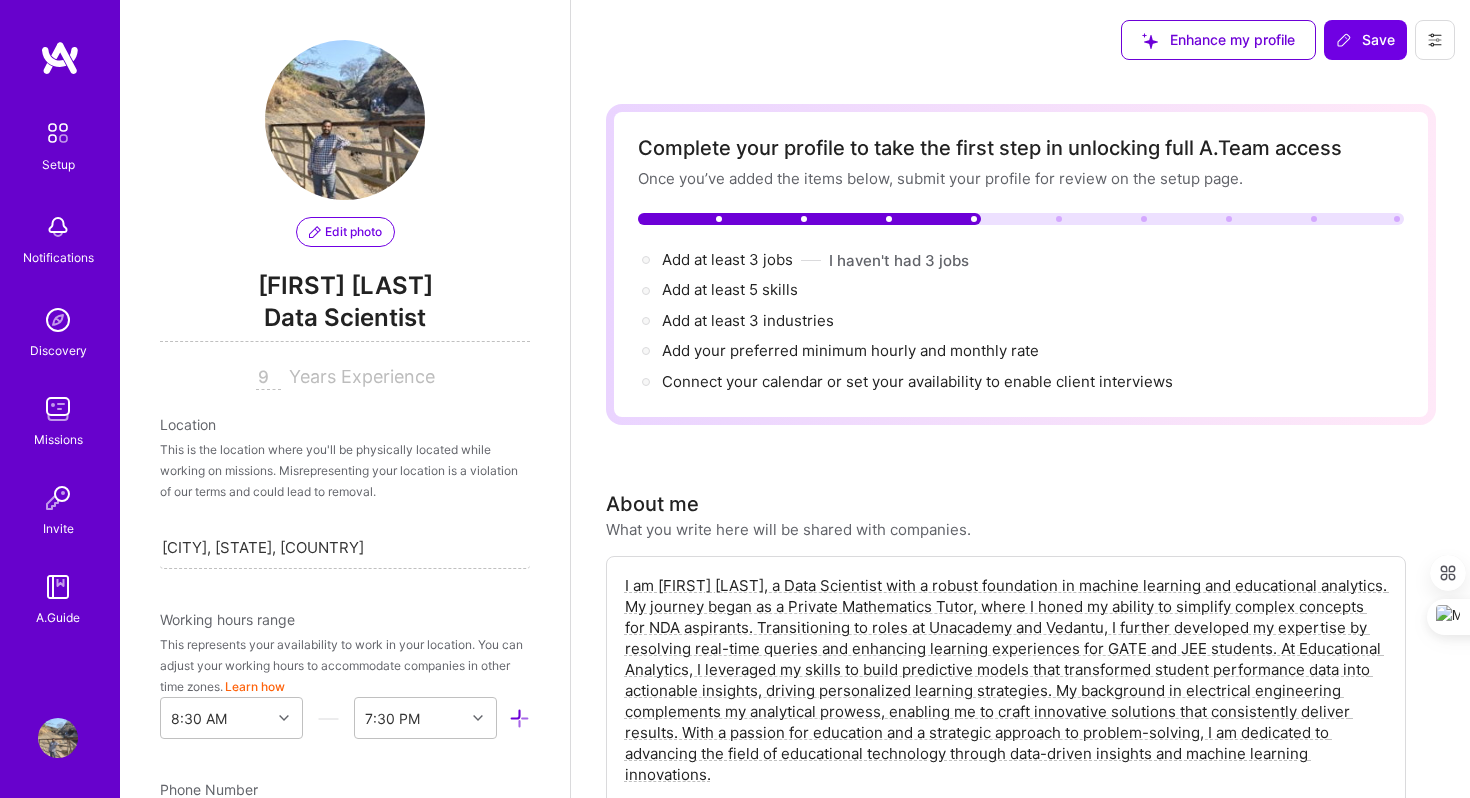click at bounding box center (58, 133) 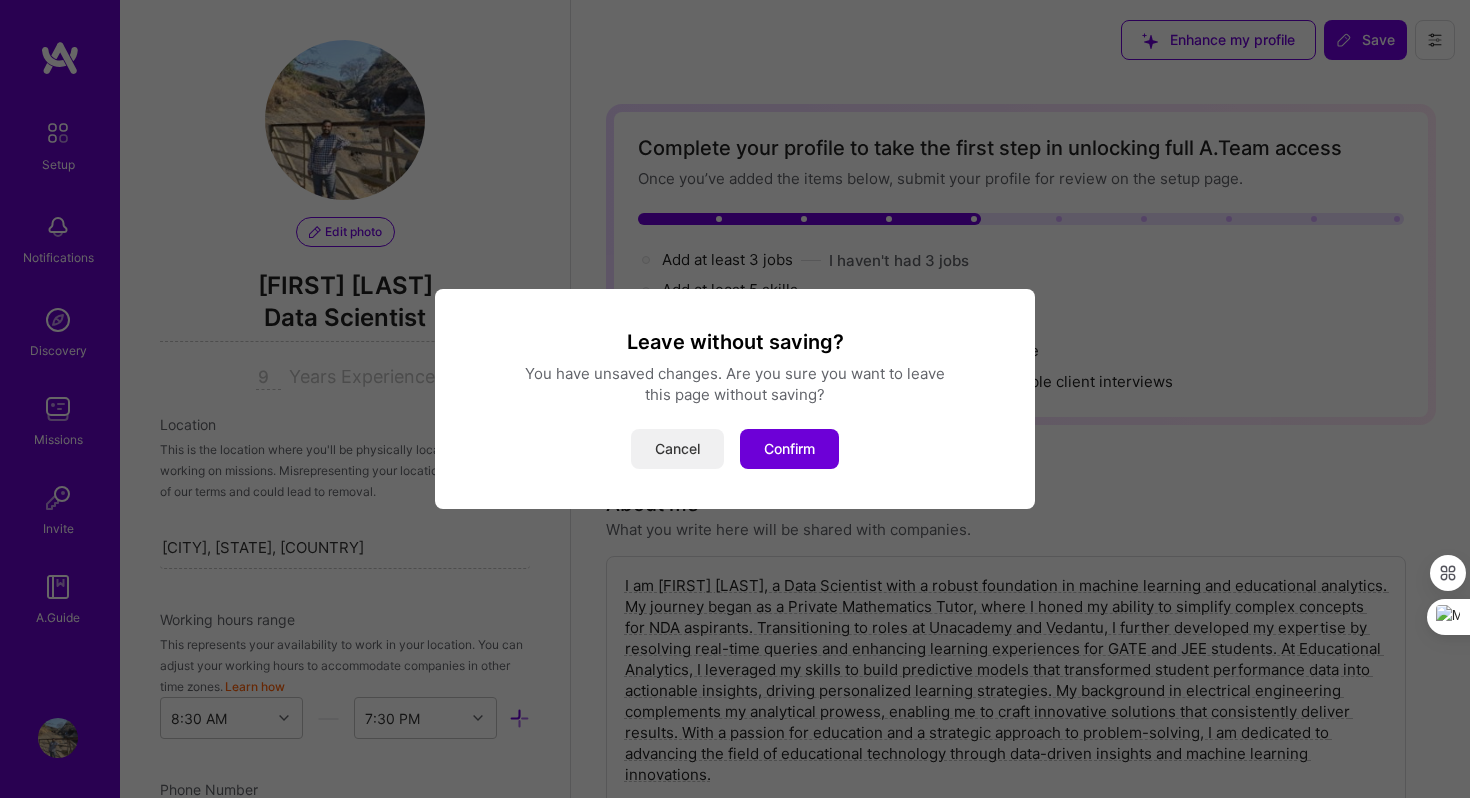 click on "Cancel" at bounding box center [677, 449] 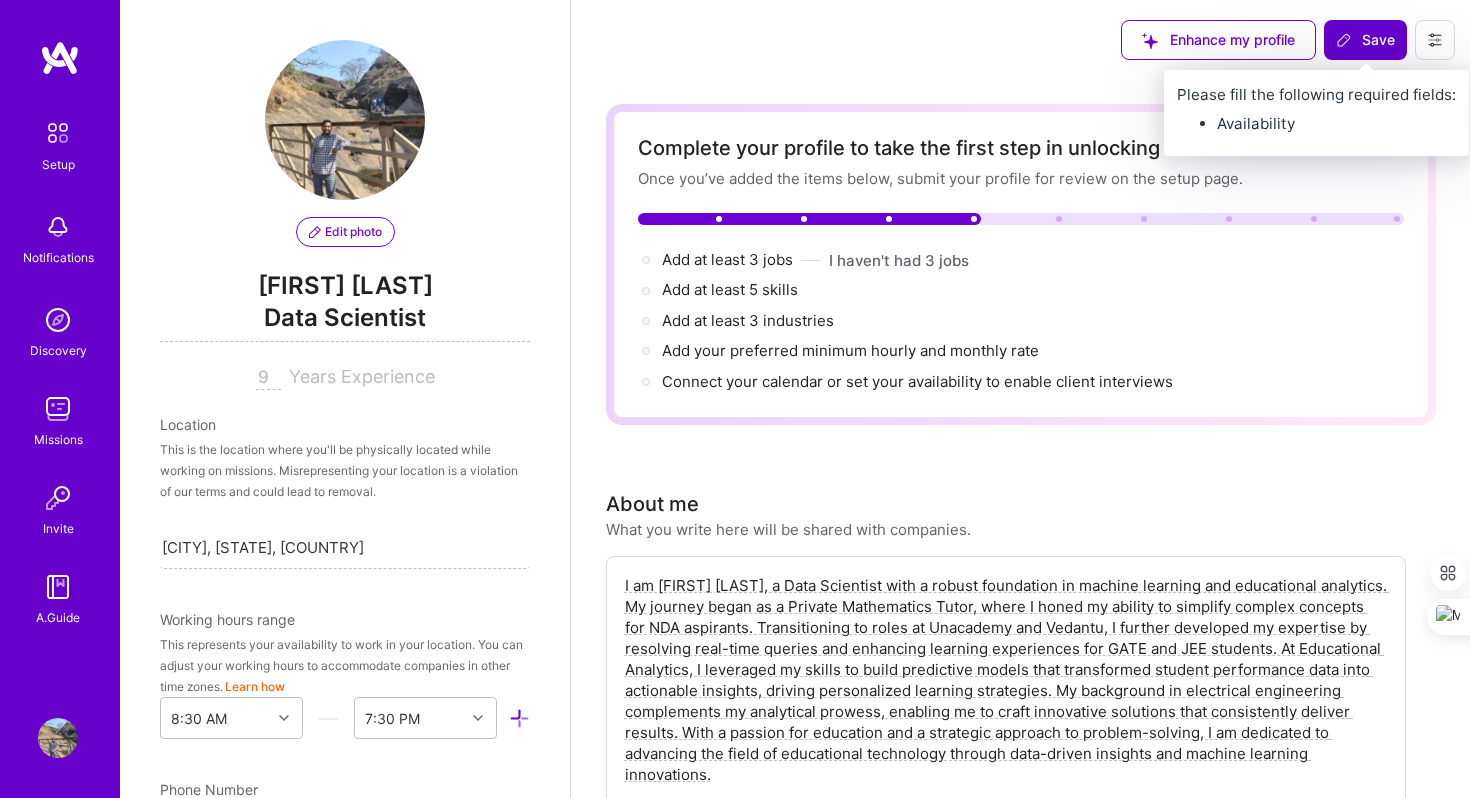 click on "Save" at bounding box center [1365, 40] 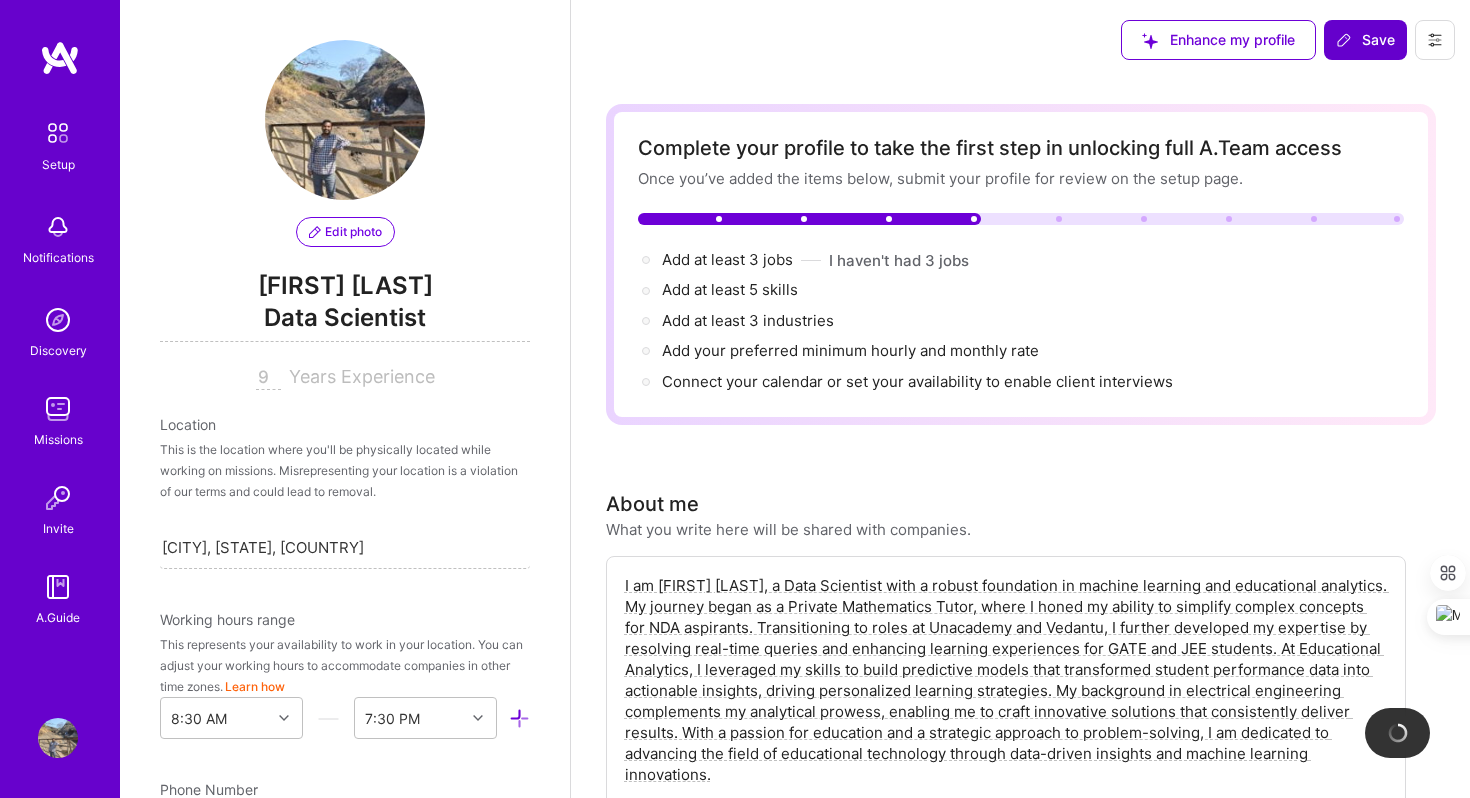 click on "Save" at bounding box center [1365, 40] 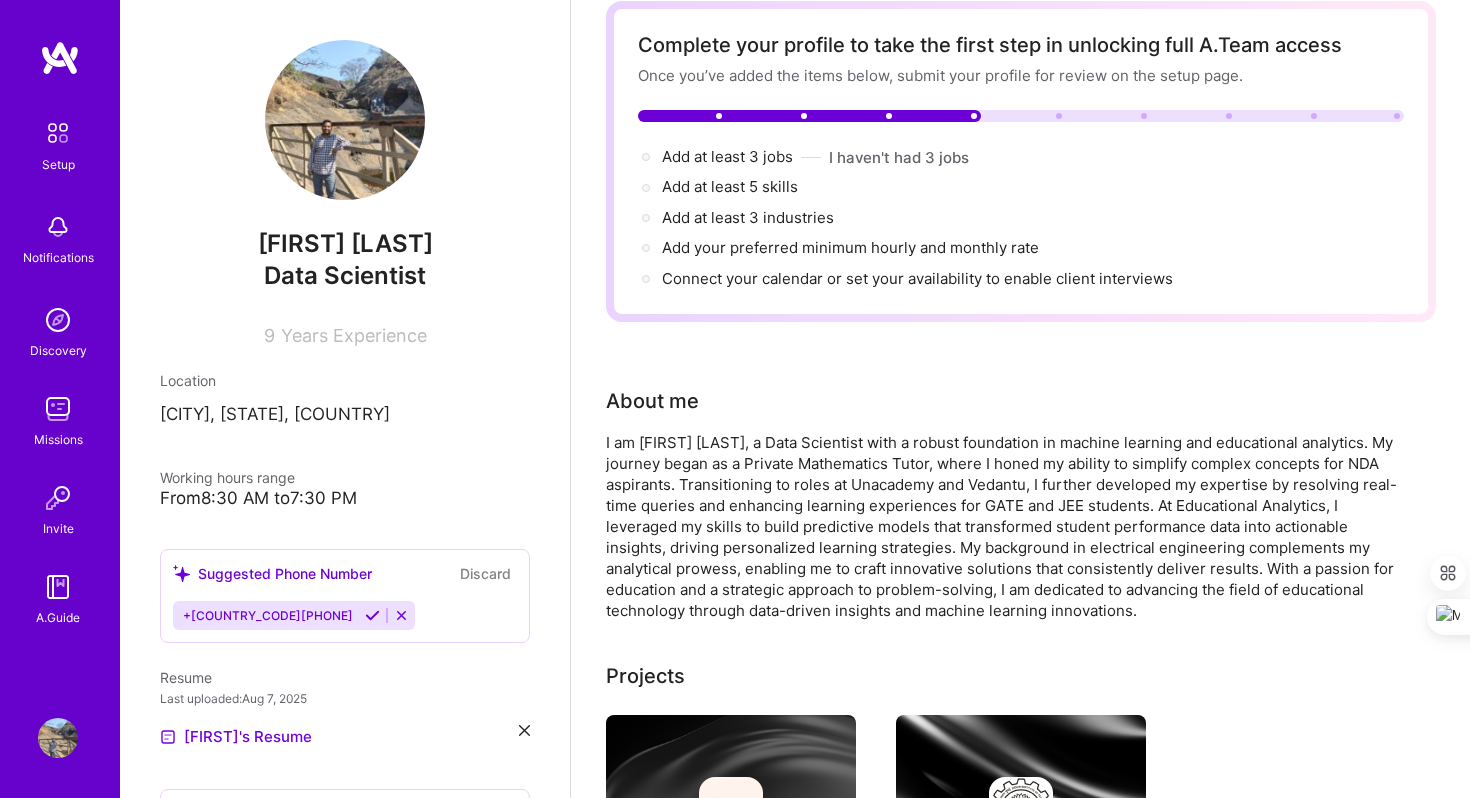 scroll, scrollTop: 0, scrollLeft: 0, axis: both 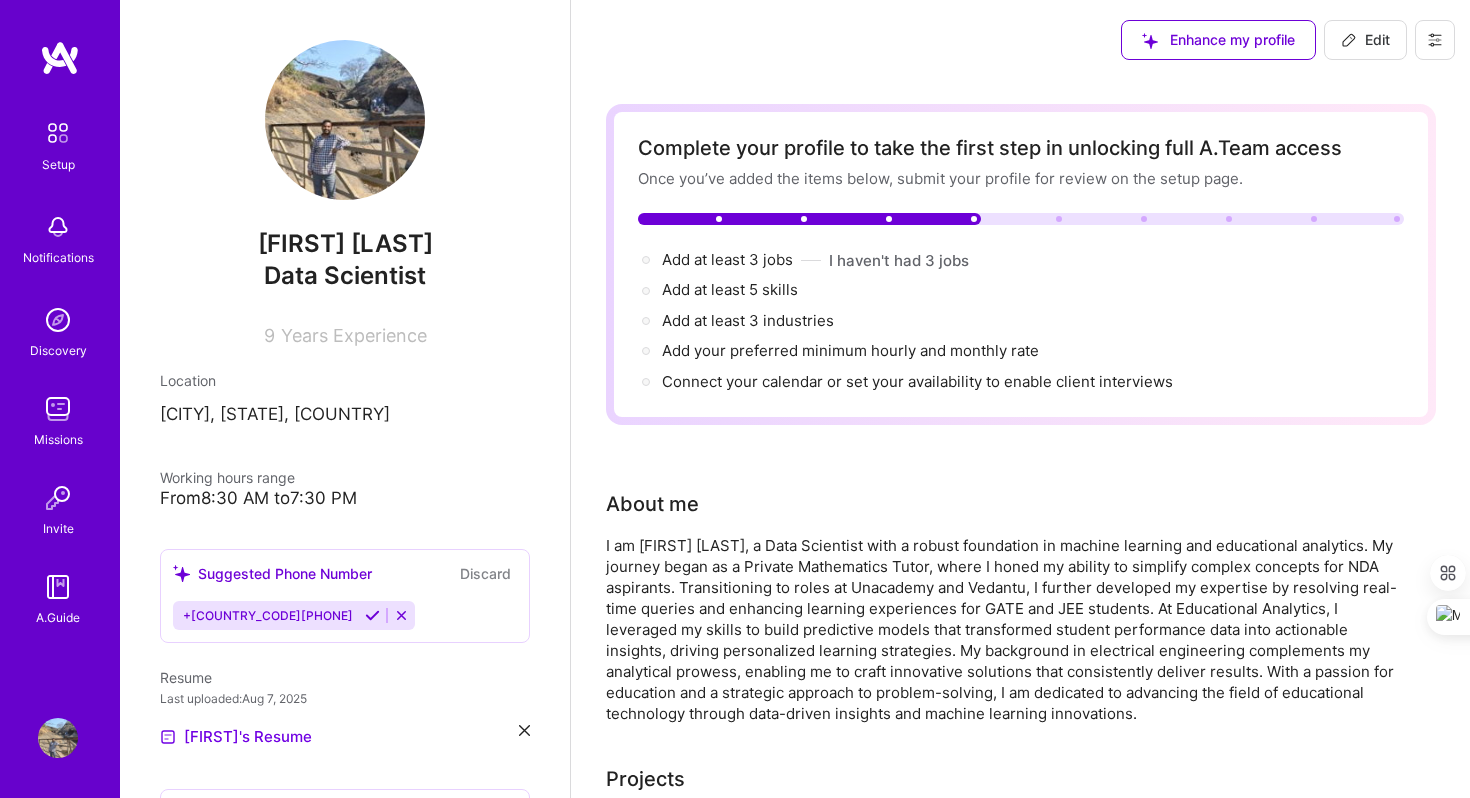 click on "Setup" at bounding box center [58, 164] 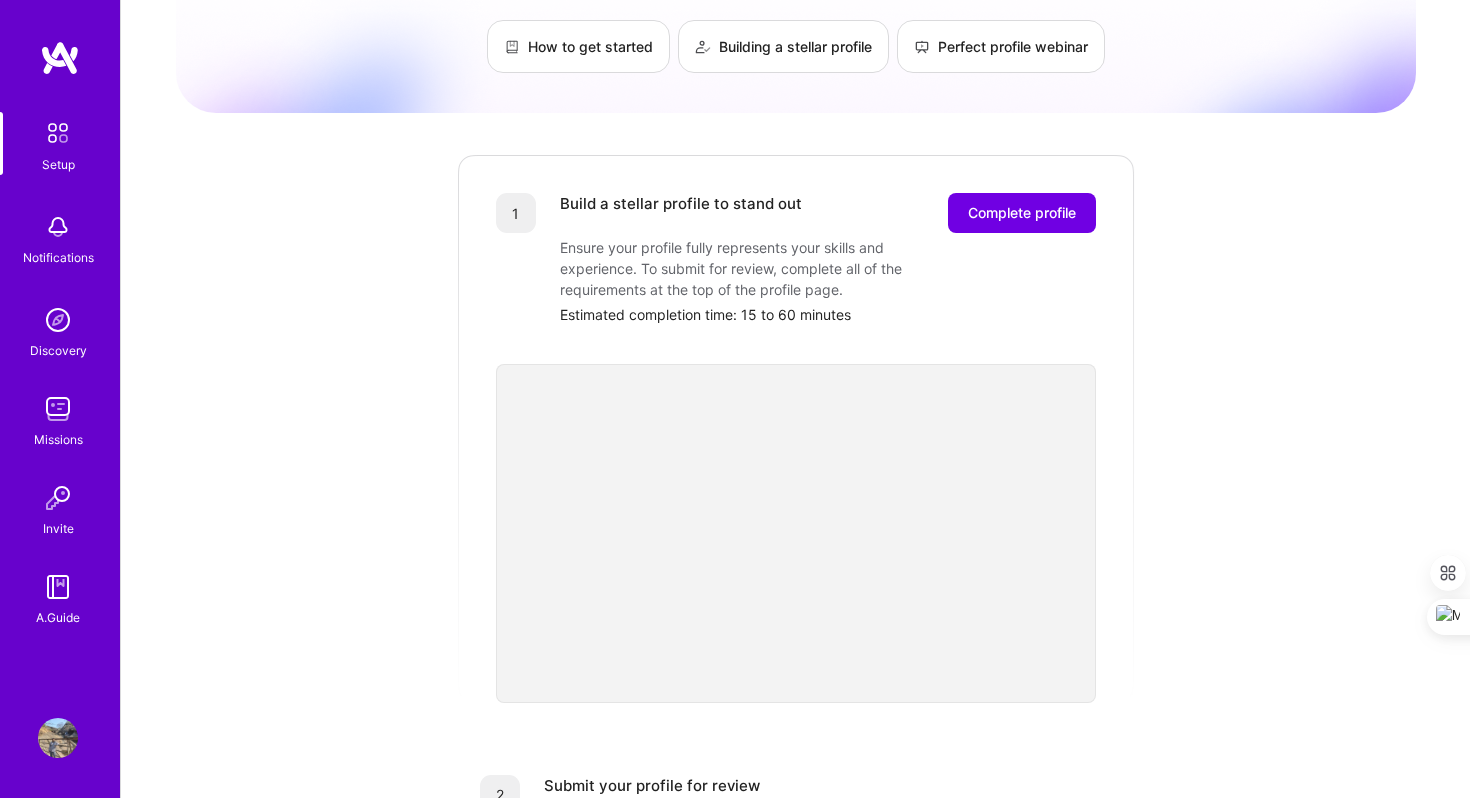 scroll, scrollTop: 0, scrollLeft: 0, axis: both 